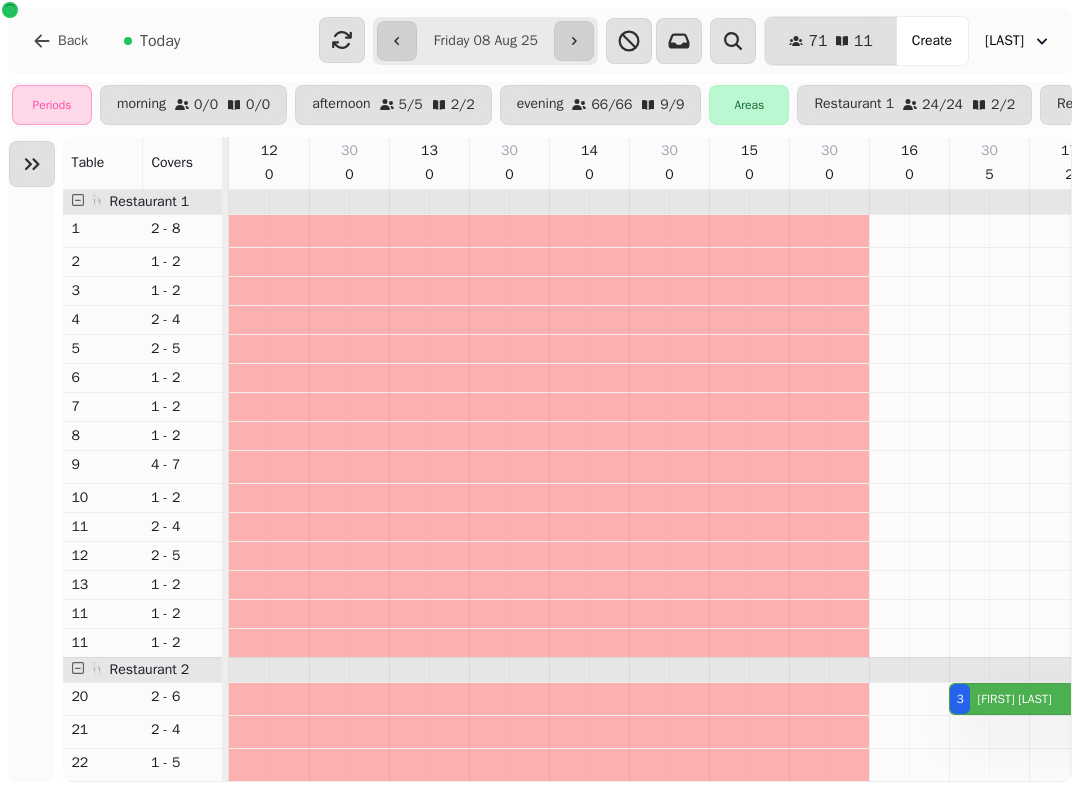 scroll, scrollTop: 0, scrollLeft: 0, axis: both 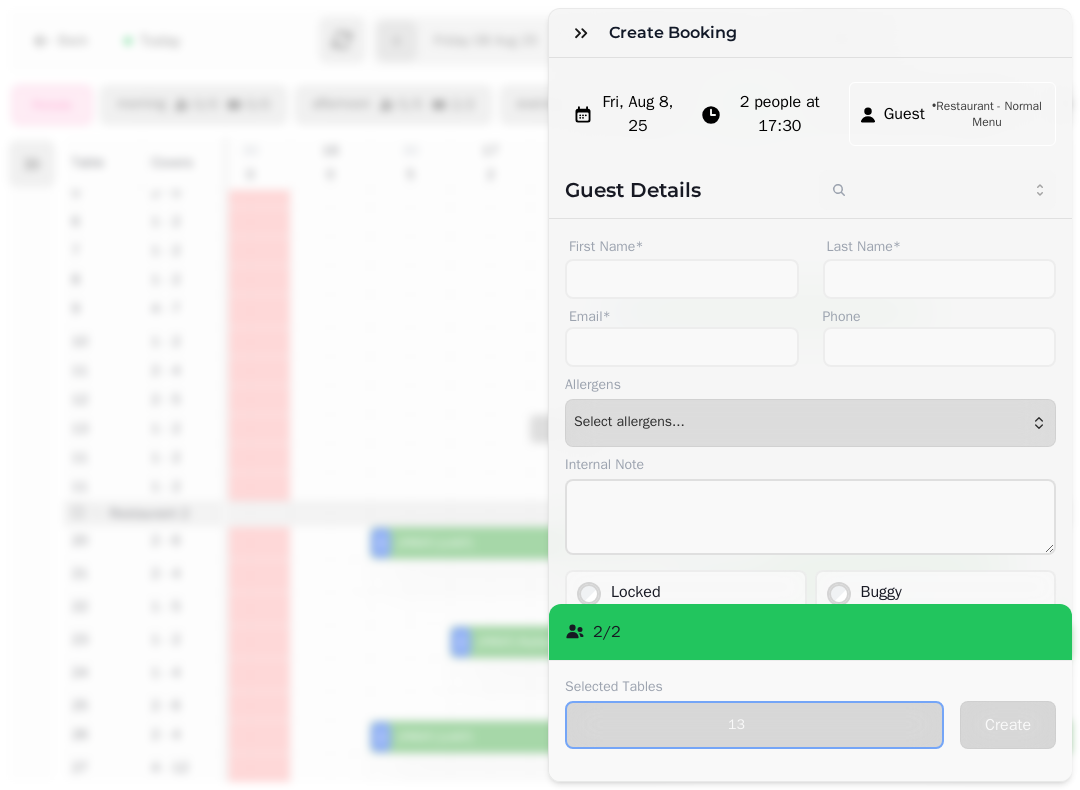 click 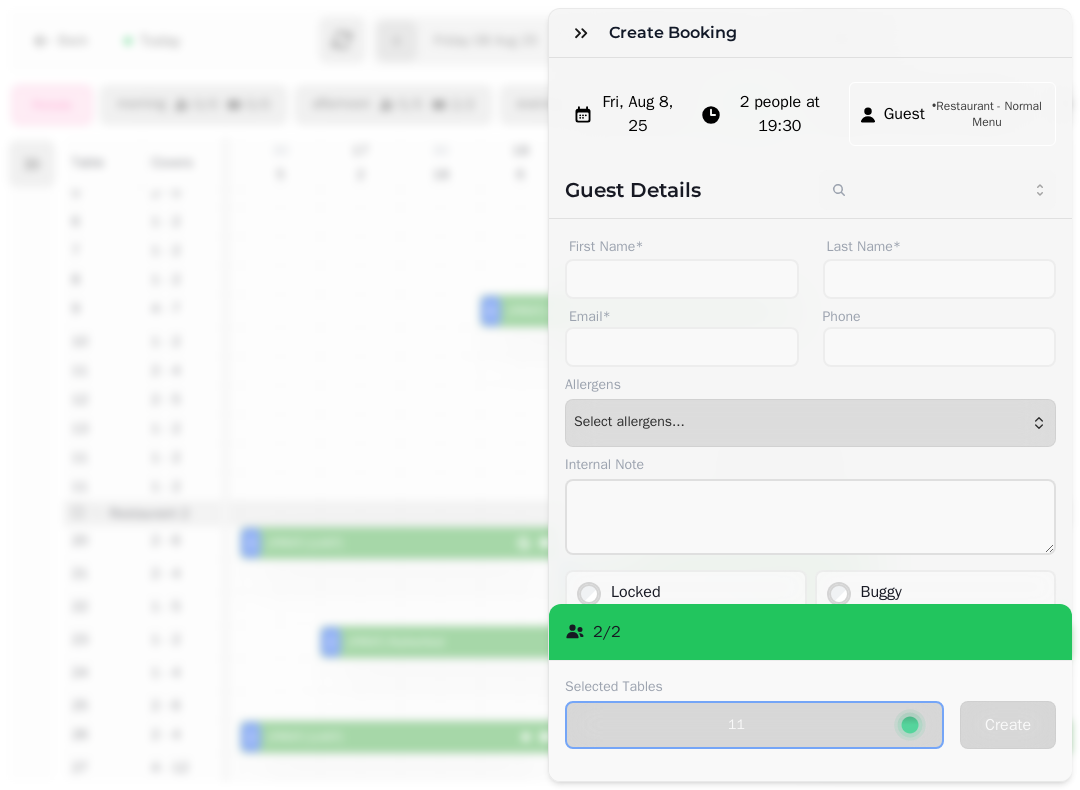 click 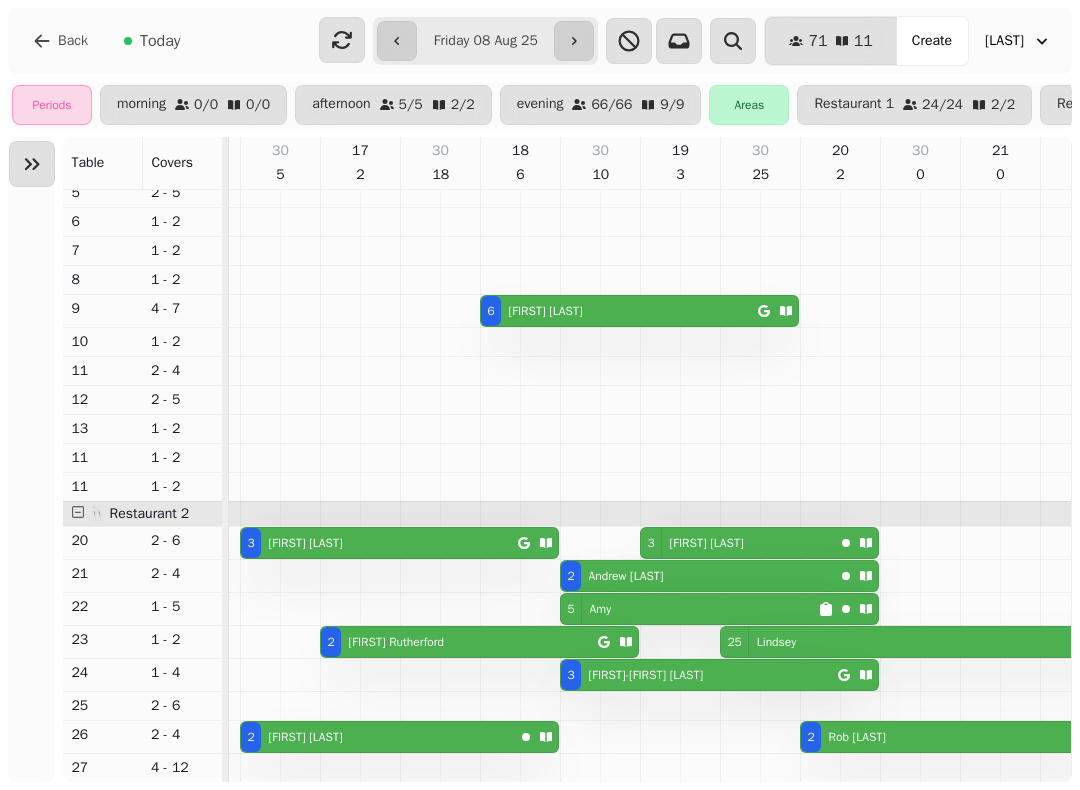 click on "5 [FIRST]" at bounding box center (689, 609) 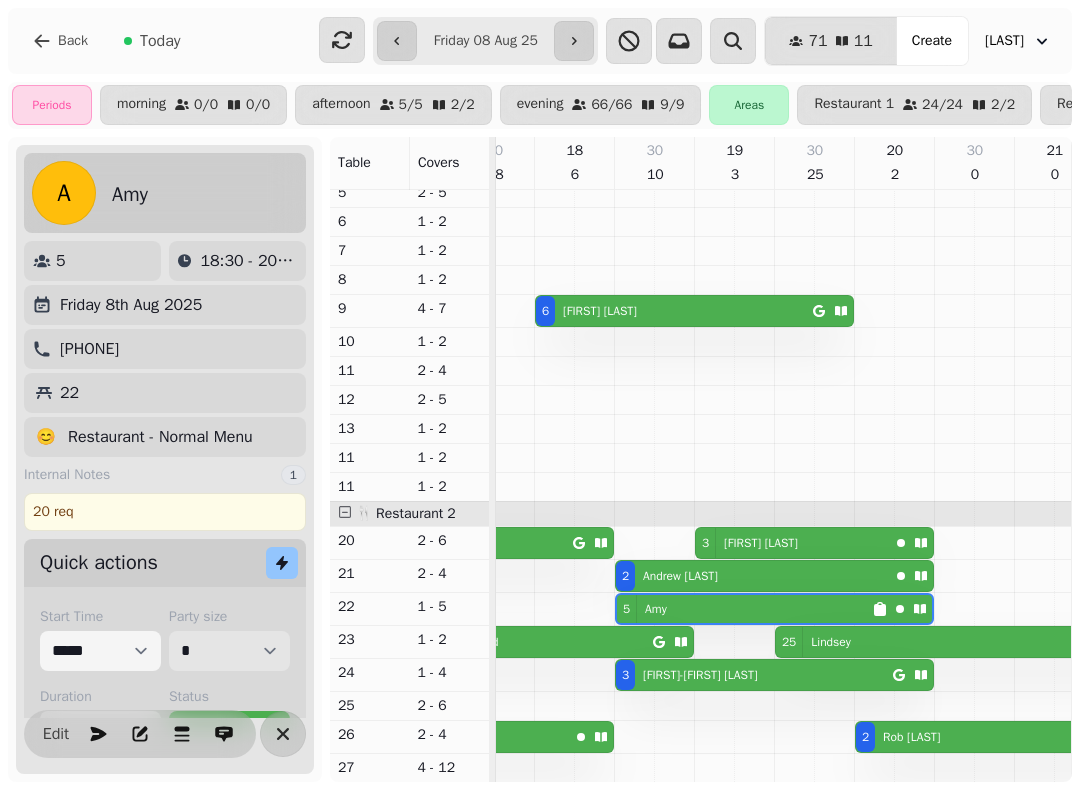 click on "* * * * * * * * * ** ** ** ** ** ** ** ** ** ** ** ** ** ** ** ** ** ** ** ** ** ** ** ** ** ** ** ** ** ** ** ** ** ** ** ** ** ** ** ** ** ** ** ** ** ** ** ** ** ** ** ** ** ** ** ** ** ** ** ** ** ** ** ** ** ** ** ** ** ** ** ** ** ** ** ** ** ** ** ** ** ** ** ** ** ** ** ** ** ** *** *** *** *** *** *** *** *** *** *** *** *** *** *** *** *** *** *** *** *** *** *** *** *** *** *** *** *** *** *** *** *** *** *** *** *** *** *** *** *** *** *** *** *** *** *** *** *** *** *** *** *** *** *** *** *** *** *** *** *** *** *** *** *** *** *** *** *** *** *** *** *** *** *** *** *** *** *** *** *** *** *** *** *** *** *** *** *** *** *** *** *** *** *** *** *** *** *** *** *** *** *** *** *** *** *** *** *** *** *** *** *** *** *** *** *** *** *** *** *** *** *** *** *** *** *** *** *** *** *** *** *** *** *** *** *** *** *** *** *** *** *** *** *** *** *** *** *** *** *** ***" at bounding box center (229, 651) 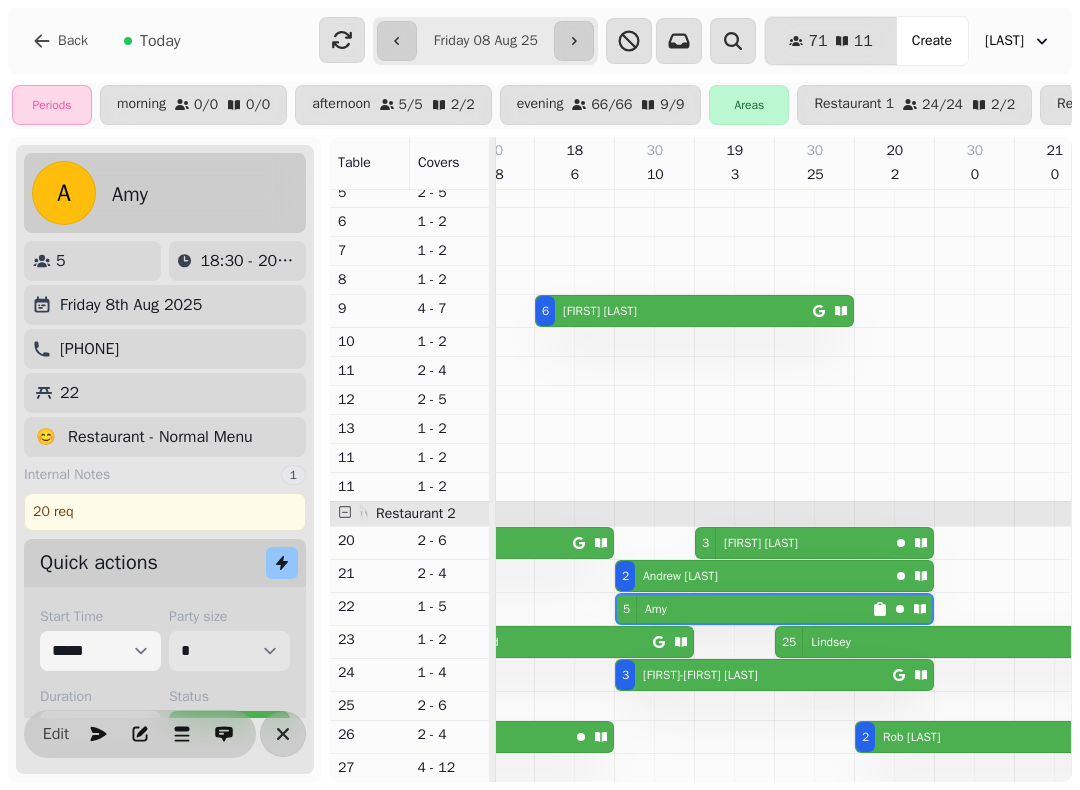 select on "*" 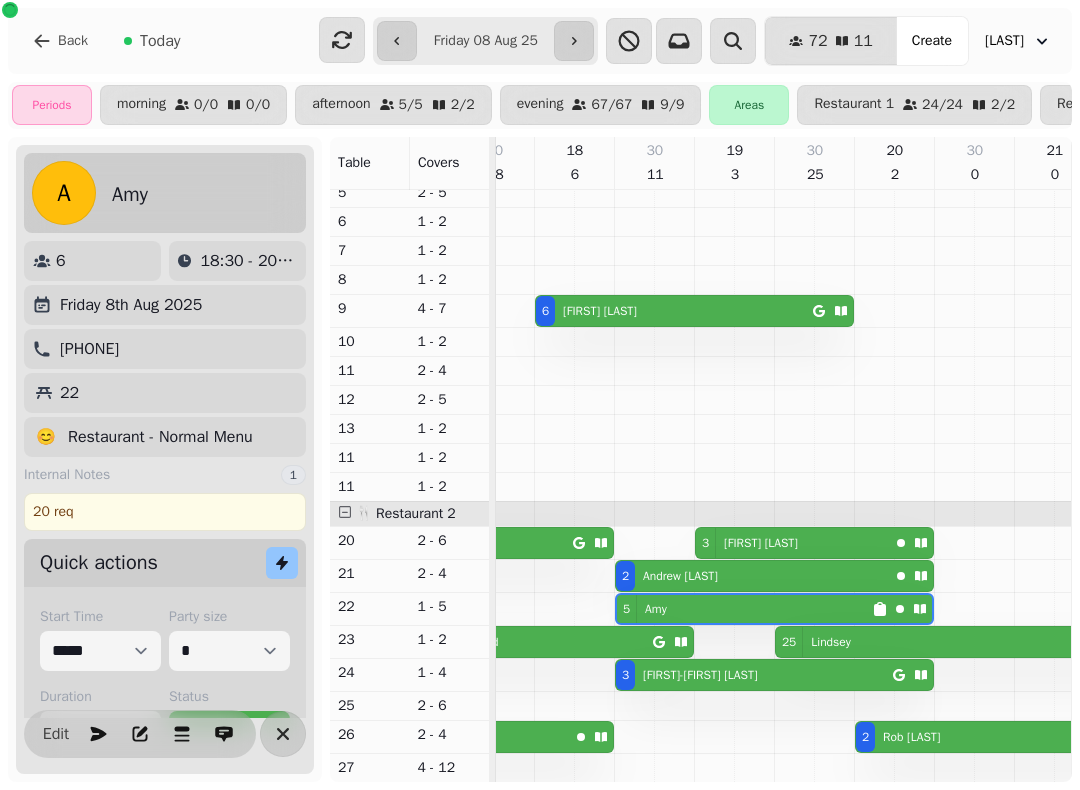 click 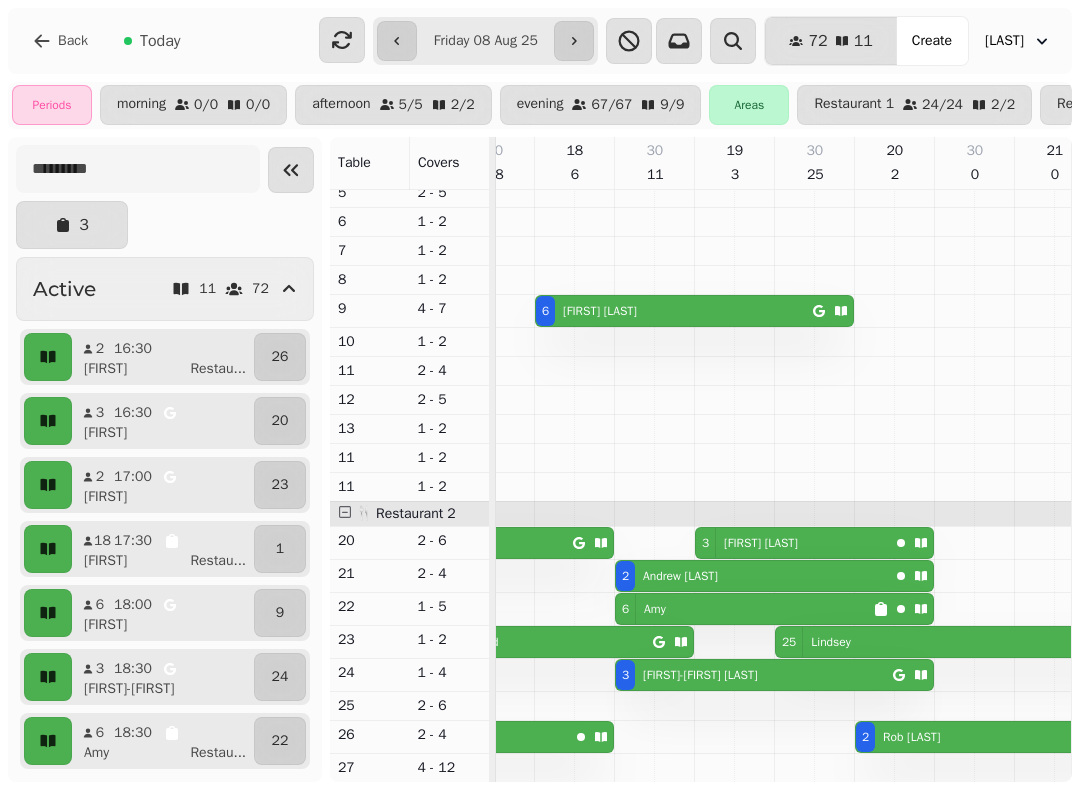 click 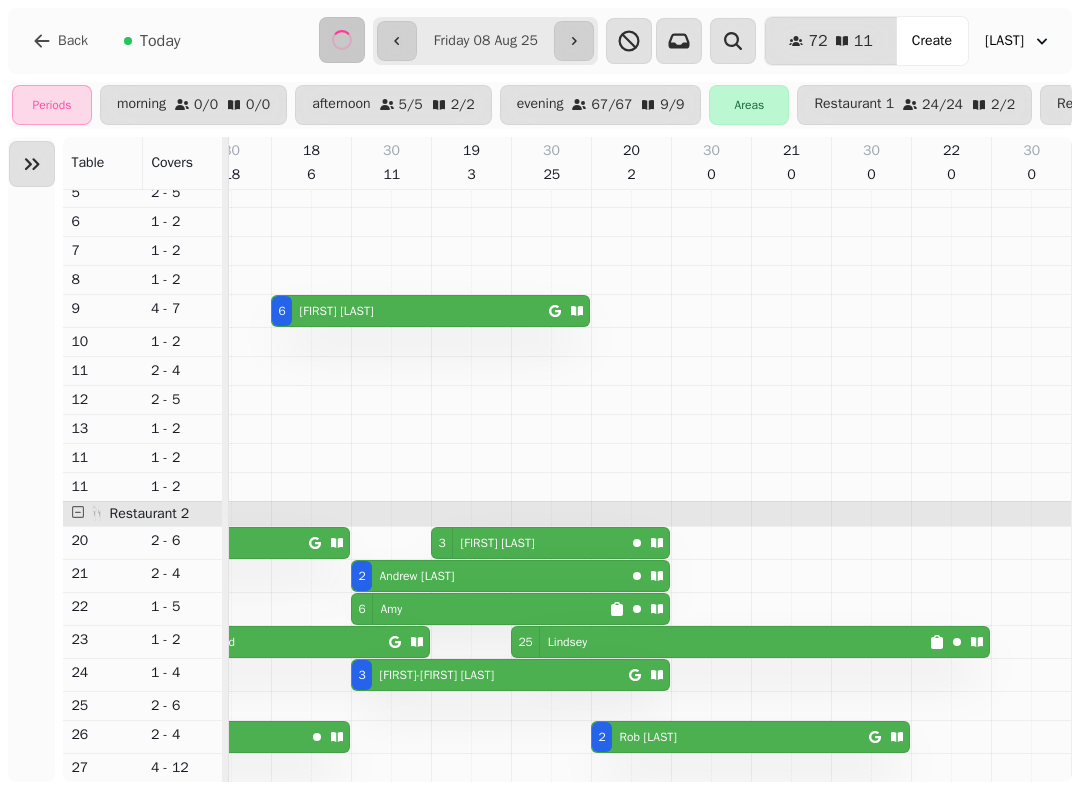 click at bounding box center (574, 41) 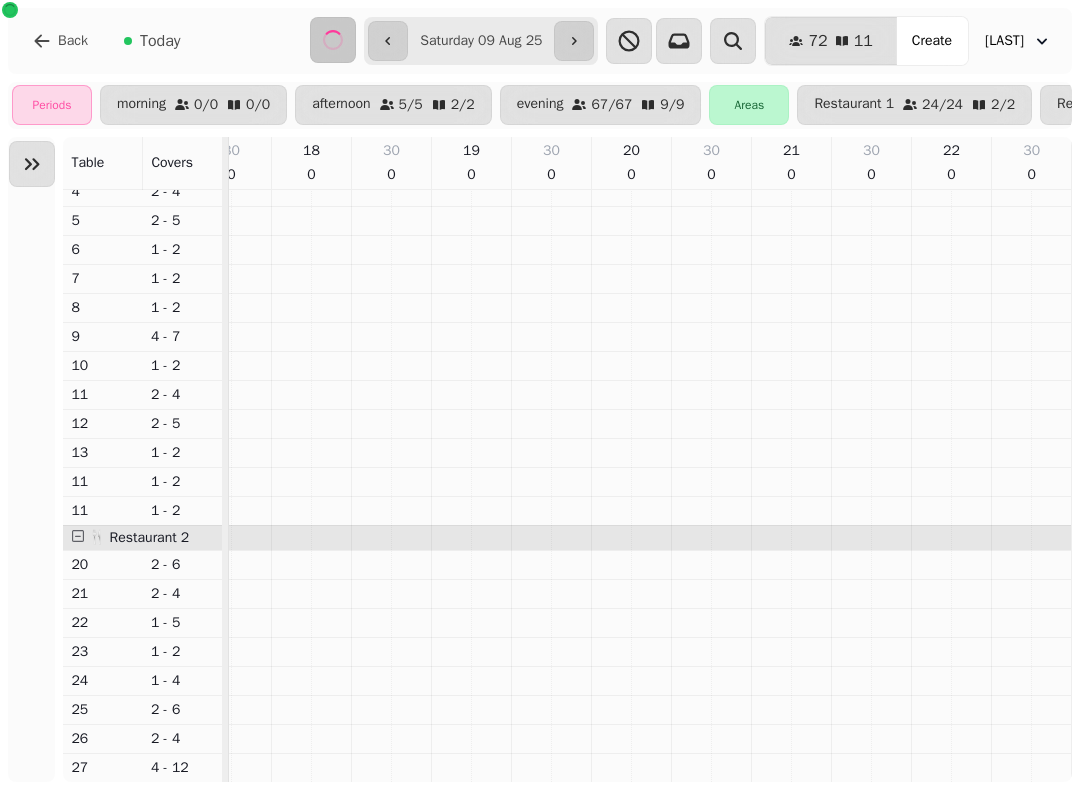 scroll, scrollTop: 0, scrollLeft: 422, axis: horizontal 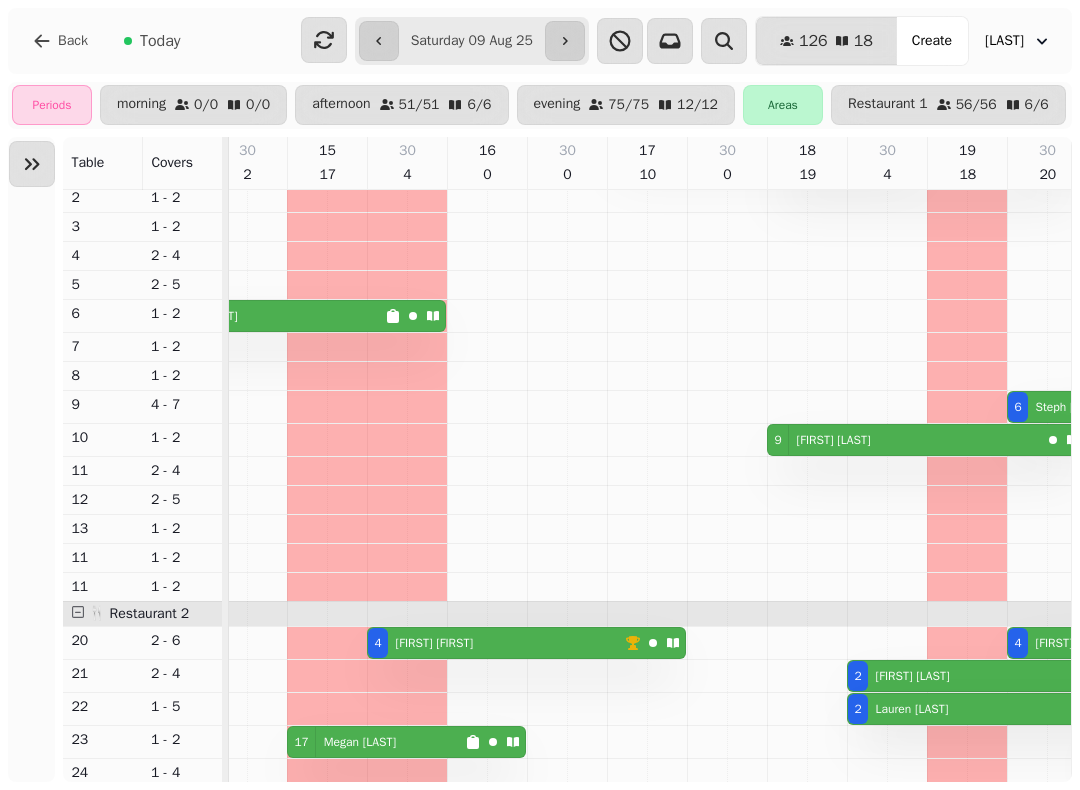 click 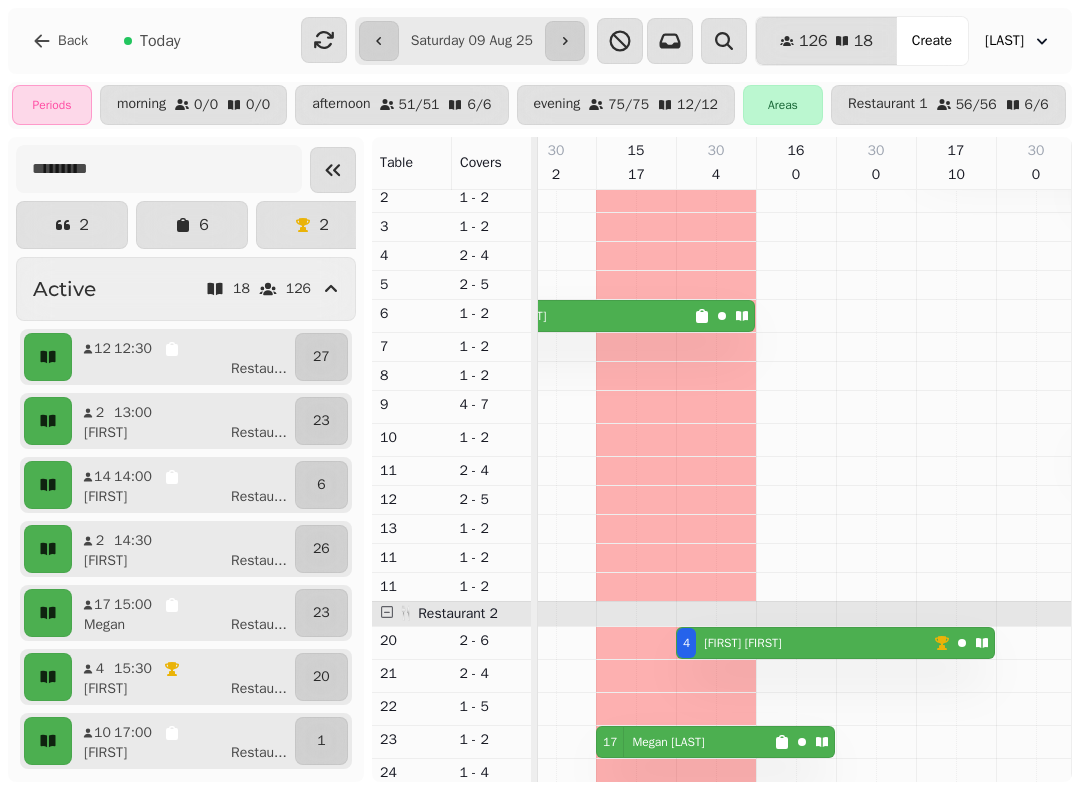 click on "[FIRST] Restau ..." at bounding box center [191, 433] 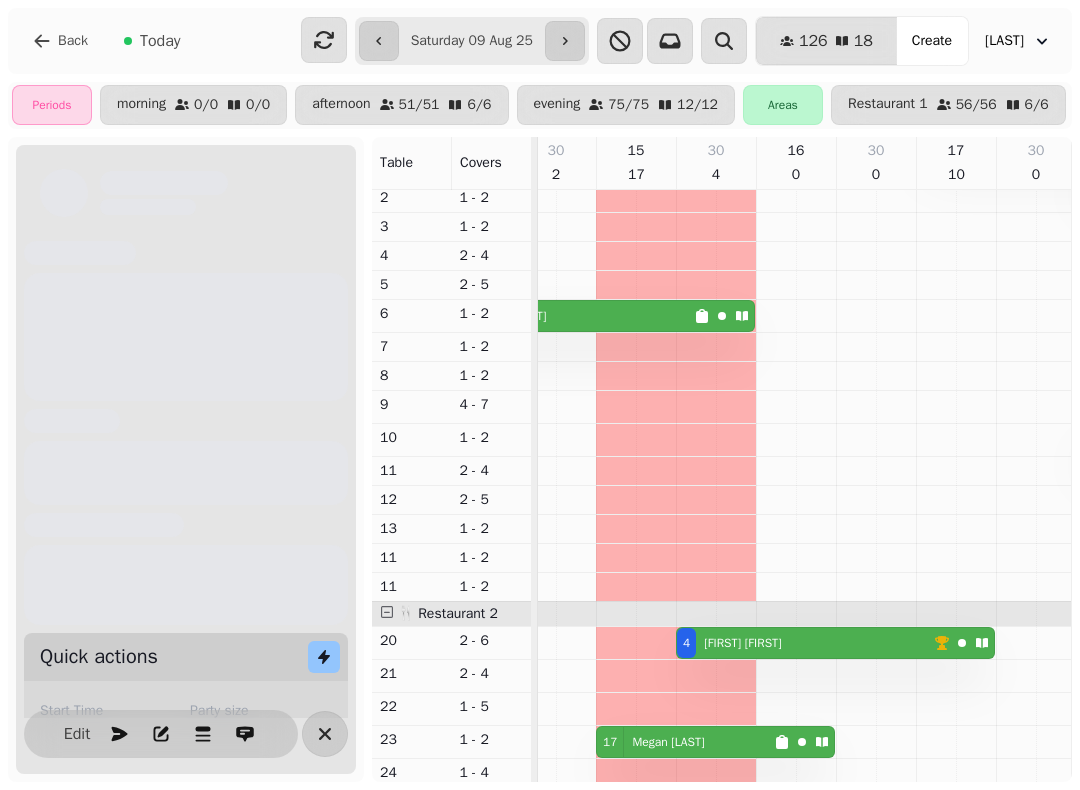 scroll, scrollTop: 0, scrollLeft: 147, axis: horizontal 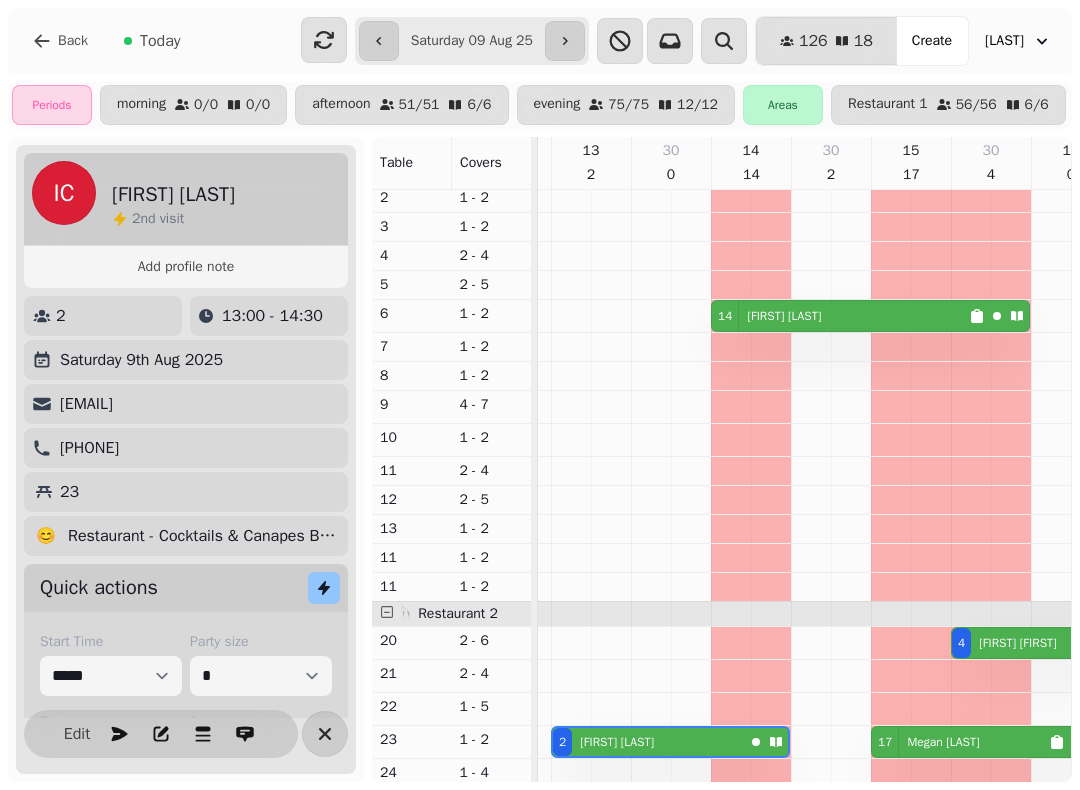 click on "Back" at bounding box center (60, 41) 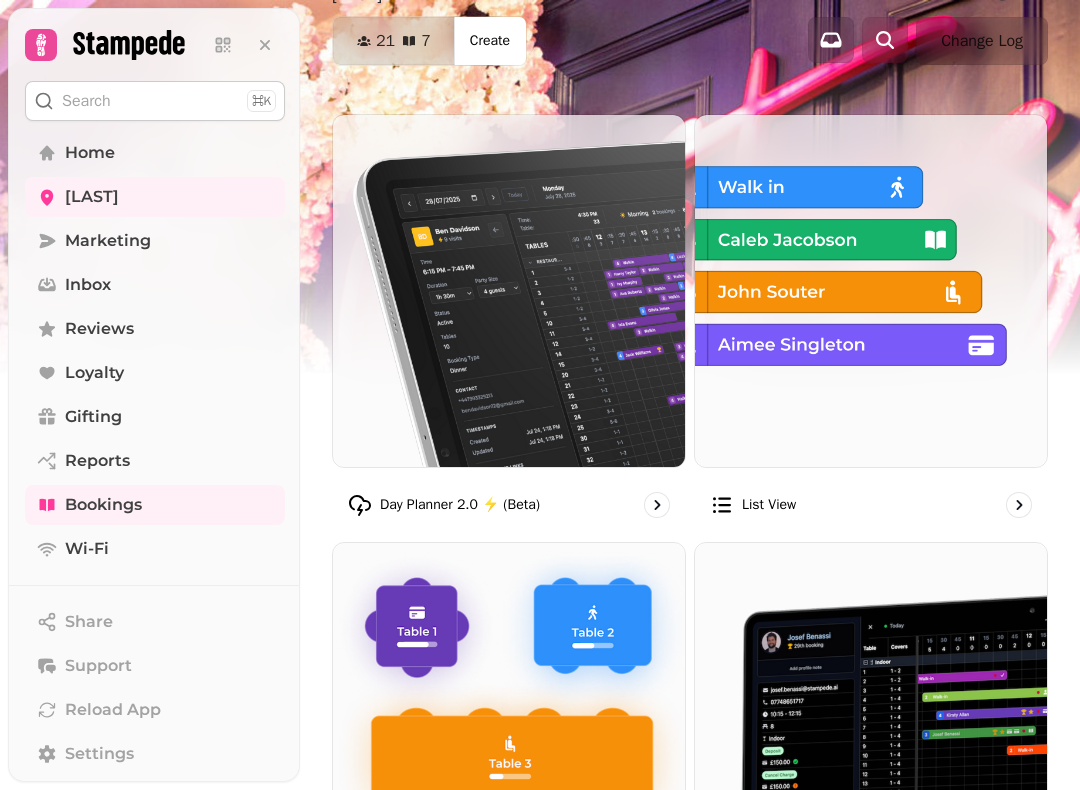 scroll, scrollTop: 125, scrollLeft: 0, axis: vertical 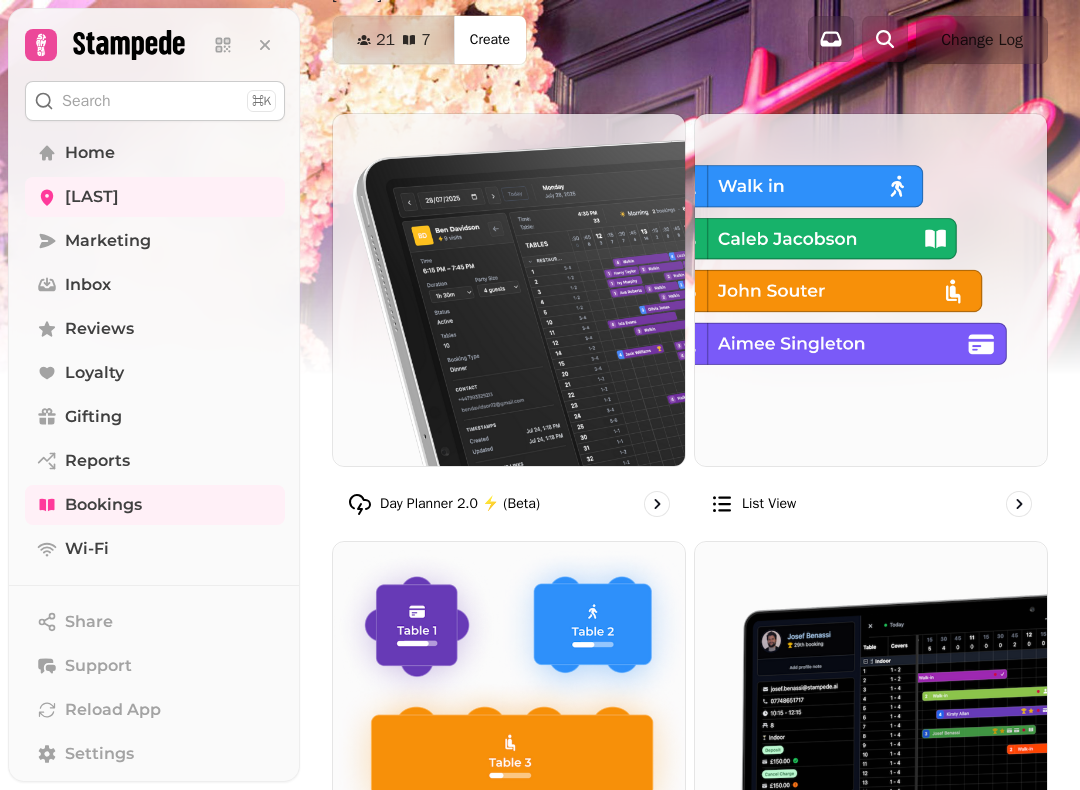 click at bounding box center (509, 290) 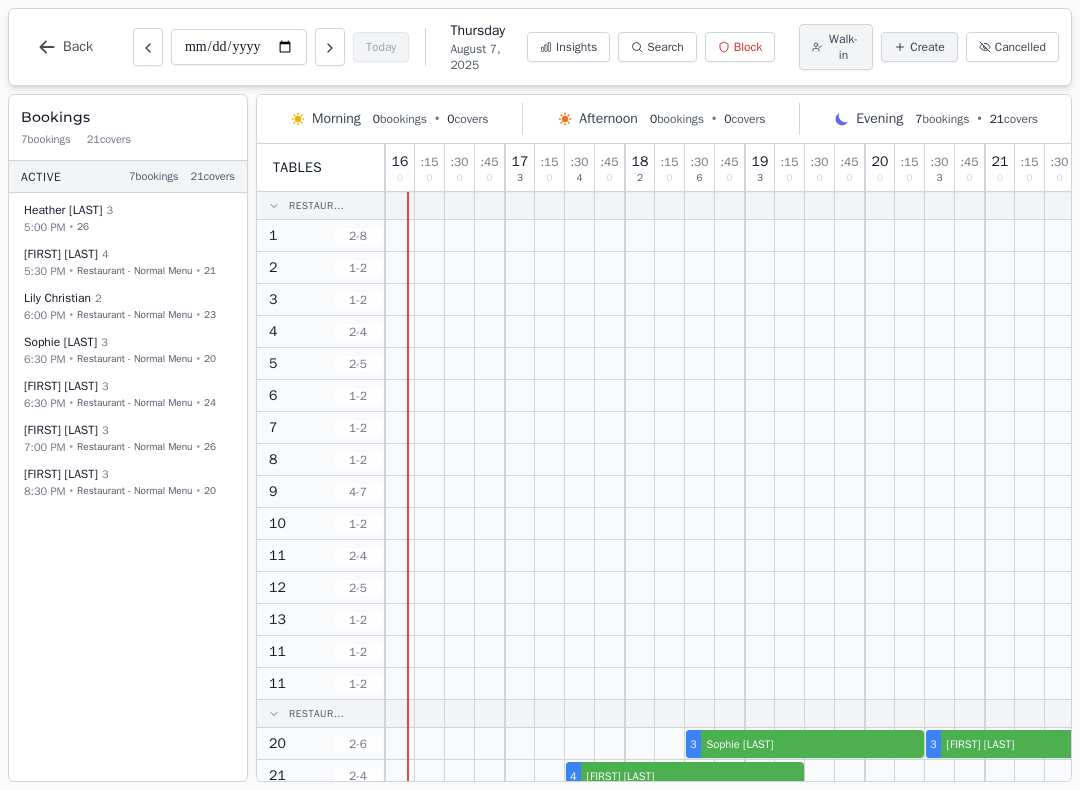 click 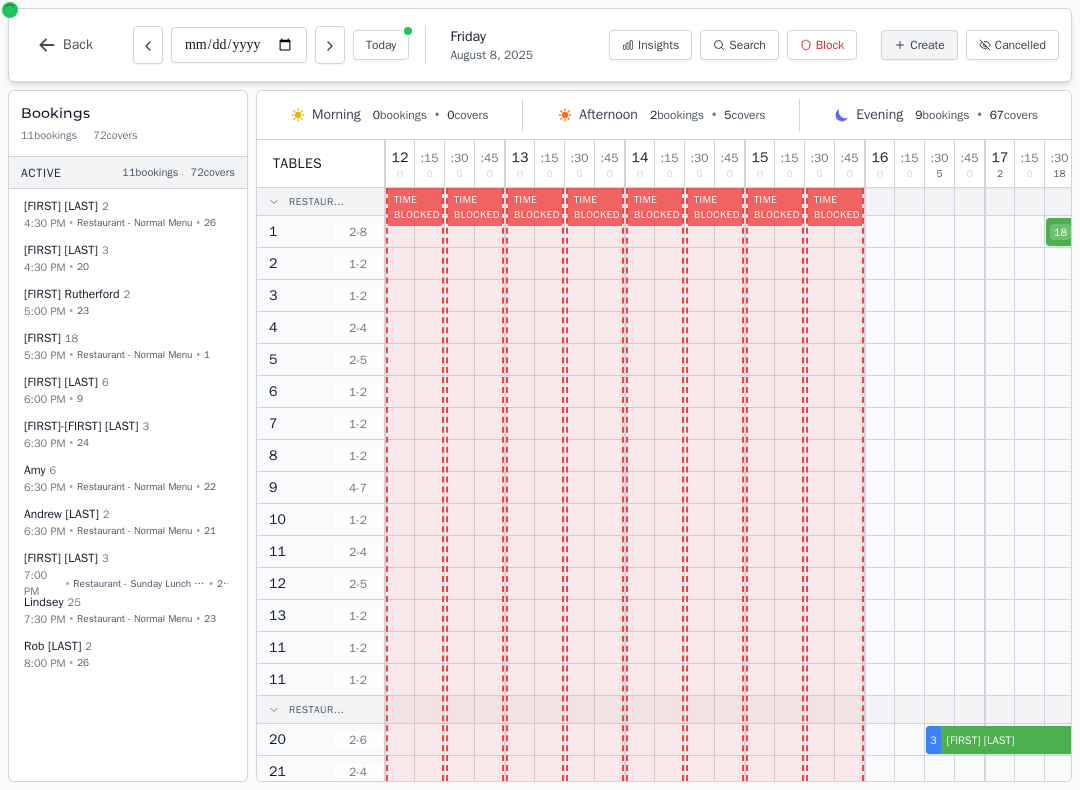 click at bounding box center (330, 45) 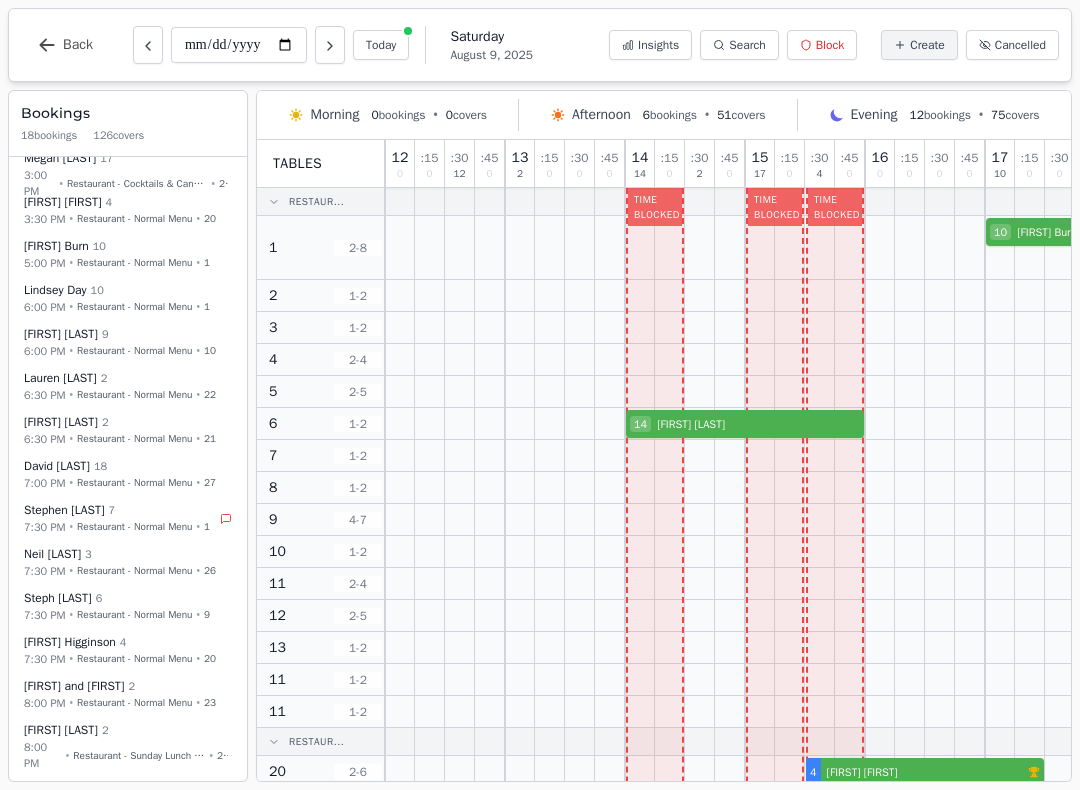 scroll, scrollTop: 223, scrollLeft: 0, axis: vertical 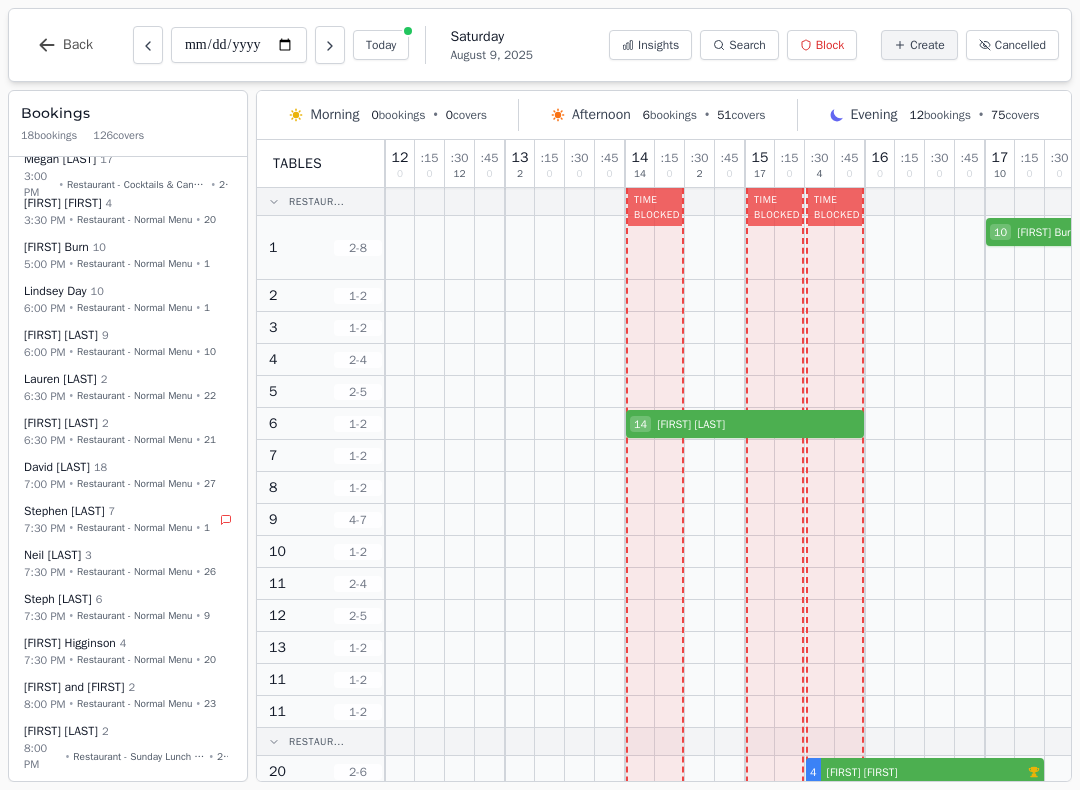 click on "Back" at bounding box center [78, 45] 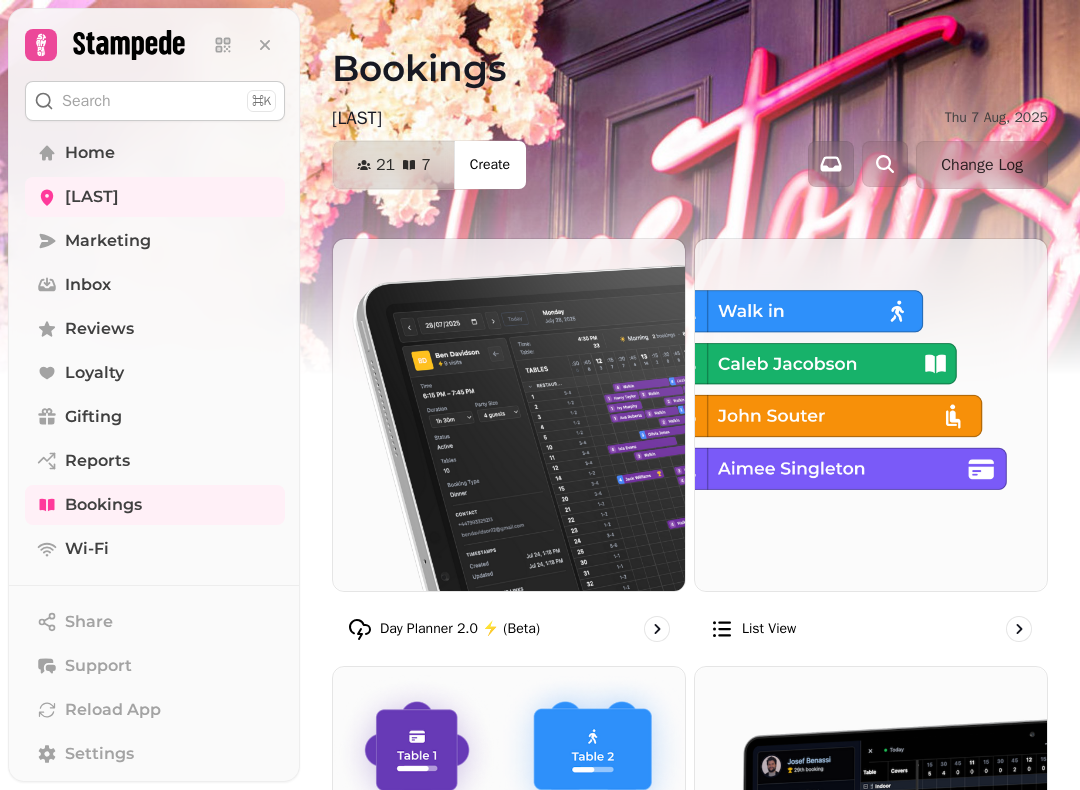 click on "Home" at bounding box center [155, 153] 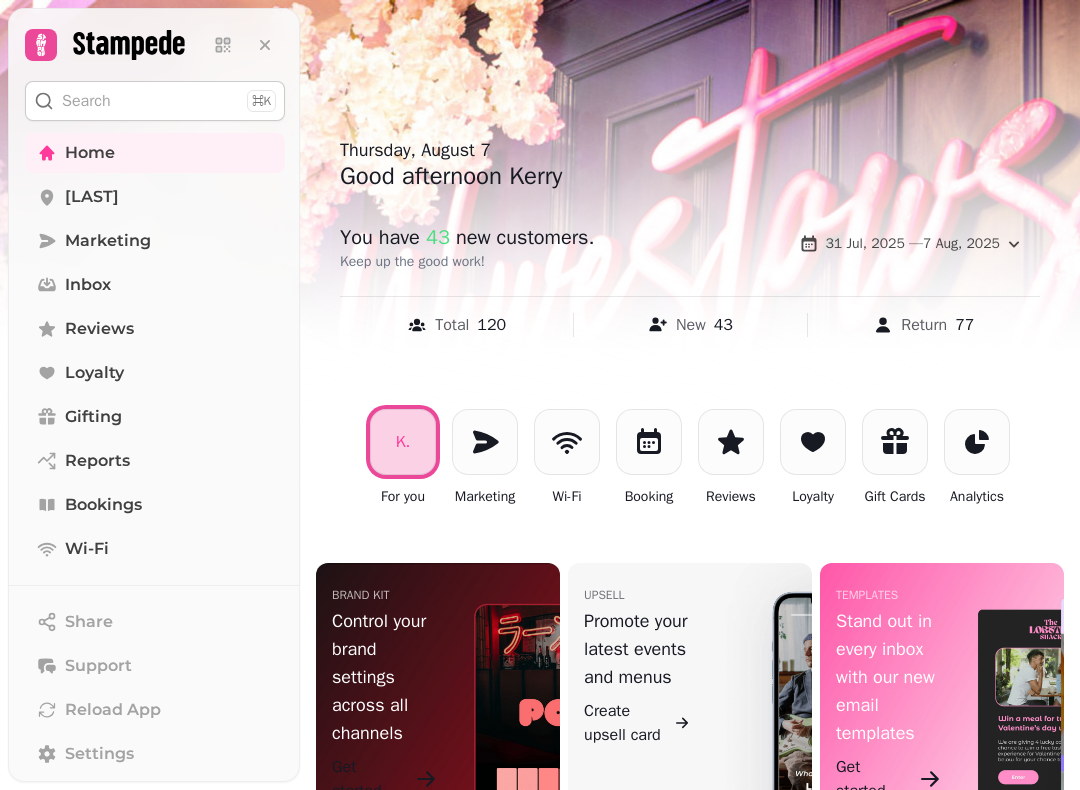 click 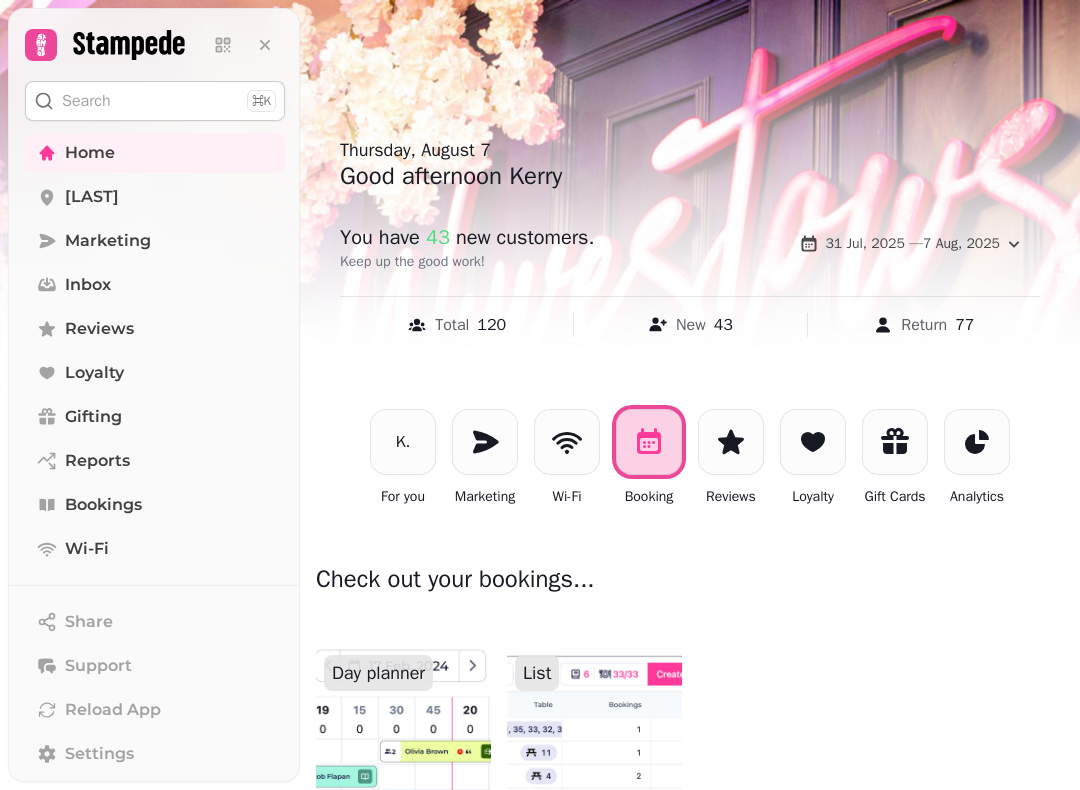 click on "Day planner" at bounding box center [378, 673] 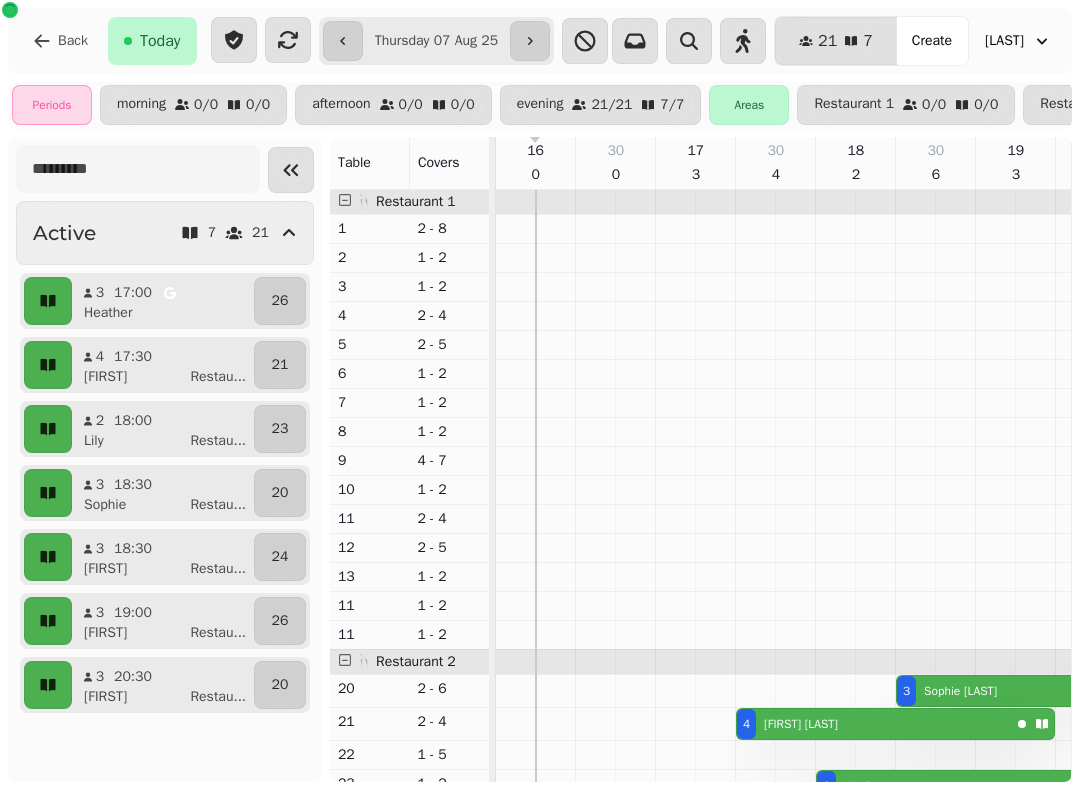 scroll, scrollTop: 0, scrollLeft: 42, axis: horizontal 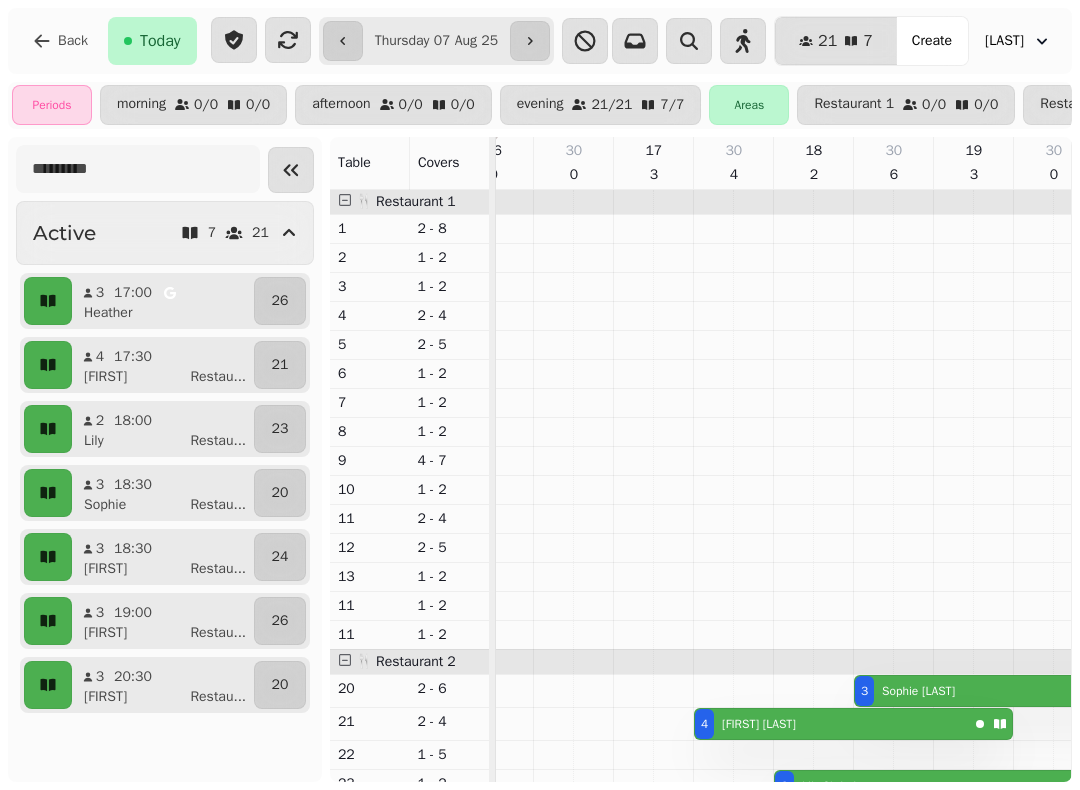 click 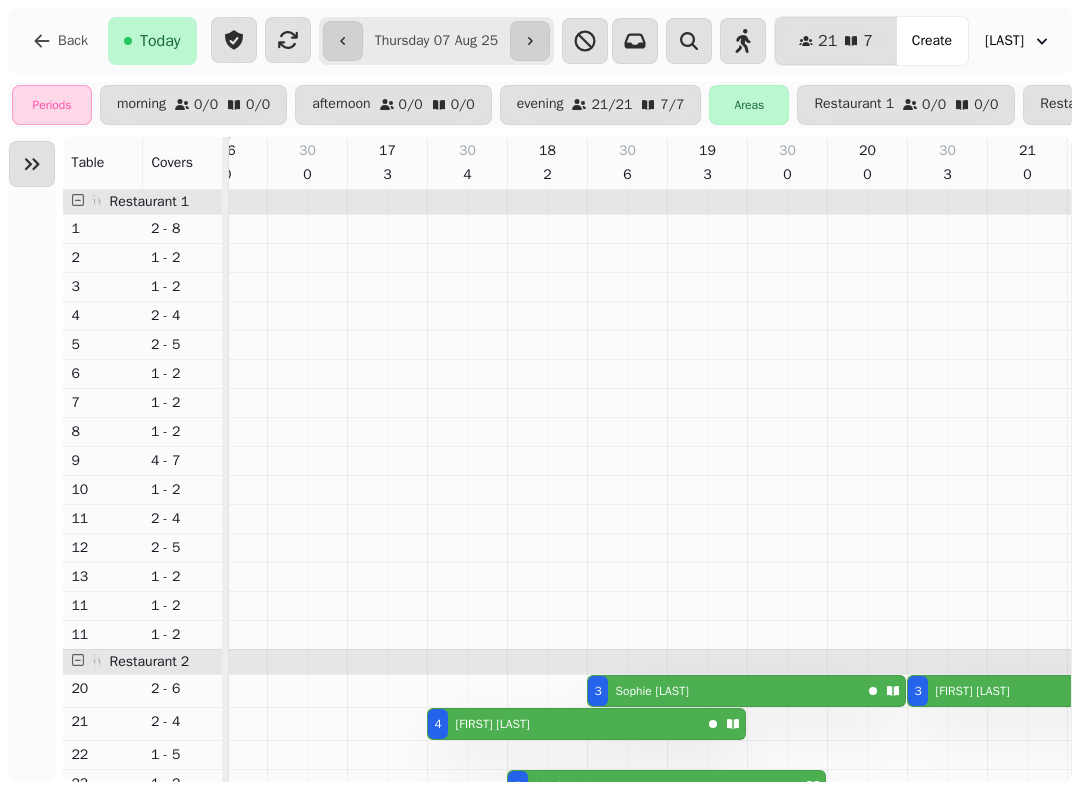 click on "**********" at bounding box center [436, 41] 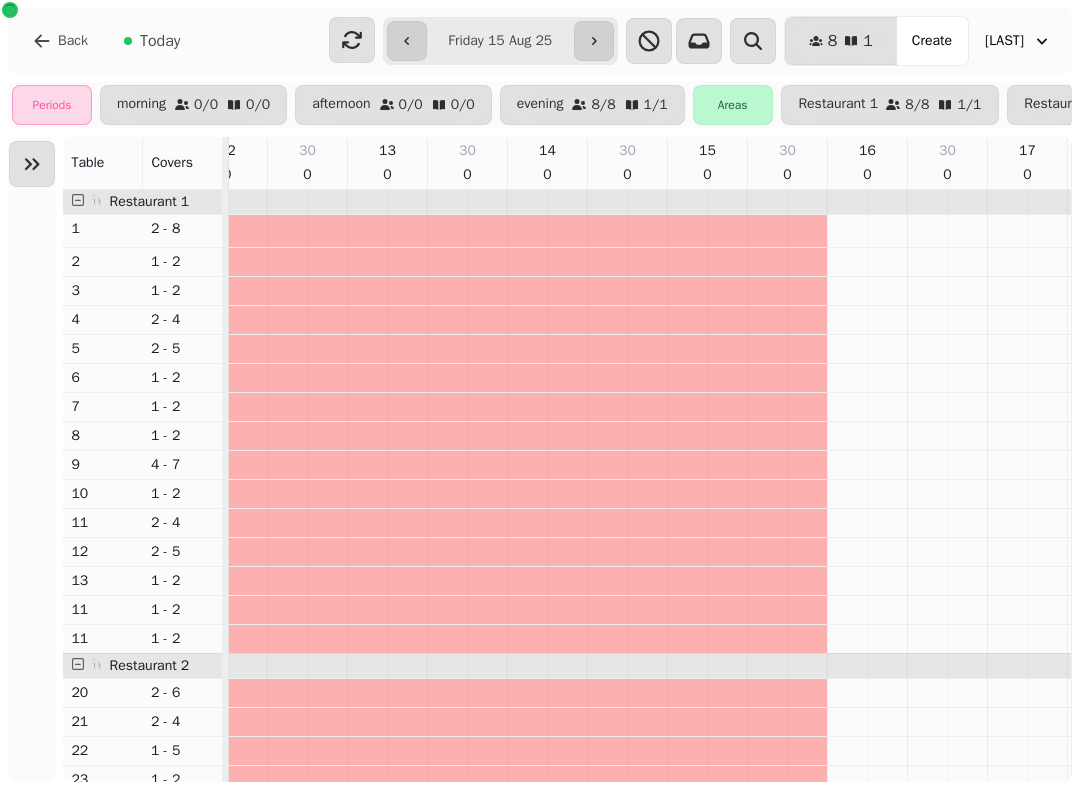 scroll, scrollTop: 0, scrollLeft: 682, axis: horizontal 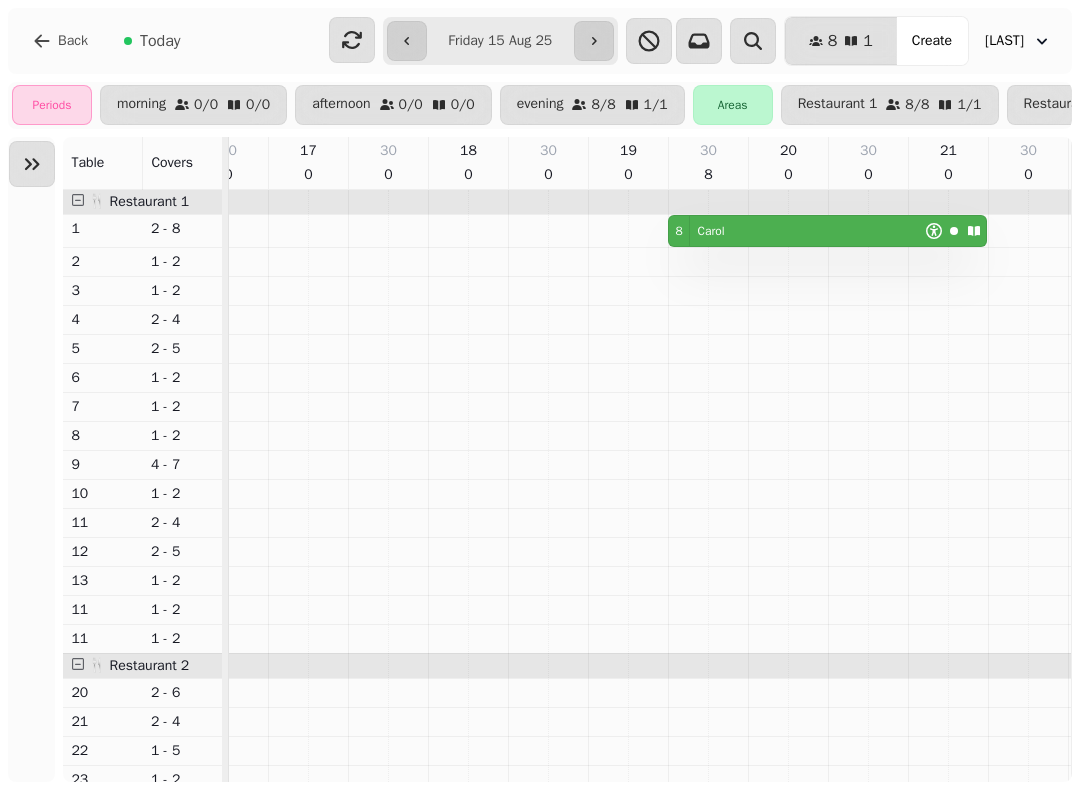 click on "Create" at bounding box center (932, 41) 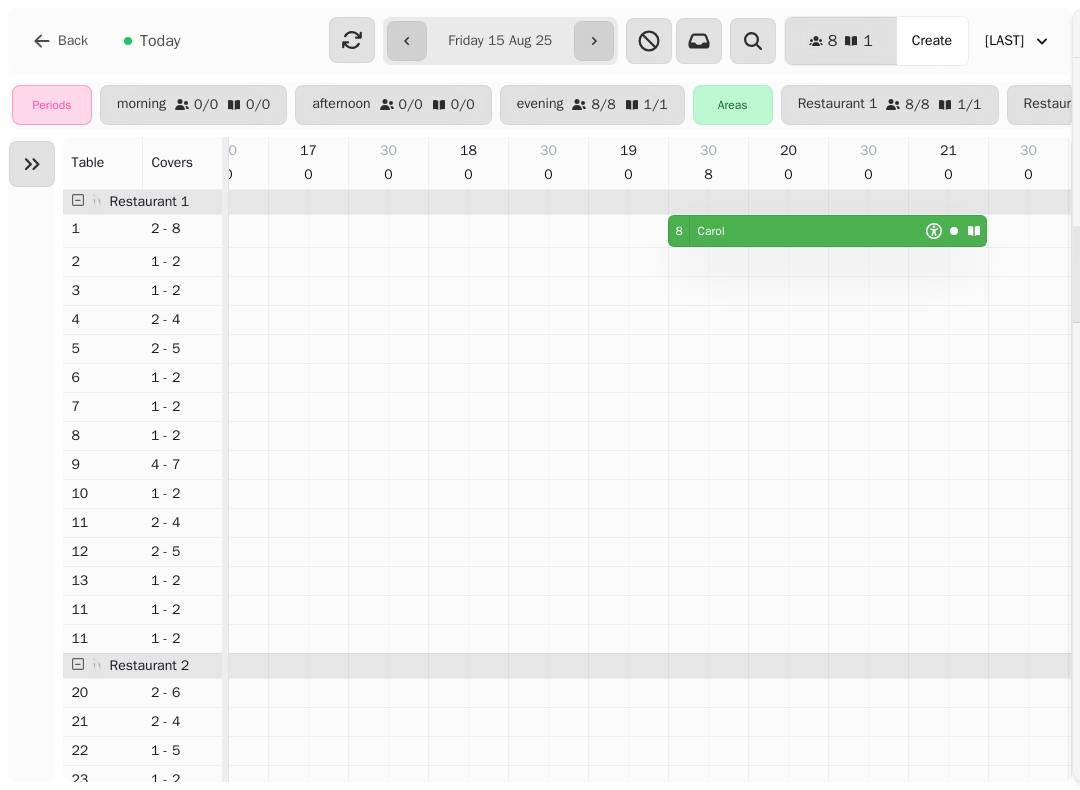scroll, scrollTop: 0, scrollLeft: 780, axis: horizontal 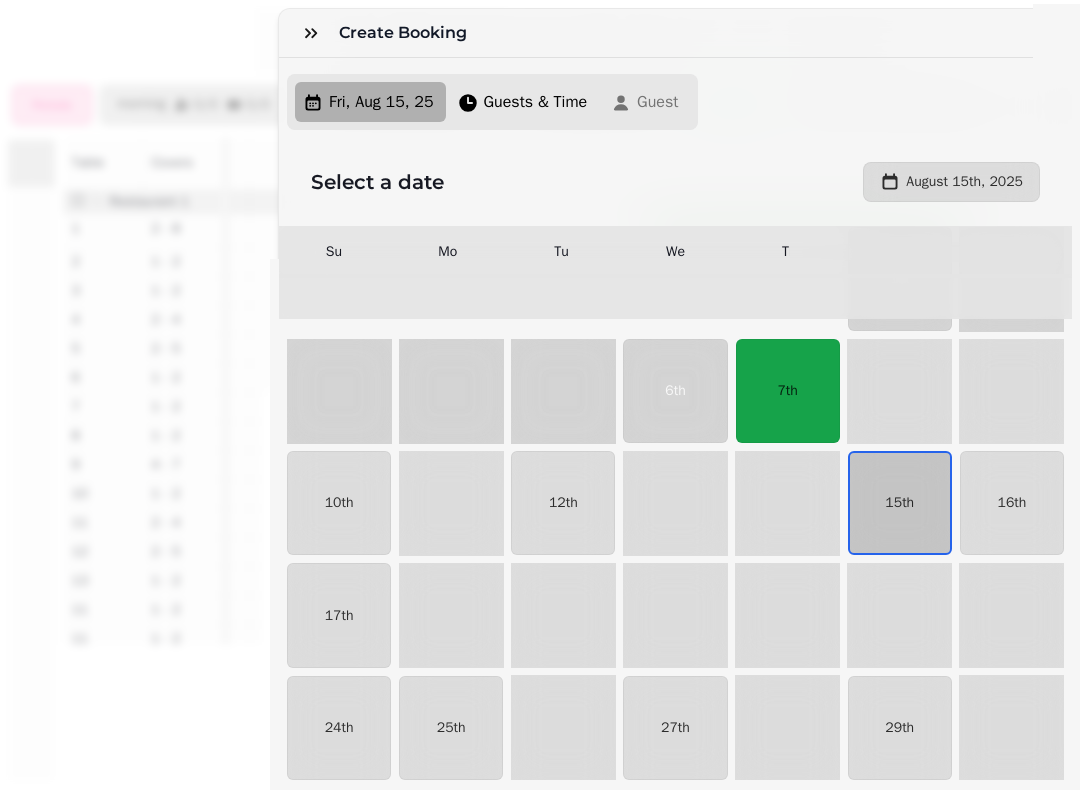 click on "15th" at bounding box center (899, 503) 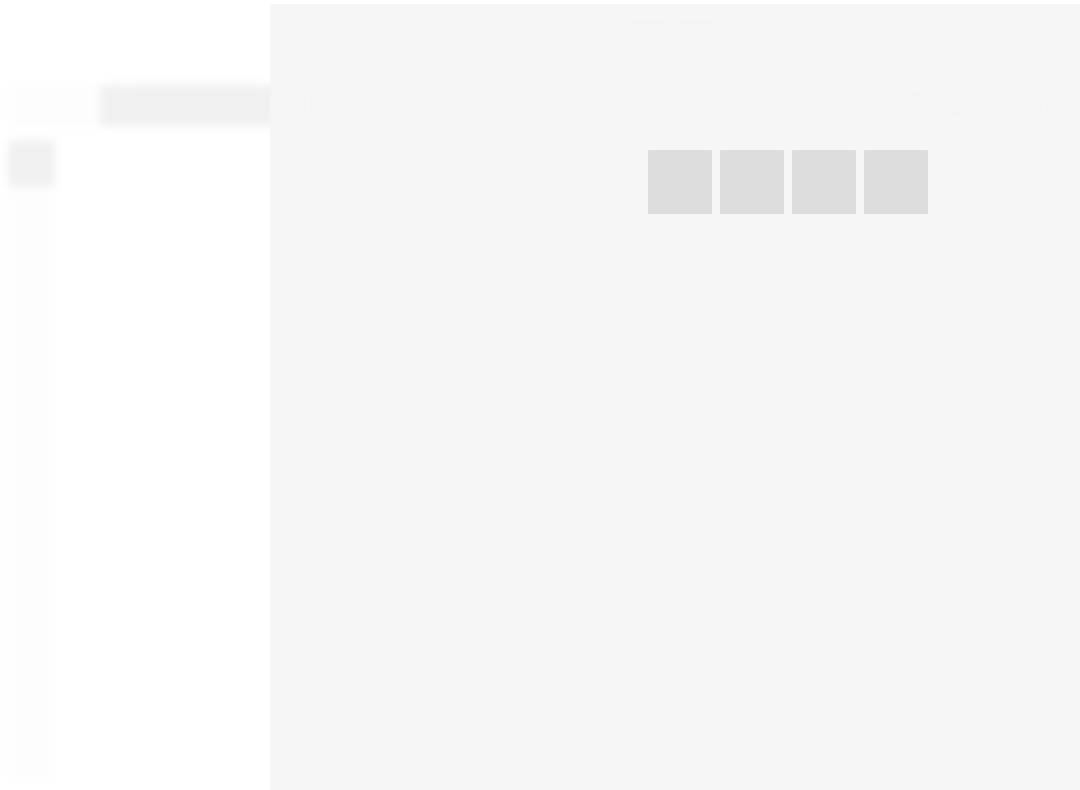 select on "****" 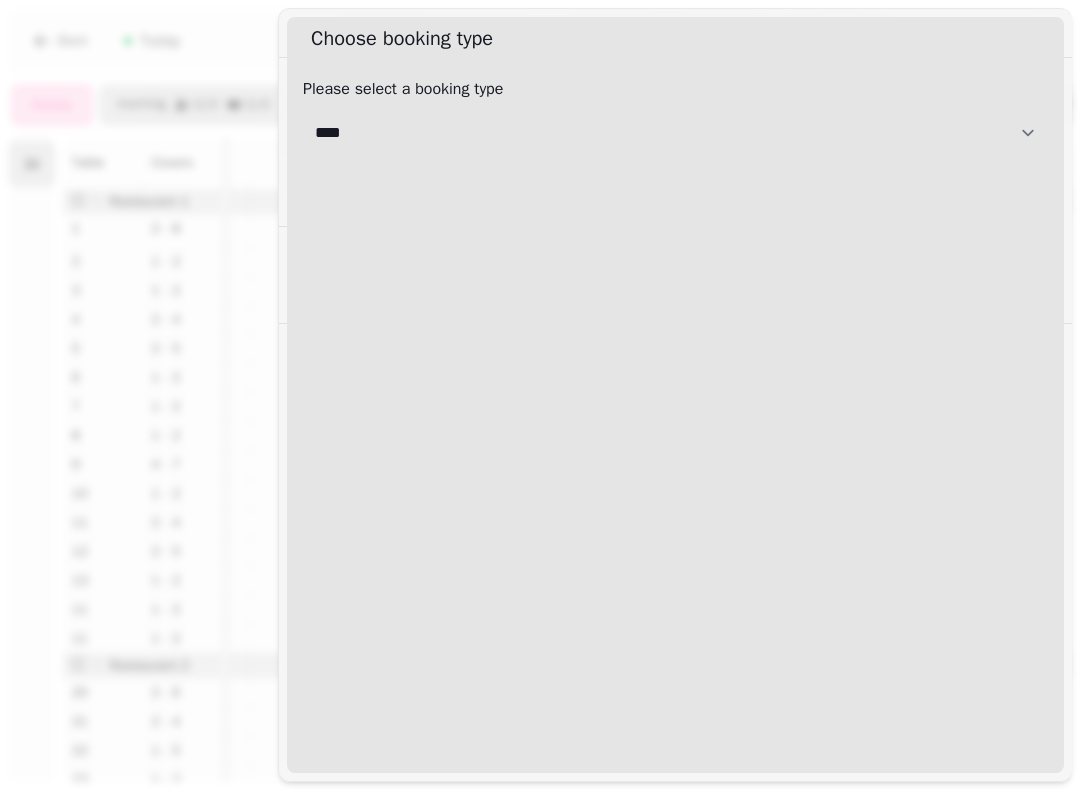 click on "**********" at bounding box center (675, 133) 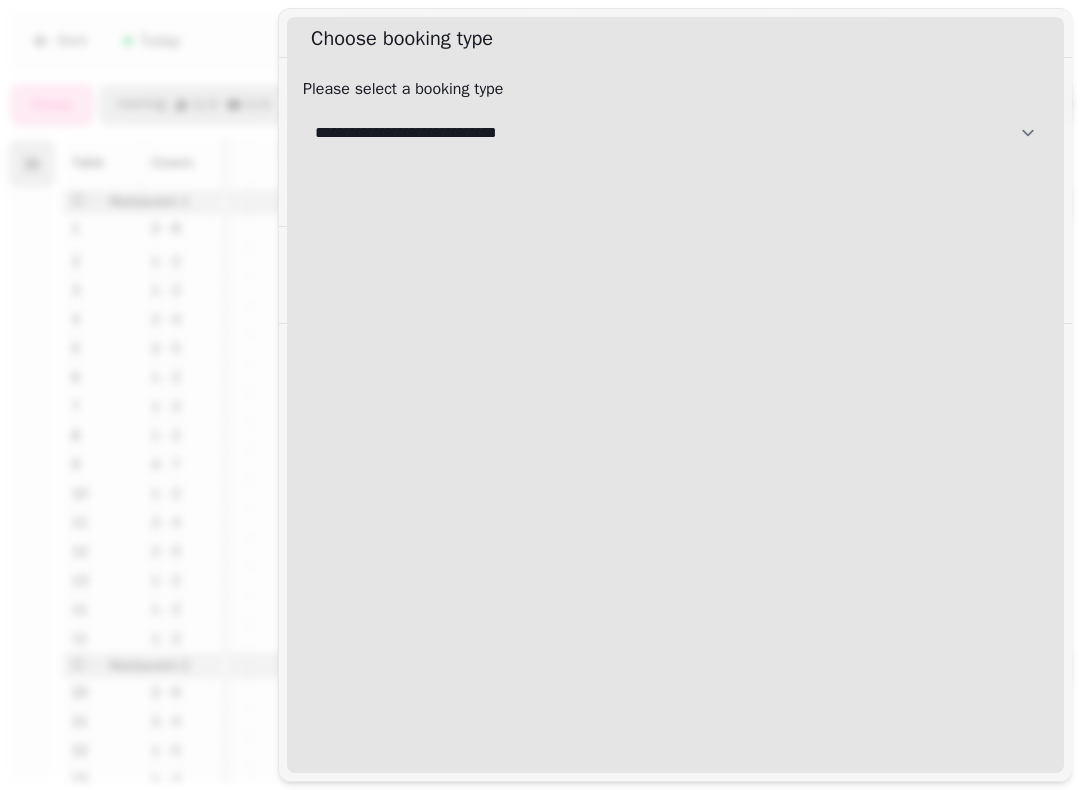 select on "**********" 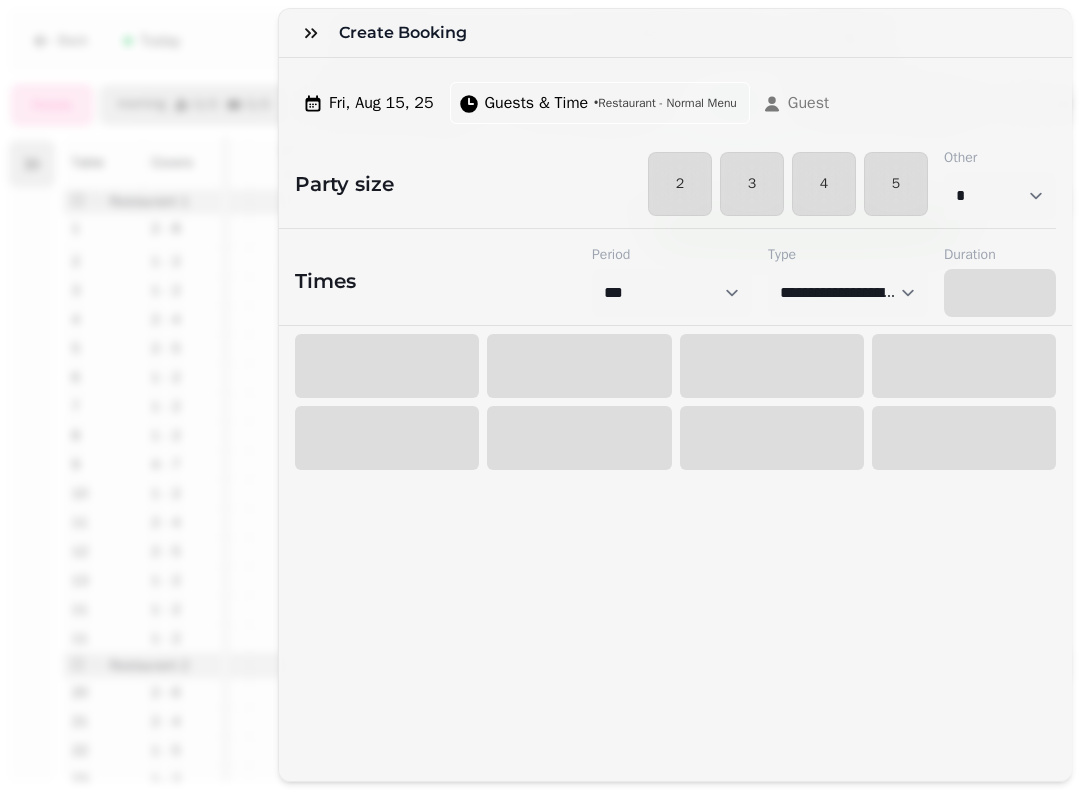 select on "****" 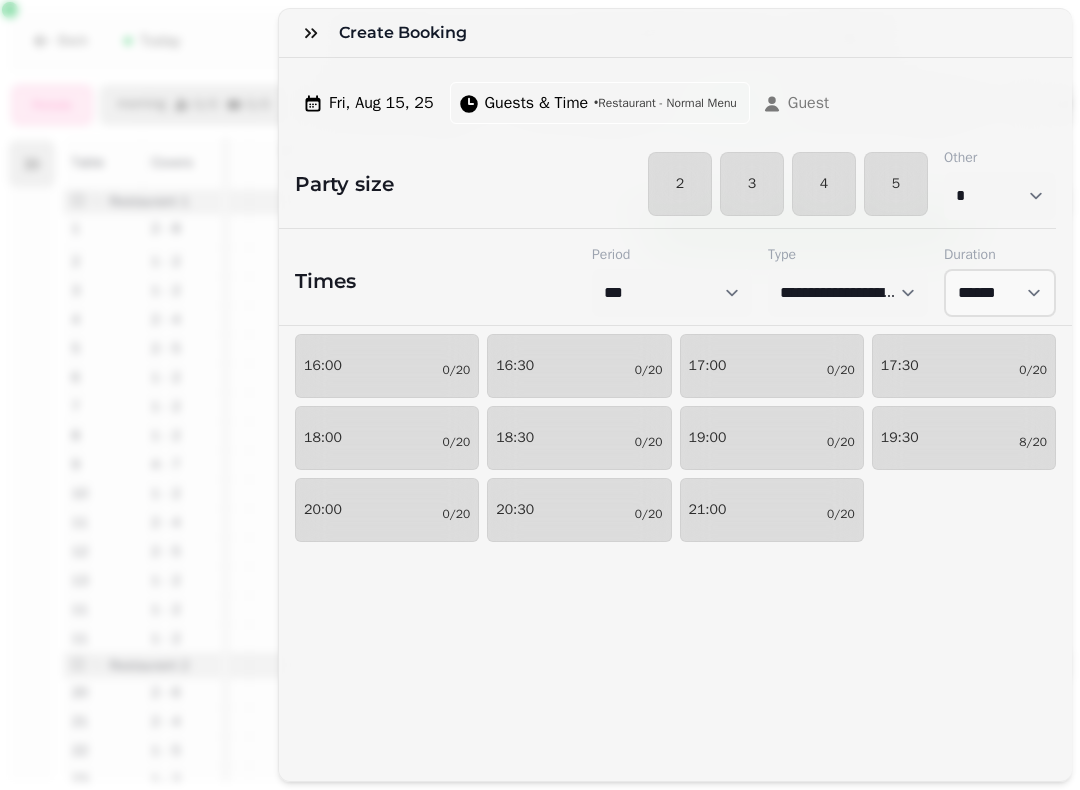 click on "3" at bounding box center (752, 184) 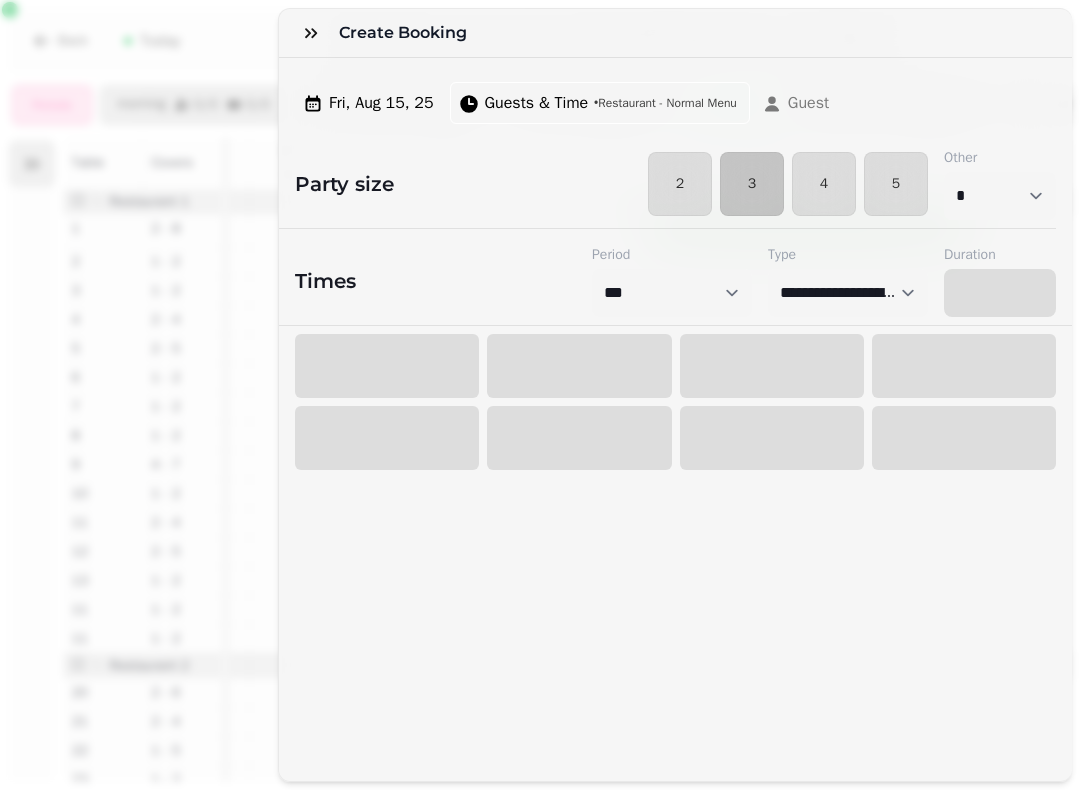 select on "****" 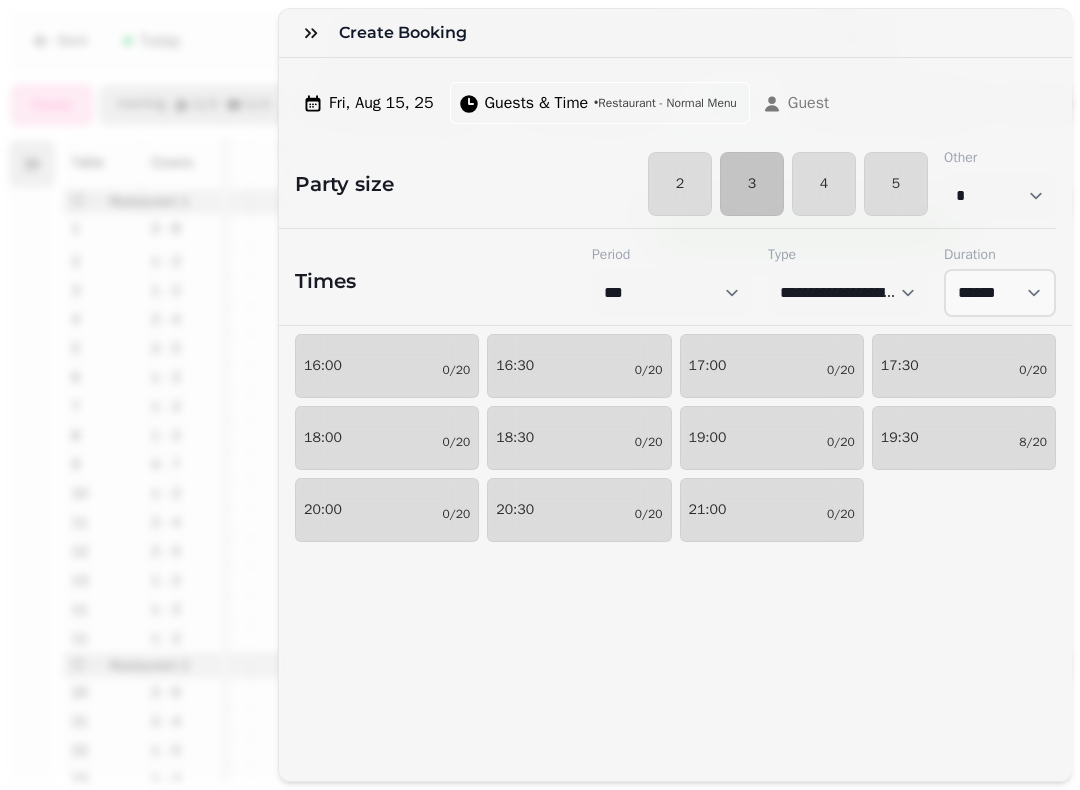 click on "19:30 [DATE]" at bounding box center [964, 438] 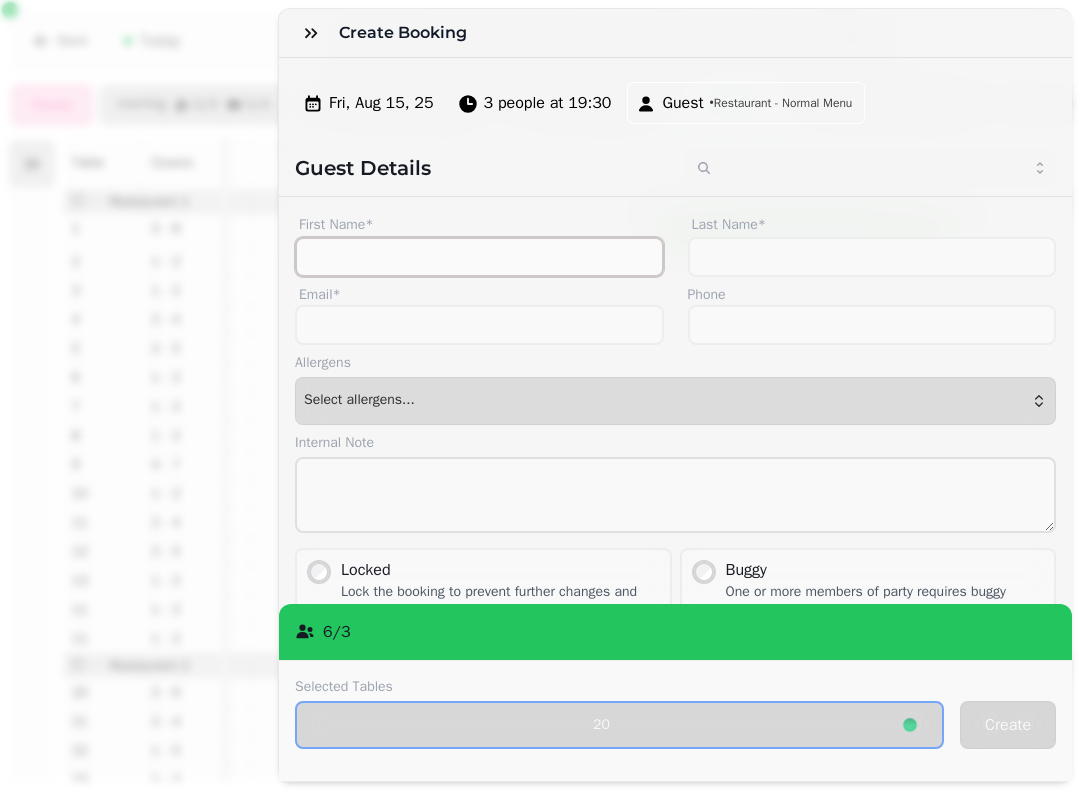 click on "First Name*" at bounding box center (479, 257) 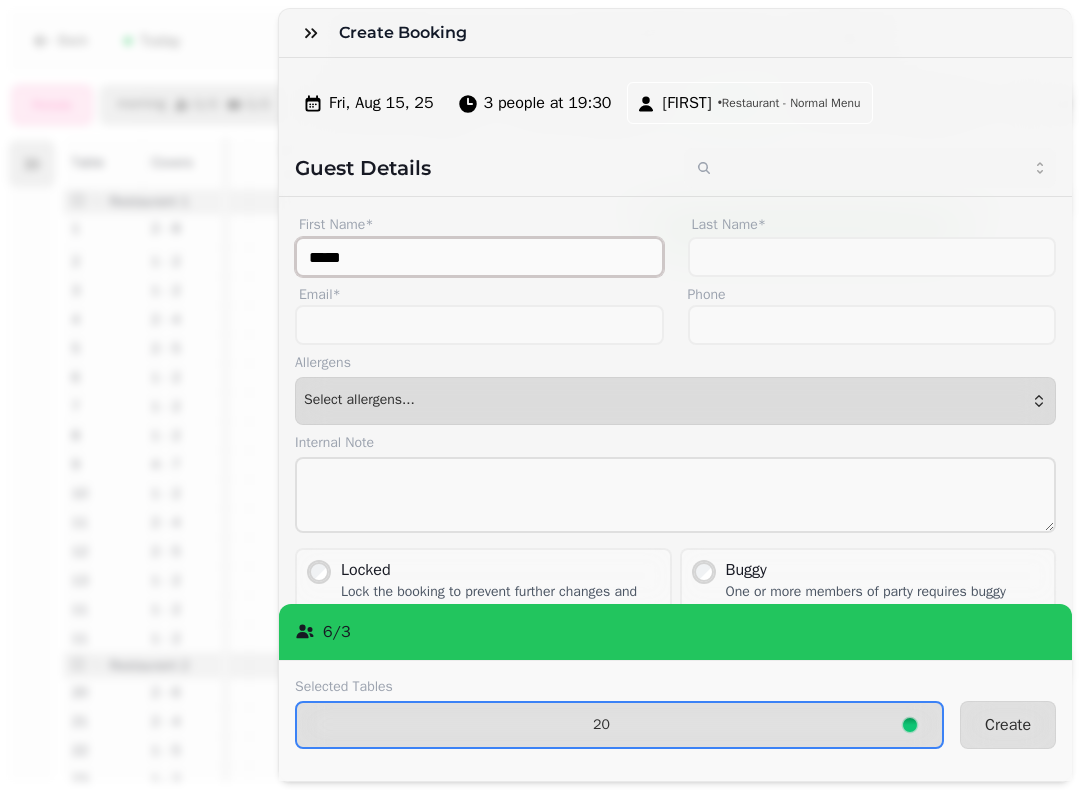 type on "*****" 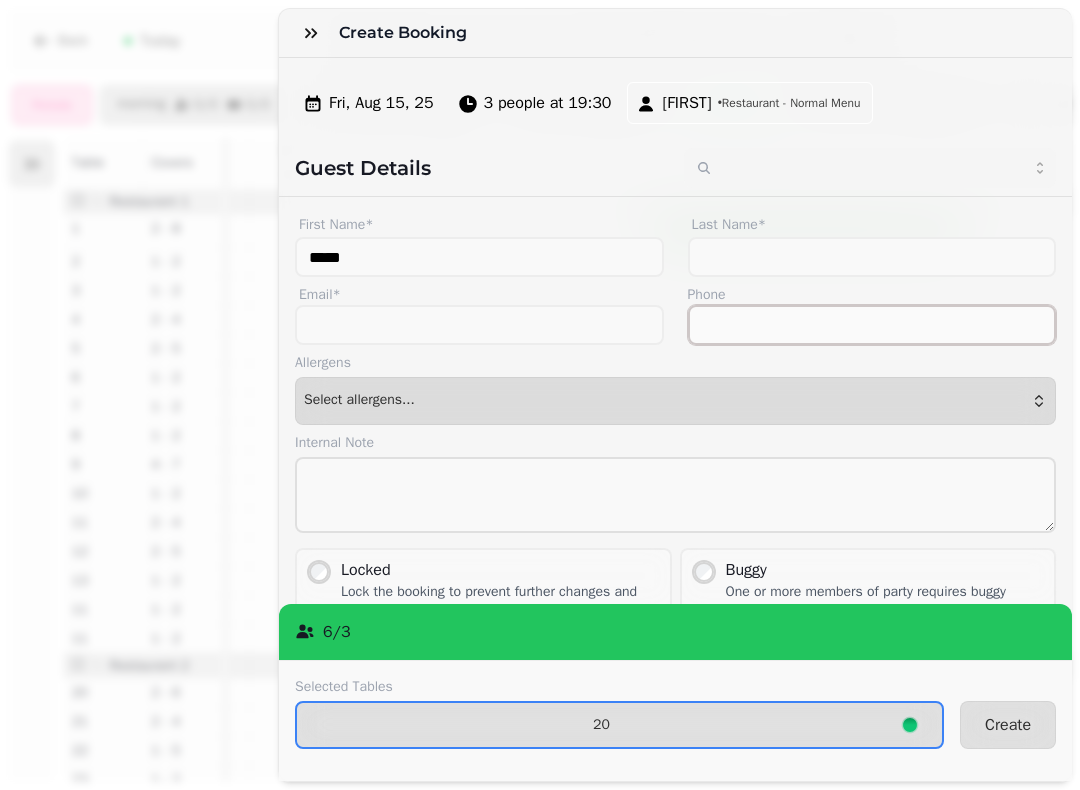 click on "Phone" at bounding box center (872, 325) 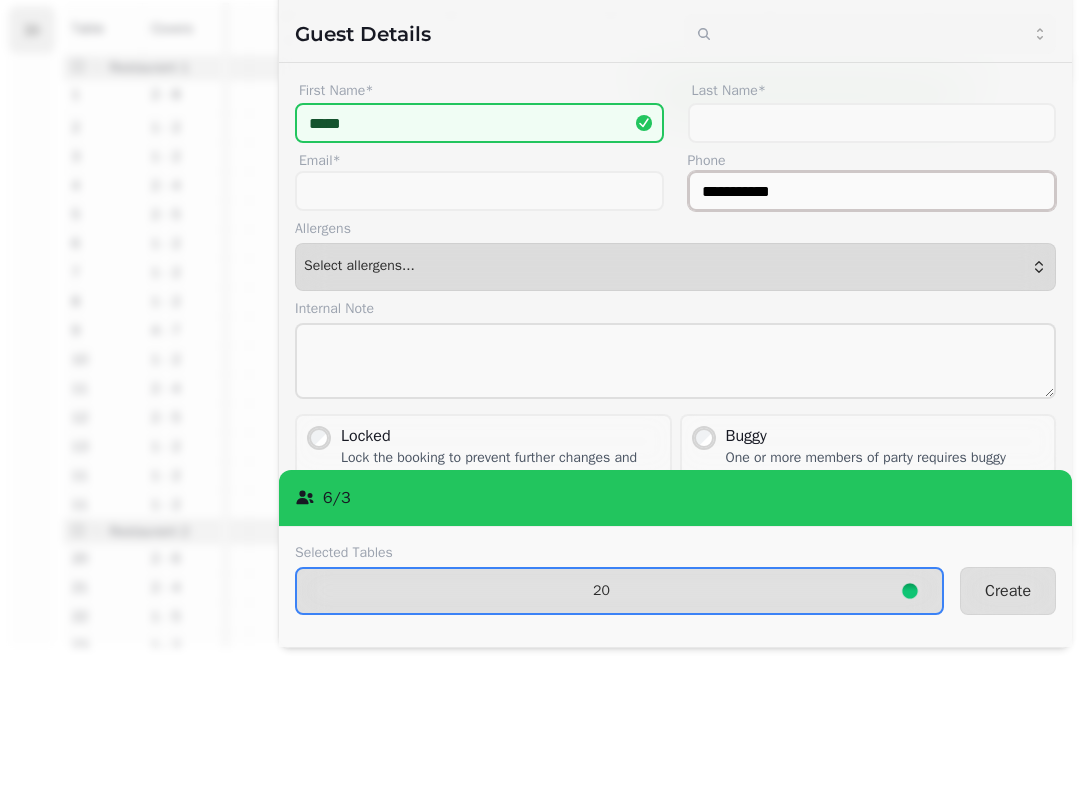 type on "**********" 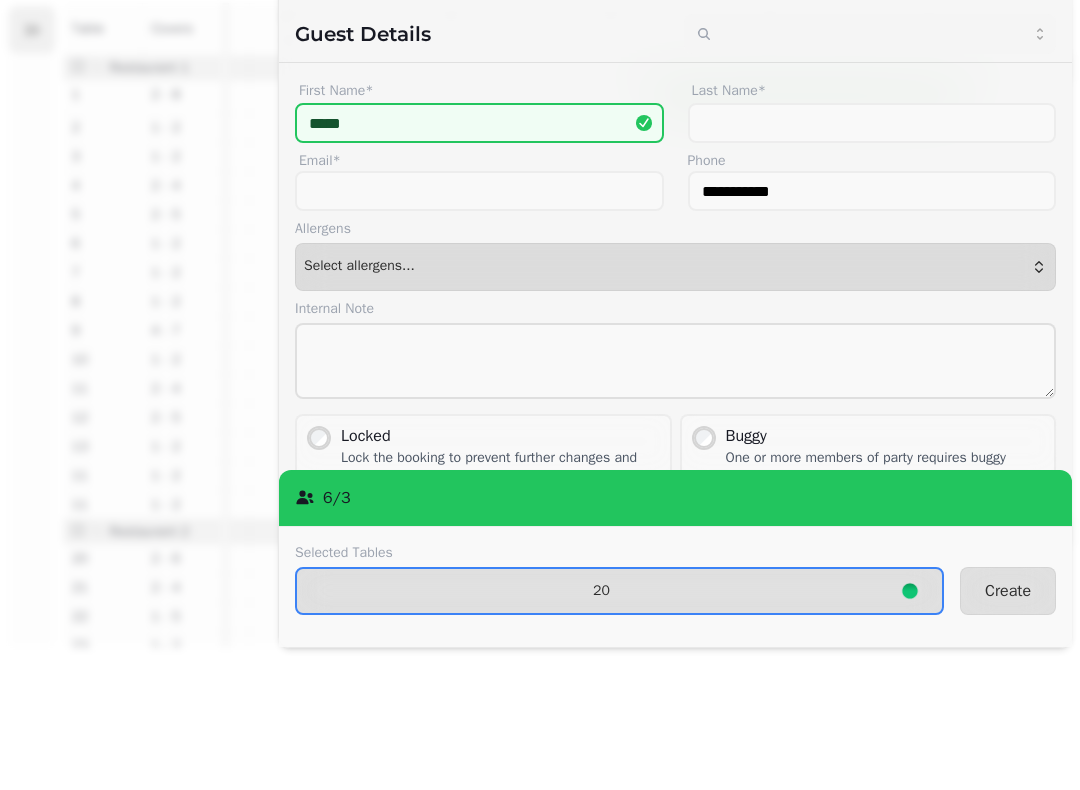 click on "**********" at bounding box center [675, 400] 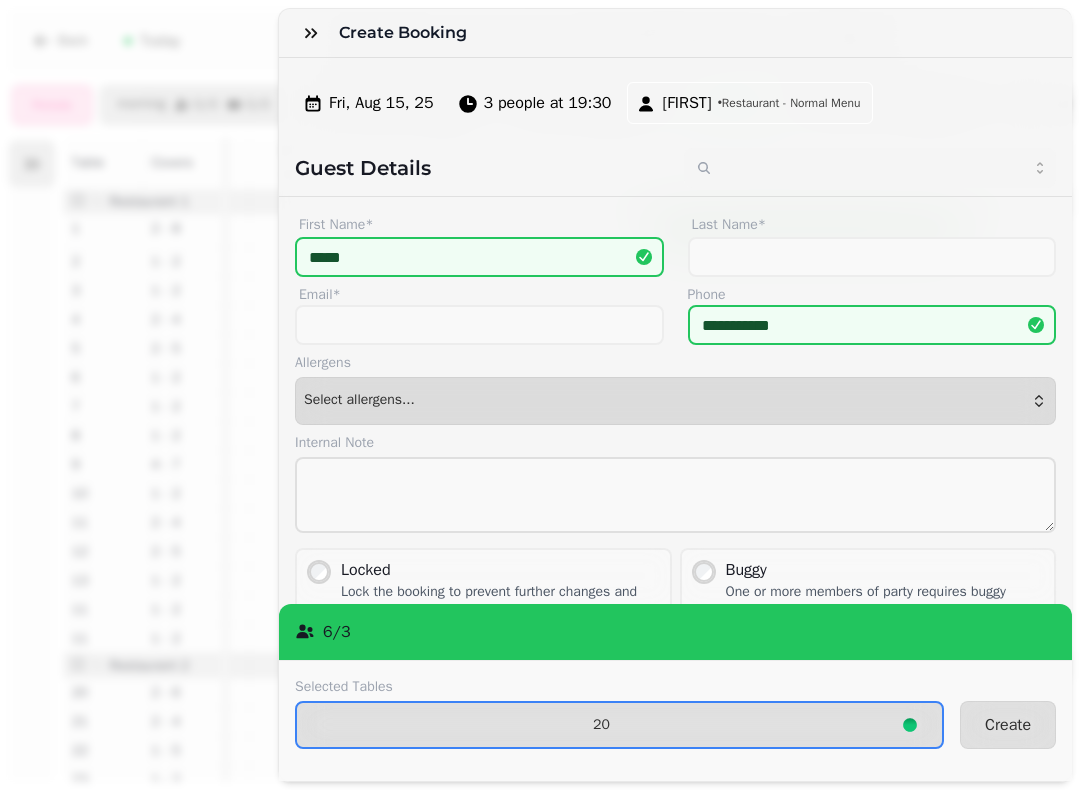 click on "Create" at bounding box center [1008, 725] 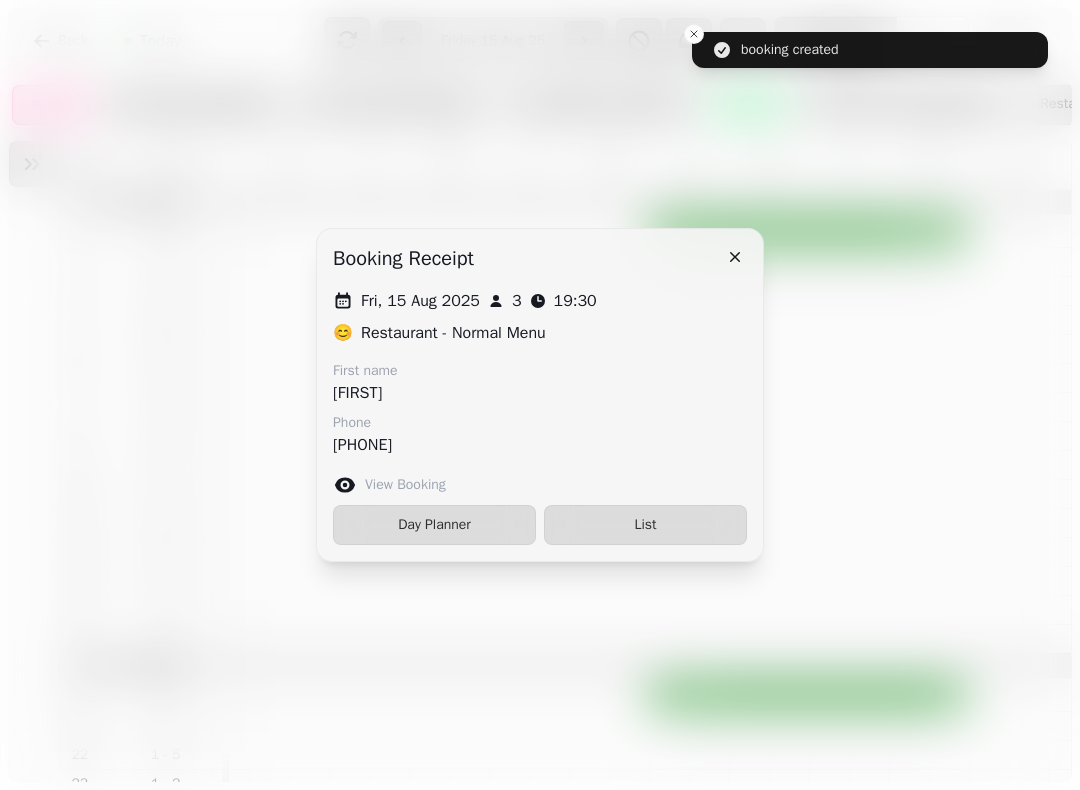 click 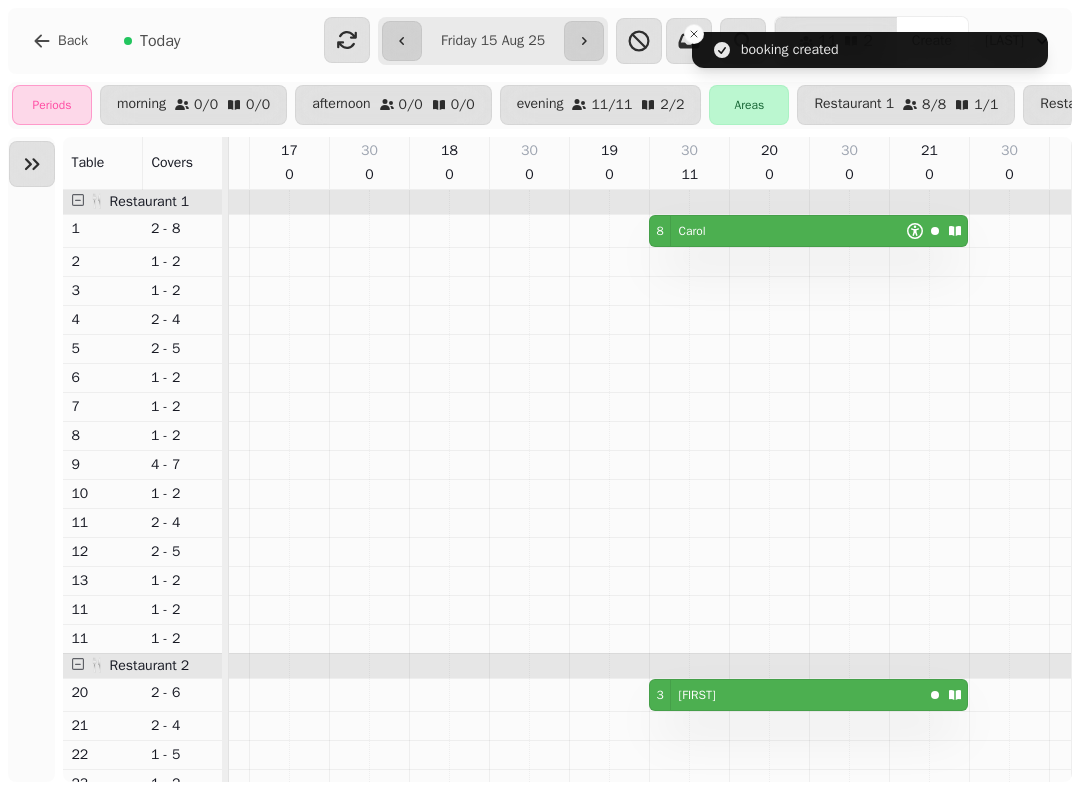 scroll, scrollTop: 0, scrollLeft: 840, axis: horizontal 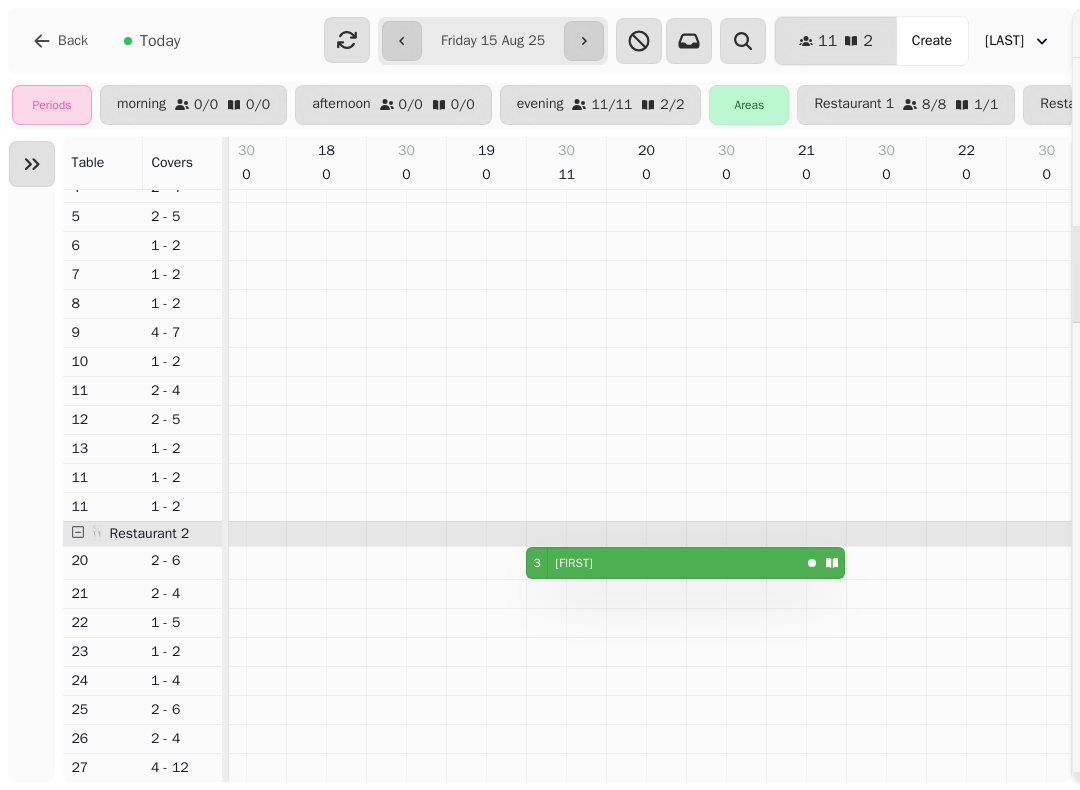 click on "Create Booking Date Guests & Time Guest Select a date Quick Picker Su Mo Tu We Th Fr Sa August 2025 1st 2nd 3rd 4th 5th 6th 7th 8th 9th 10th 11th 12th 13th 14th 15th 16th 17th 18th 19th 20th 21st 22nd 23rd 24th 25th 26th 27th 28th 29th 30th 31st September 2025 1st 2nd 3rd 4th 5th 6th 7th 8th 9th 10th 11th 12th 13th 14th 15th 16th 17th 18th 19th 20th 21st 22nd 23rd 24th 25th 26th 27th 28th 29th 30th October 2025 1st 2nd 3rd 4th 5th 6th 7th 8th 9th 10th 11th 12th 13th 14th 15th 16th 17th 18th 19th 20th 21st 22nd 23rd 24th 25th 26th 27th 28th 29th 30th 31st November 2025 1st 2nd 3rd 4th 5th 6th 7th 8th 9th 10th 11th 12th 13th 14th 15th 16th 17th 18th 19th 20th 21st 22nd 23rd 24th 25th 26th 27th 28th 29th 30th December 2025 1st 2nd 3rd 4th 5th 6th 7th 8th 9th 10th 11th 12th 13th 14th 15th 16th 17th 18th 19th 20th 21st 22nd 23rd 24th 25th 26th 27th 28th 29th 30th 31st January 2026 1st 2nd 3rd 4th 5th 6th 7th 8th 9th 10th 11th 12th 13th 14th 15th 16th 17th 18th 19th 20th 21st 22nd 23rd 24th 25th 26th 27th 28th 29th" at bounding box center [540, 411] 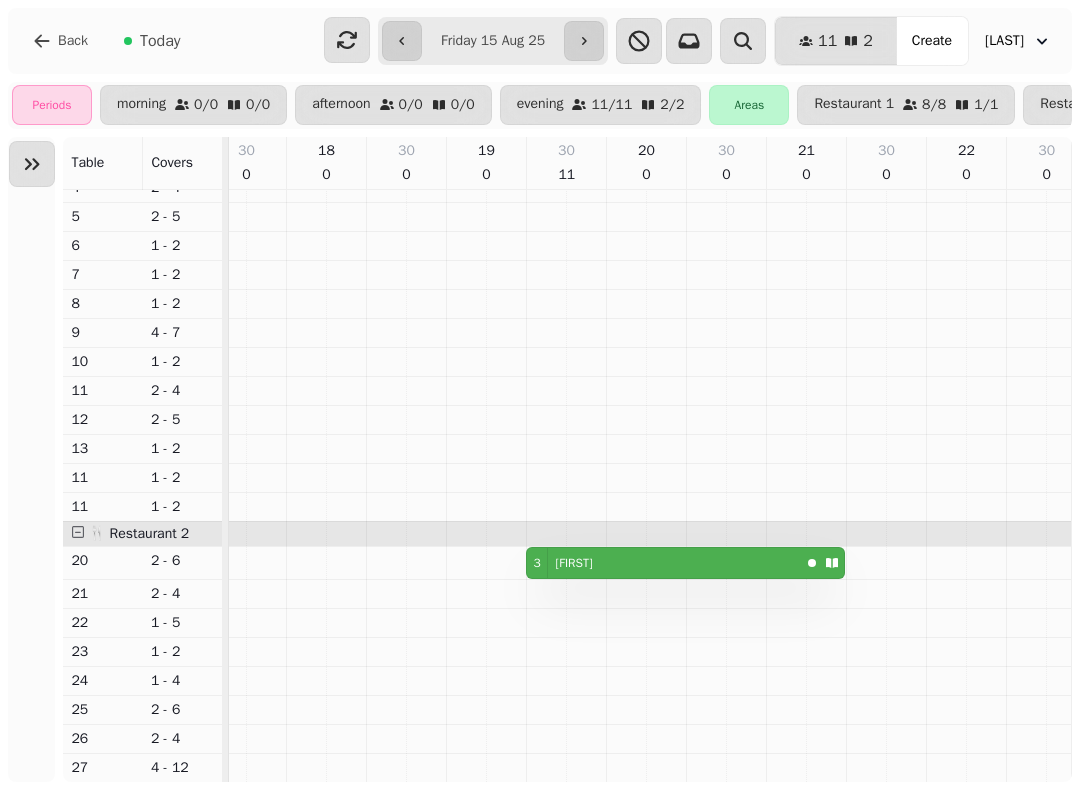 click on "**********" at bounding box center [493, 41] 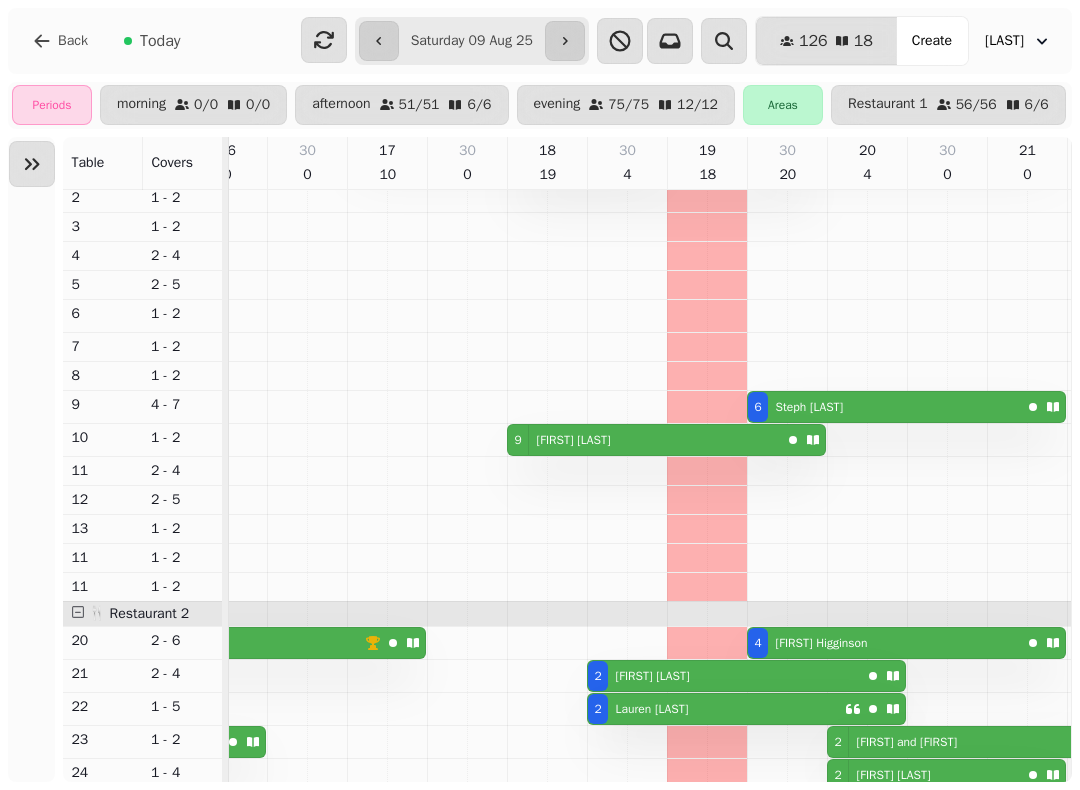 click 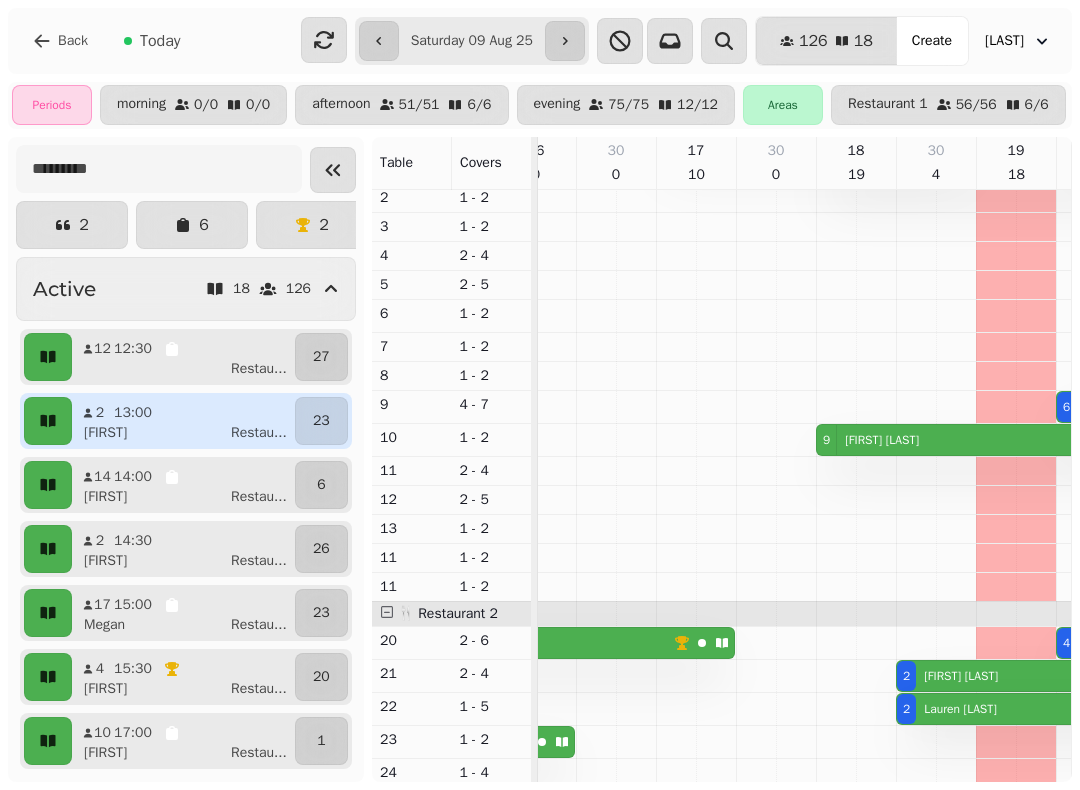 click at bounding box center [333, 170] 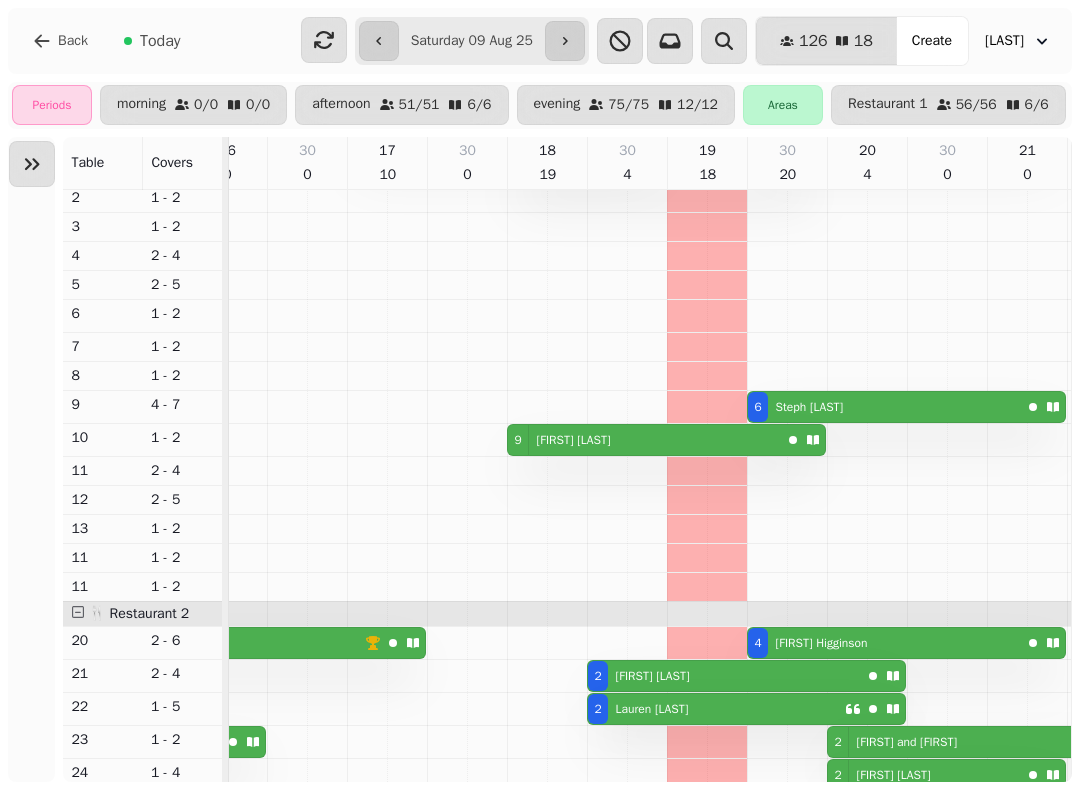 click 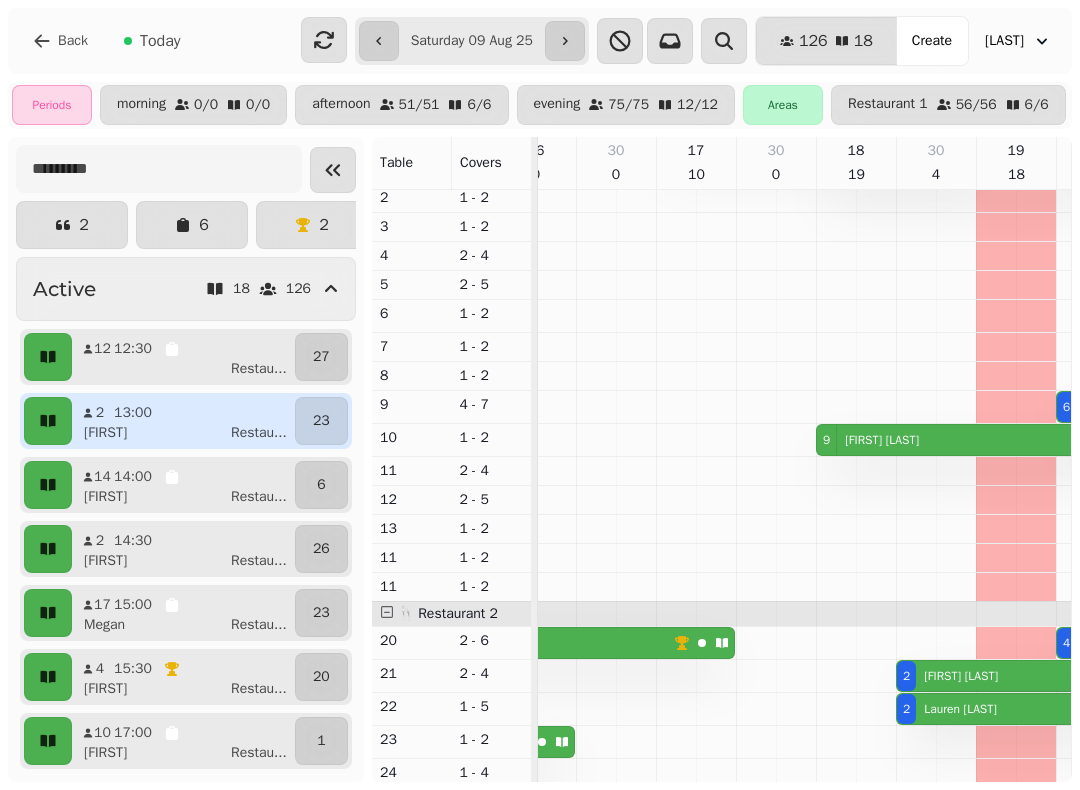 scroll, scrollTop: 0, scrollLeft: 0, axis: both 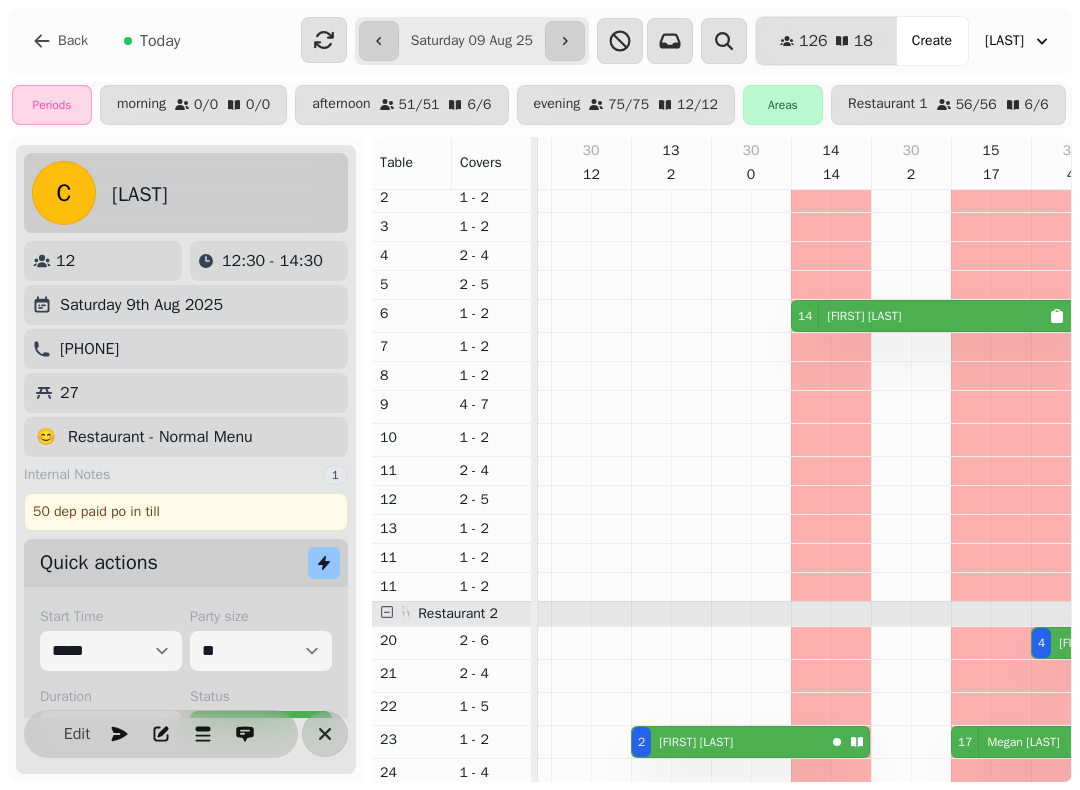 click 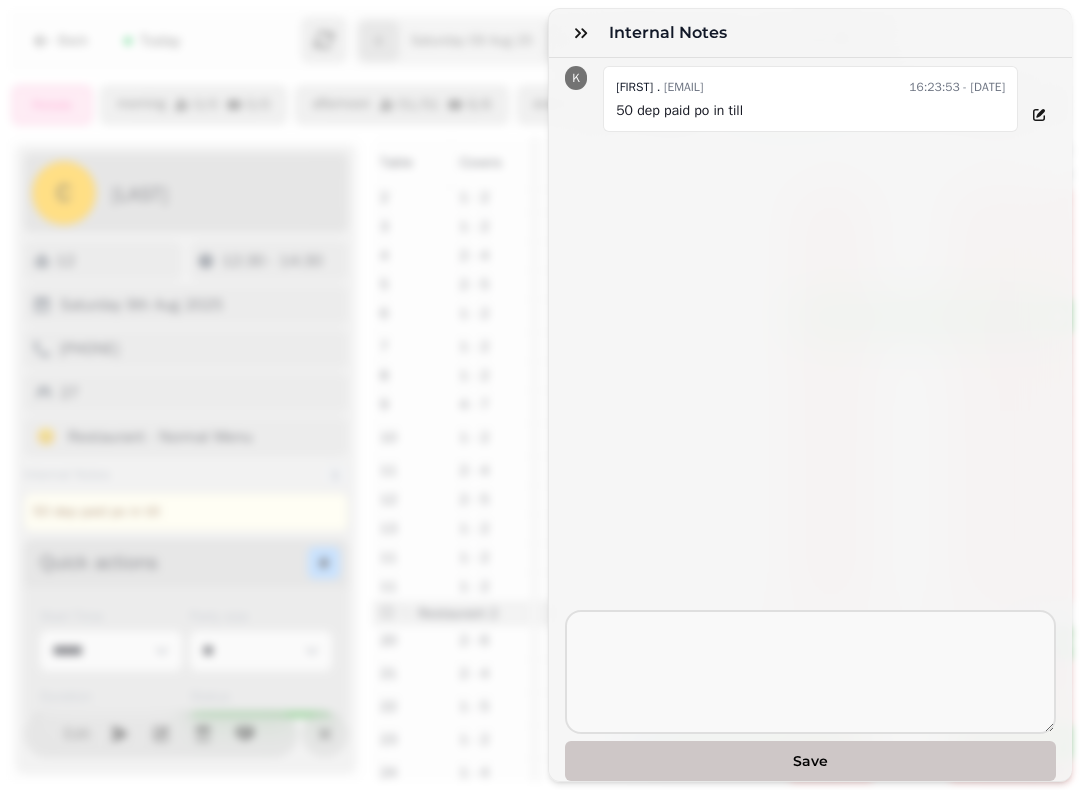 click 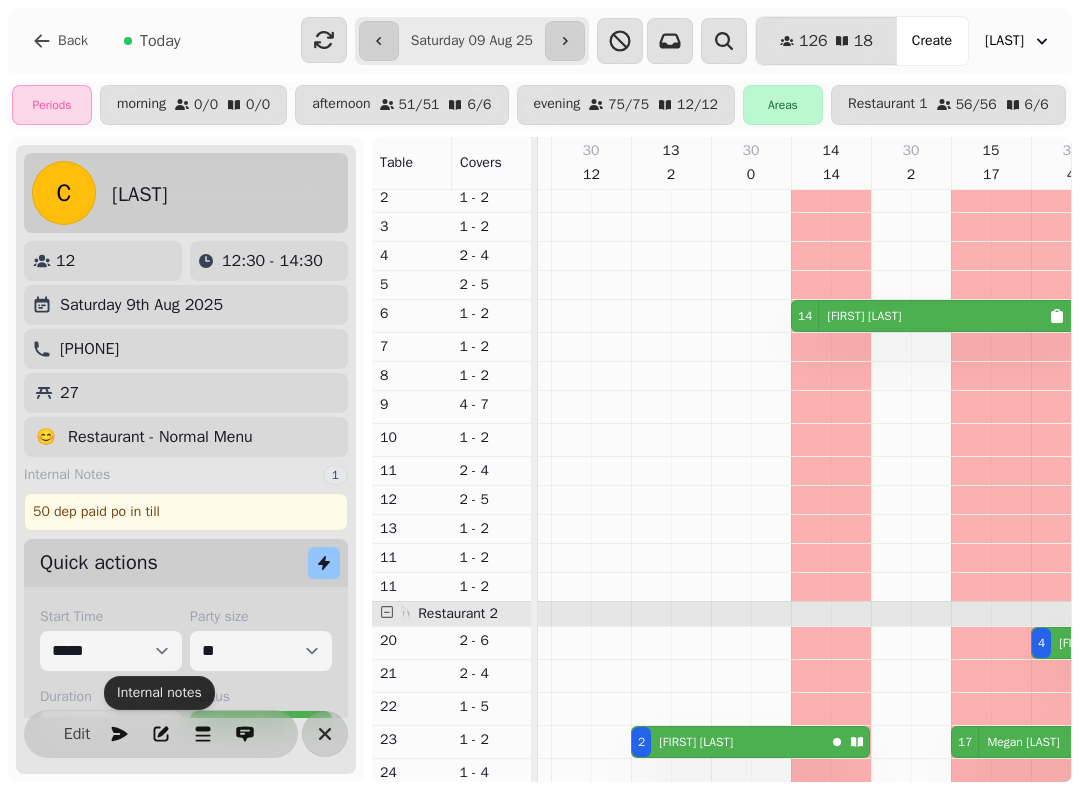 click 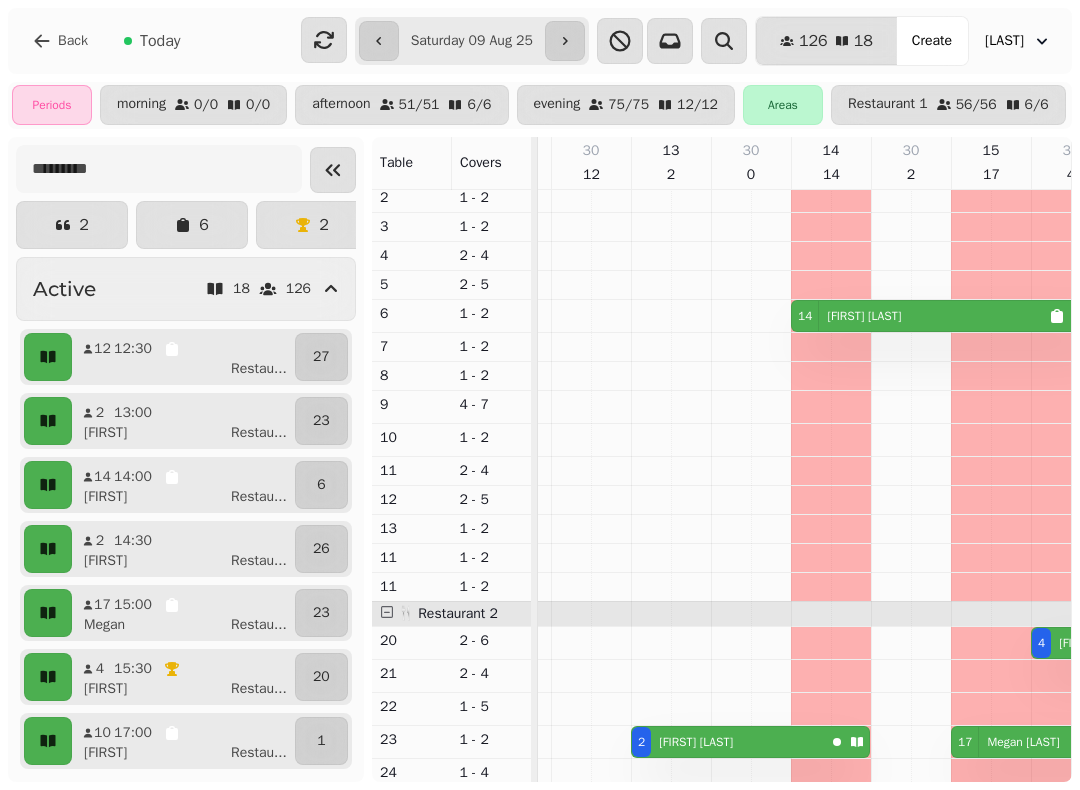 click on "14" at bounding box center (100, 477) 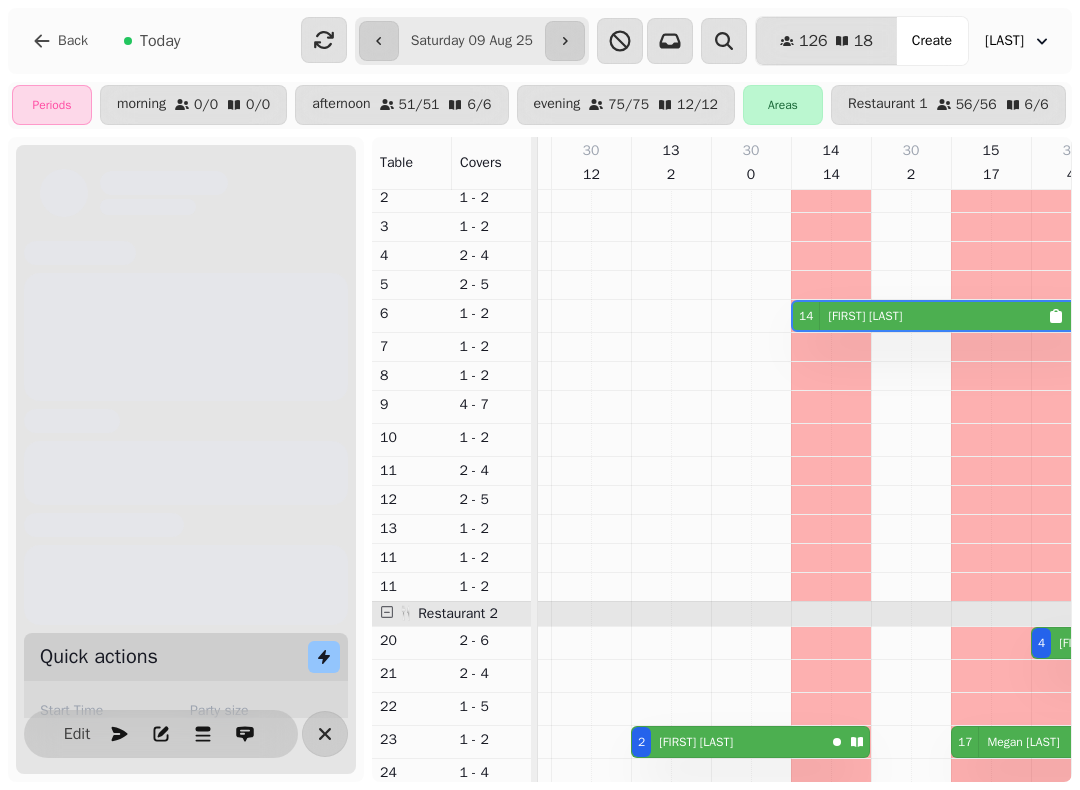 scroll, scrollTop: 0, scrollLeft: 307, axis: horizontal 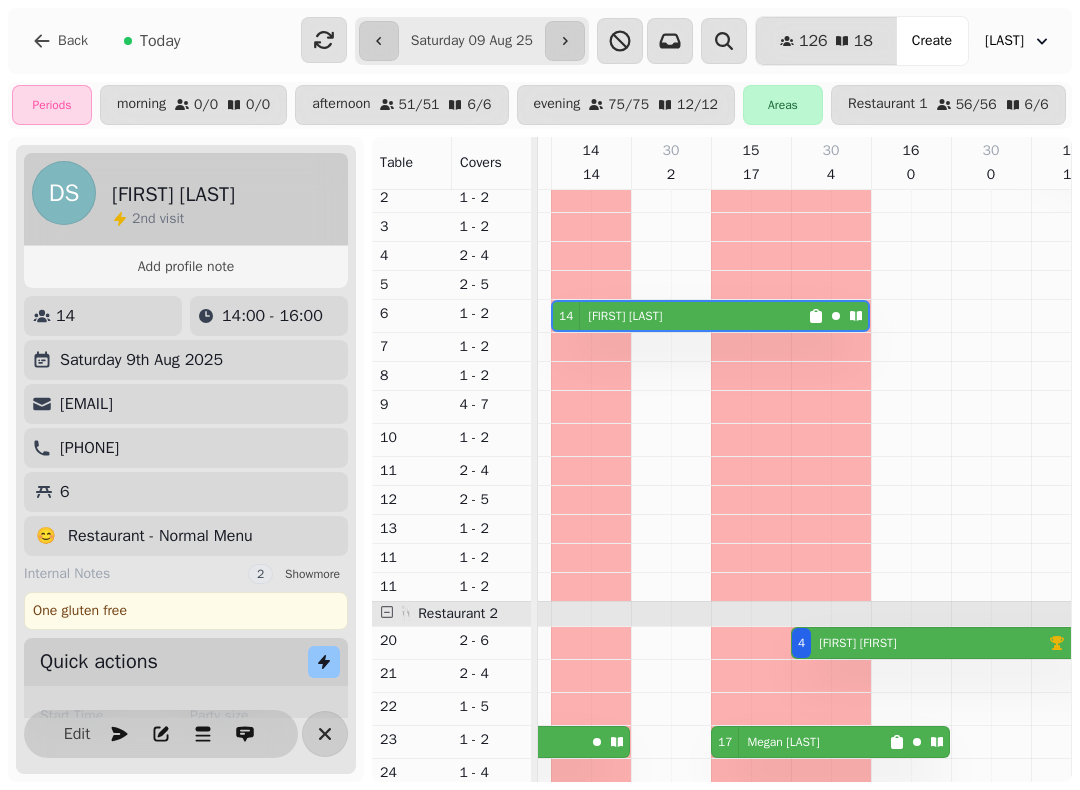 click 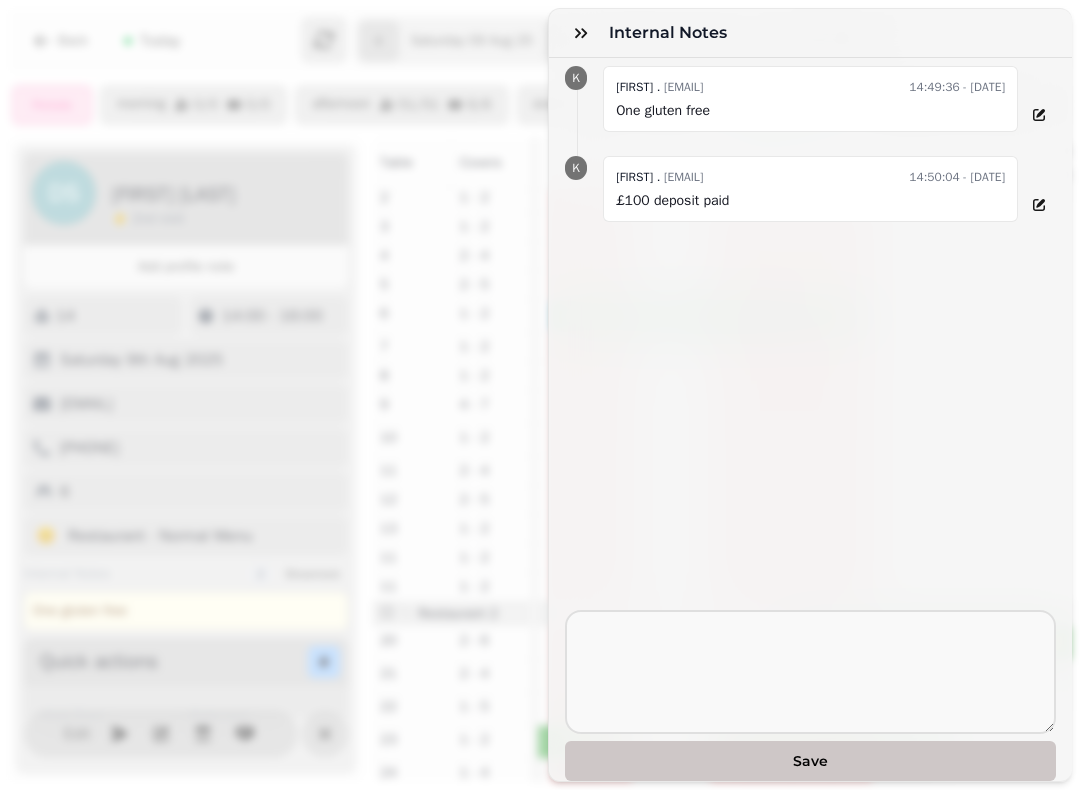click 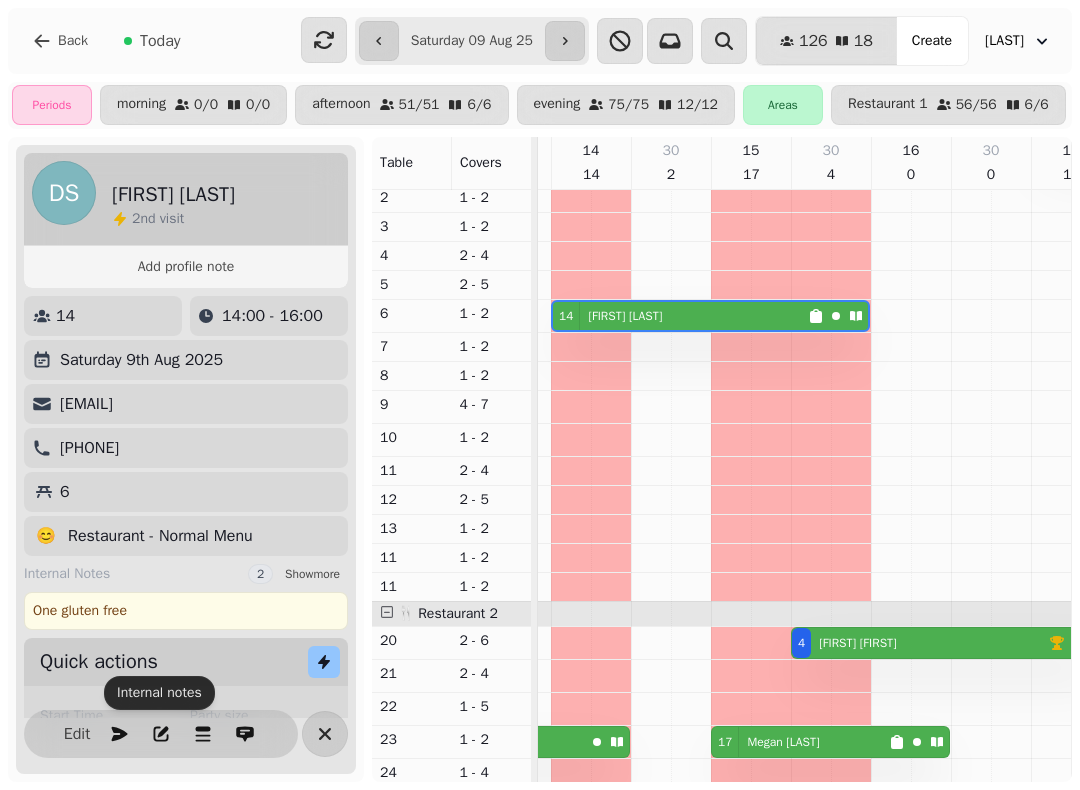 click on "**********" at bounding box center (472, 41) 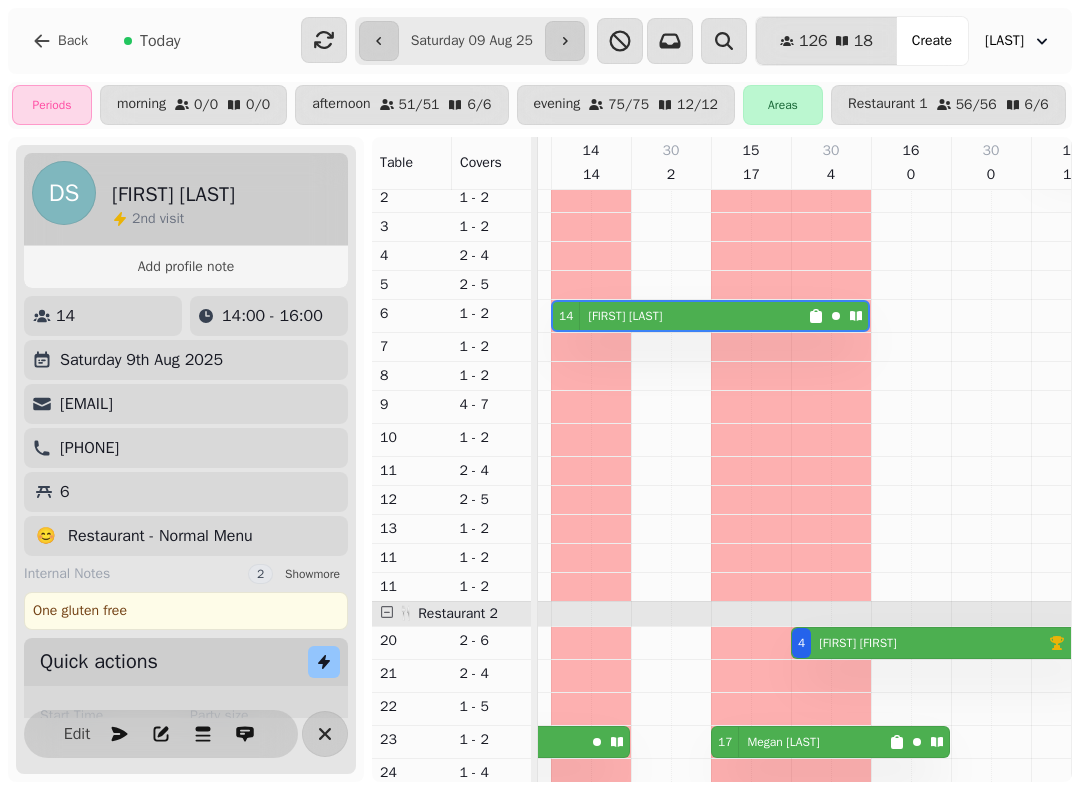 type on "**********" 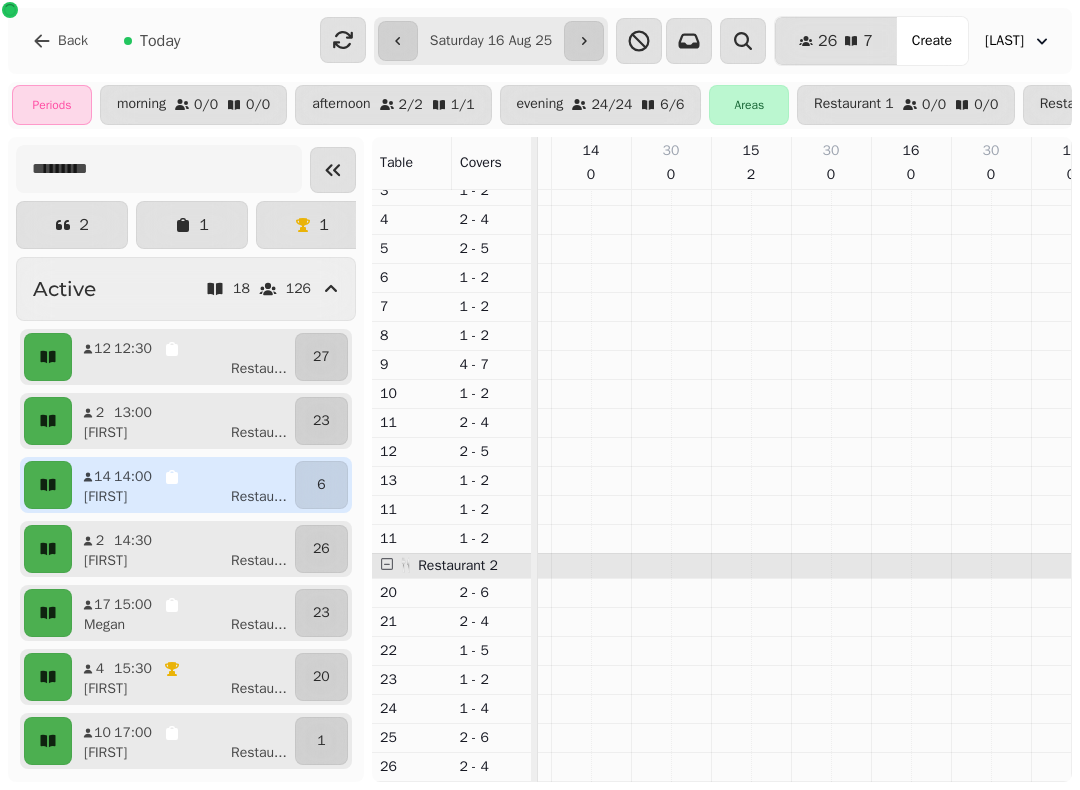 scroll, scrollTop: 0, scrollLeft: 682, axis: horizontal 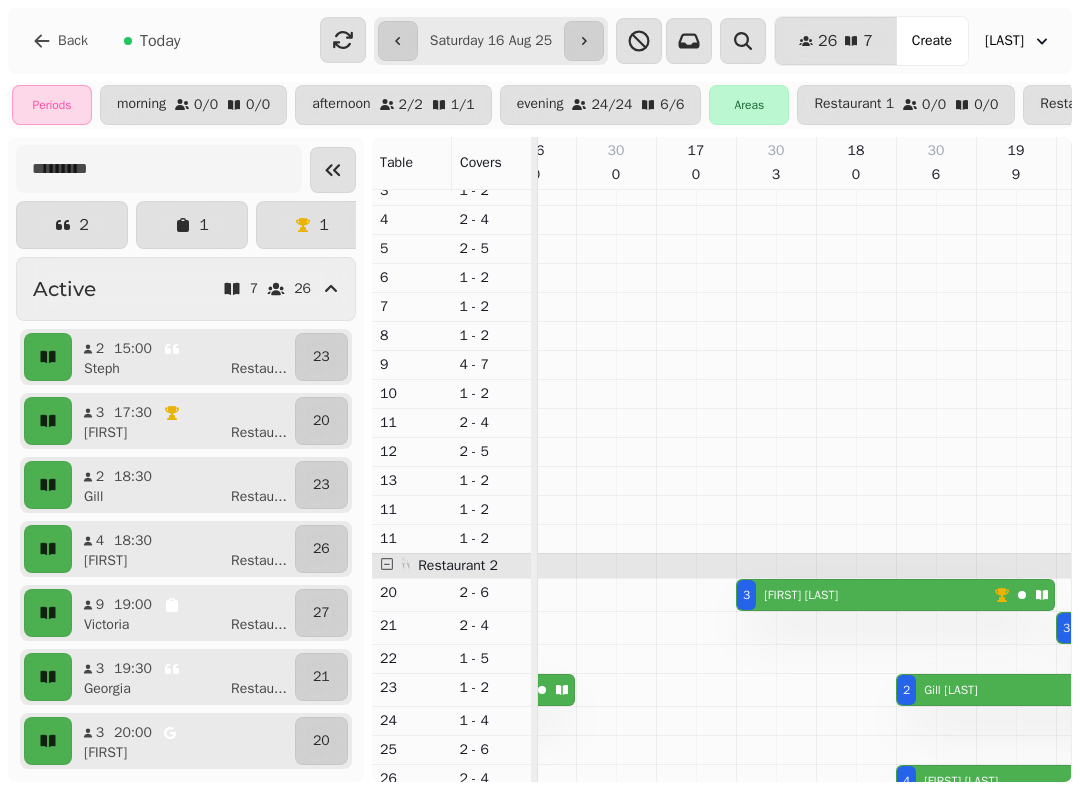 click 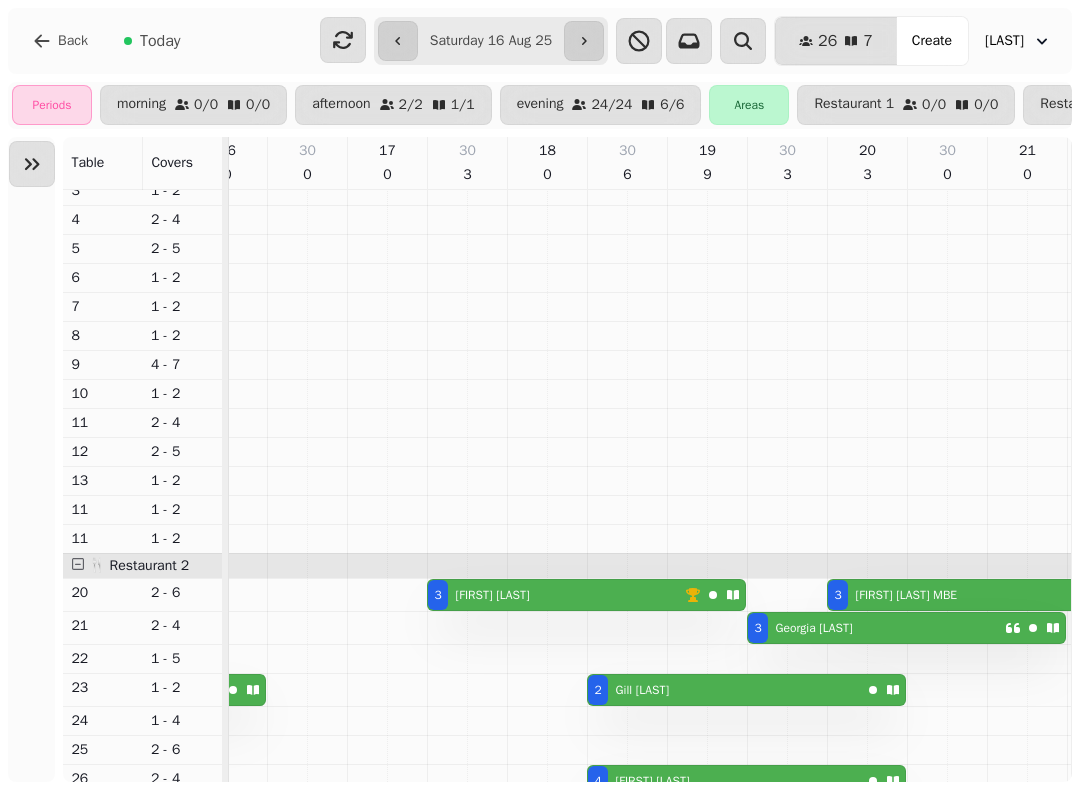 scroll, scrollTop: 144, scrollLeft: 731, axis: both 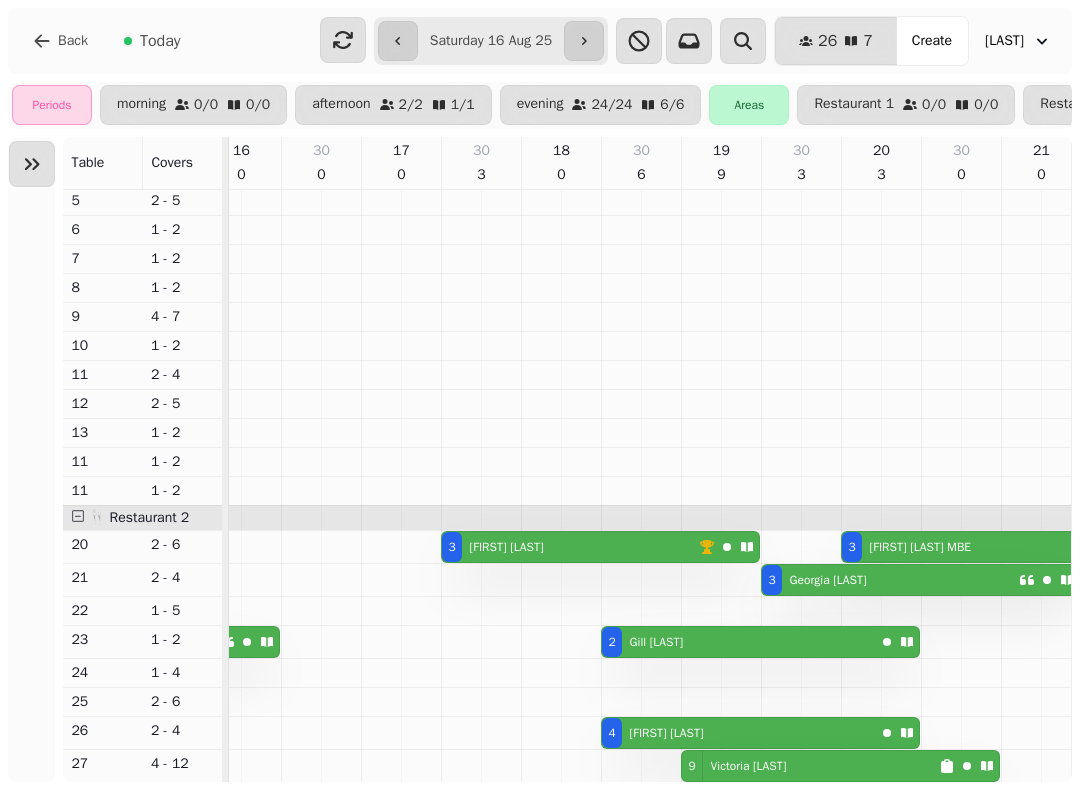 click on "Create" at bounding box center [932, 41] 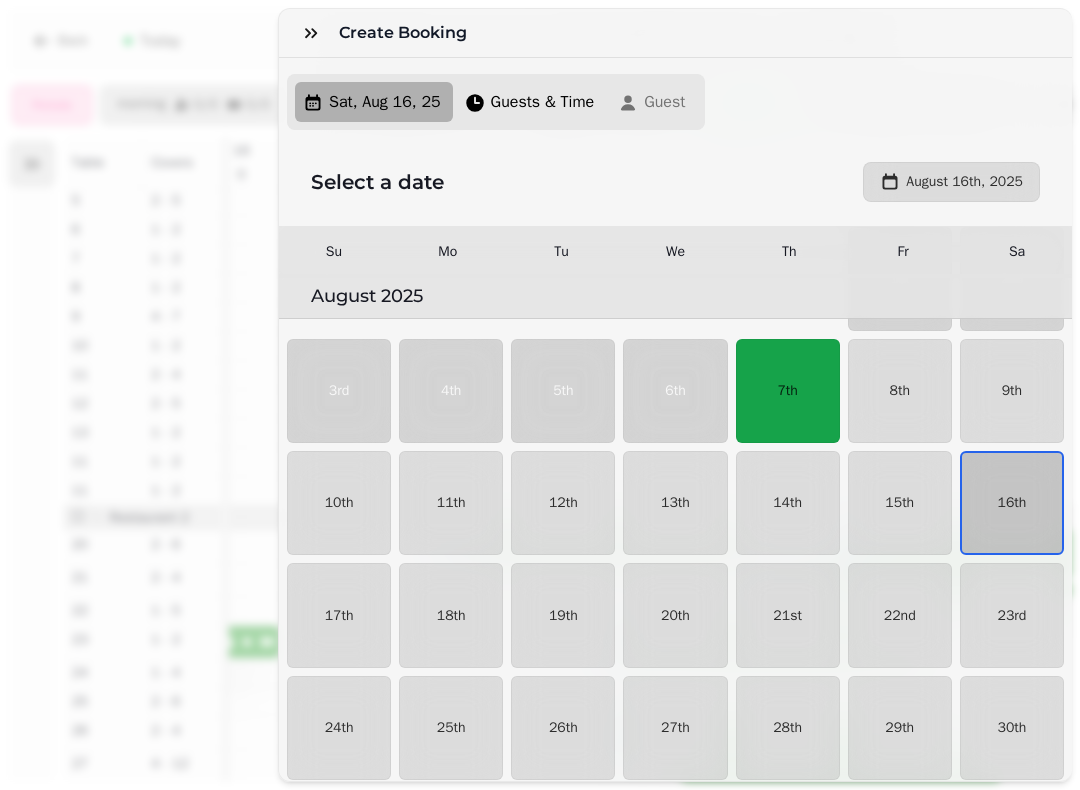 click on "16th" at bounding box center [1012, 503] 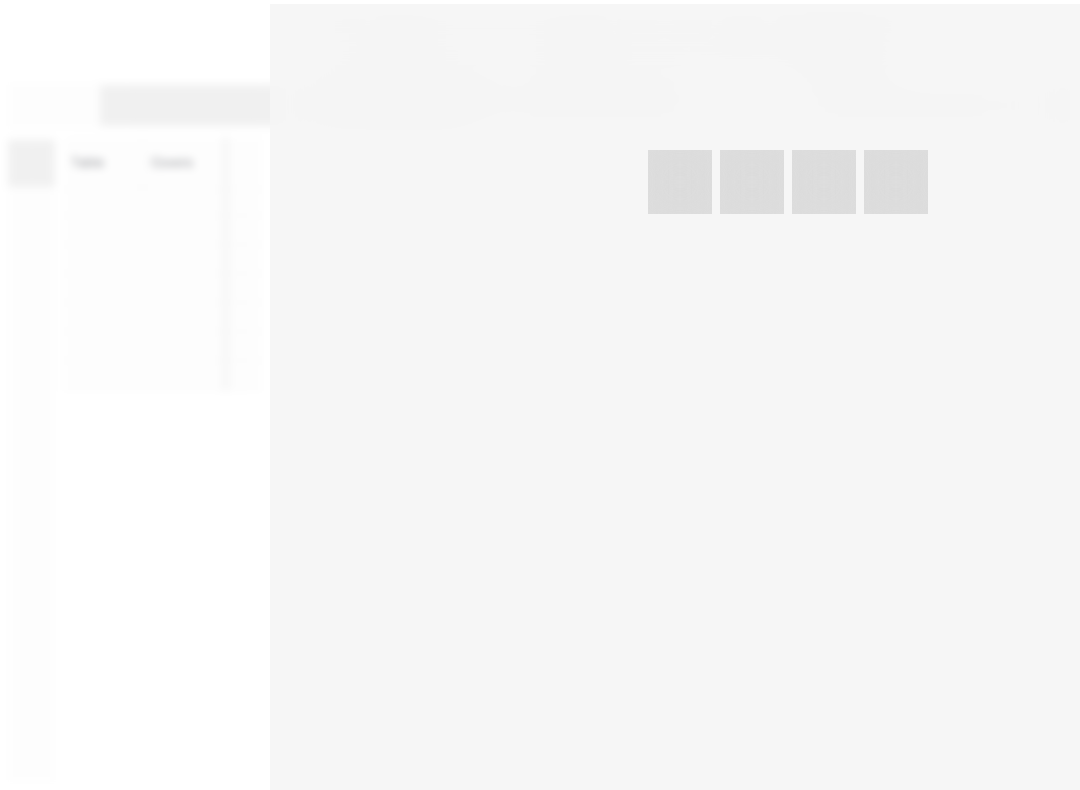 select on "****" 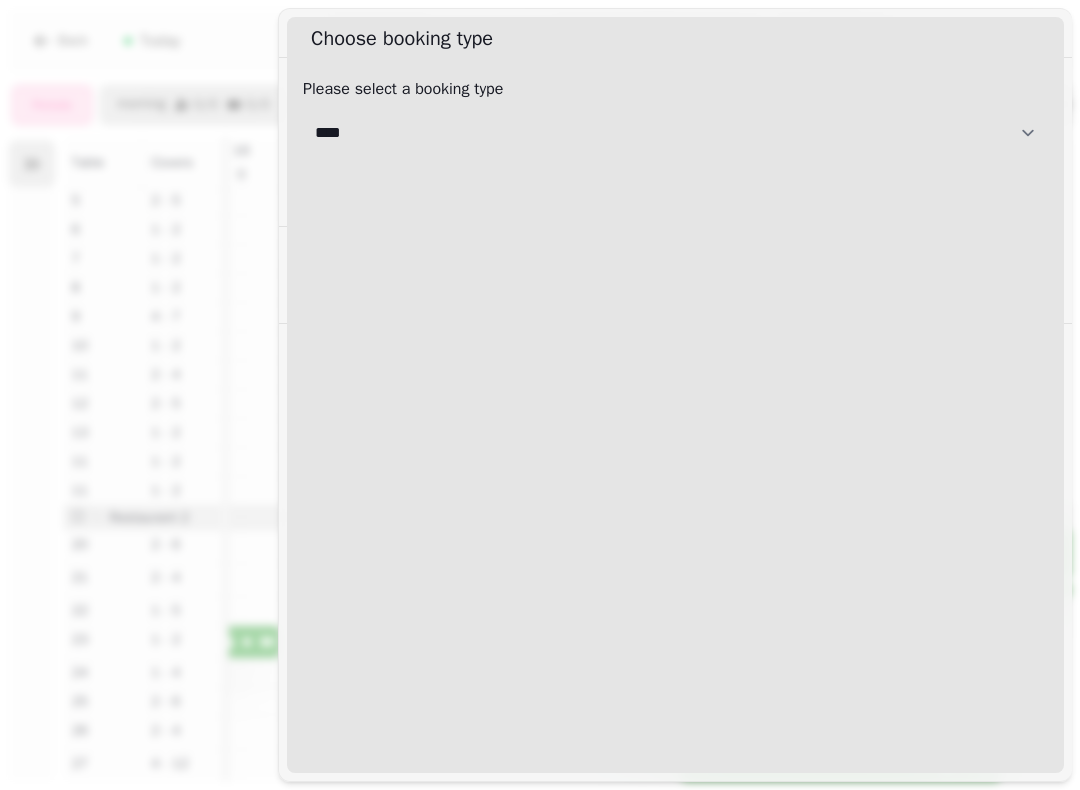 click on "**********" at bounding box center (675, 133) 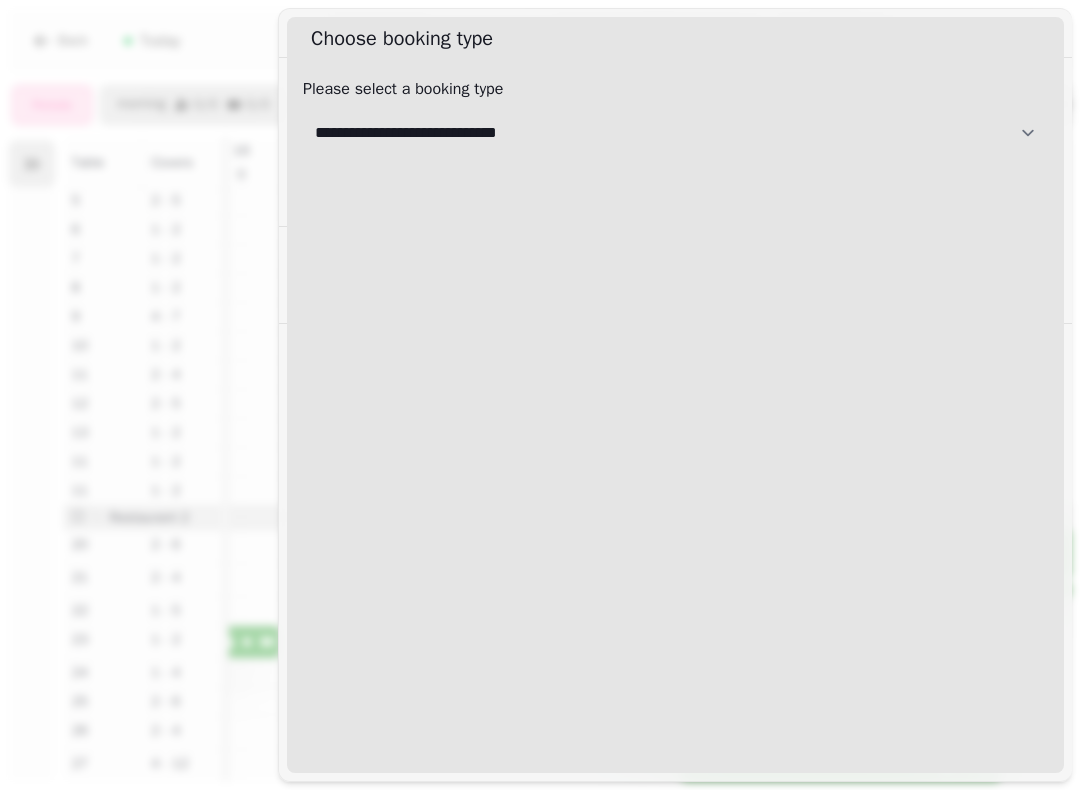 select on "**********" 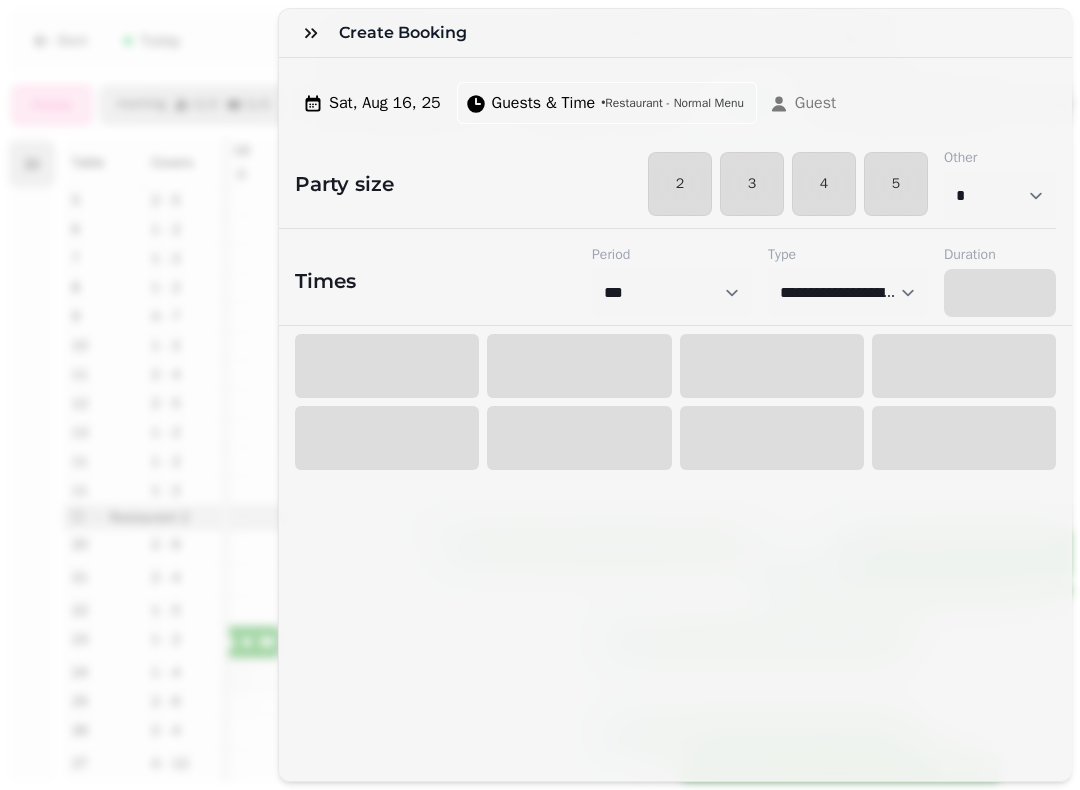 select on "****" 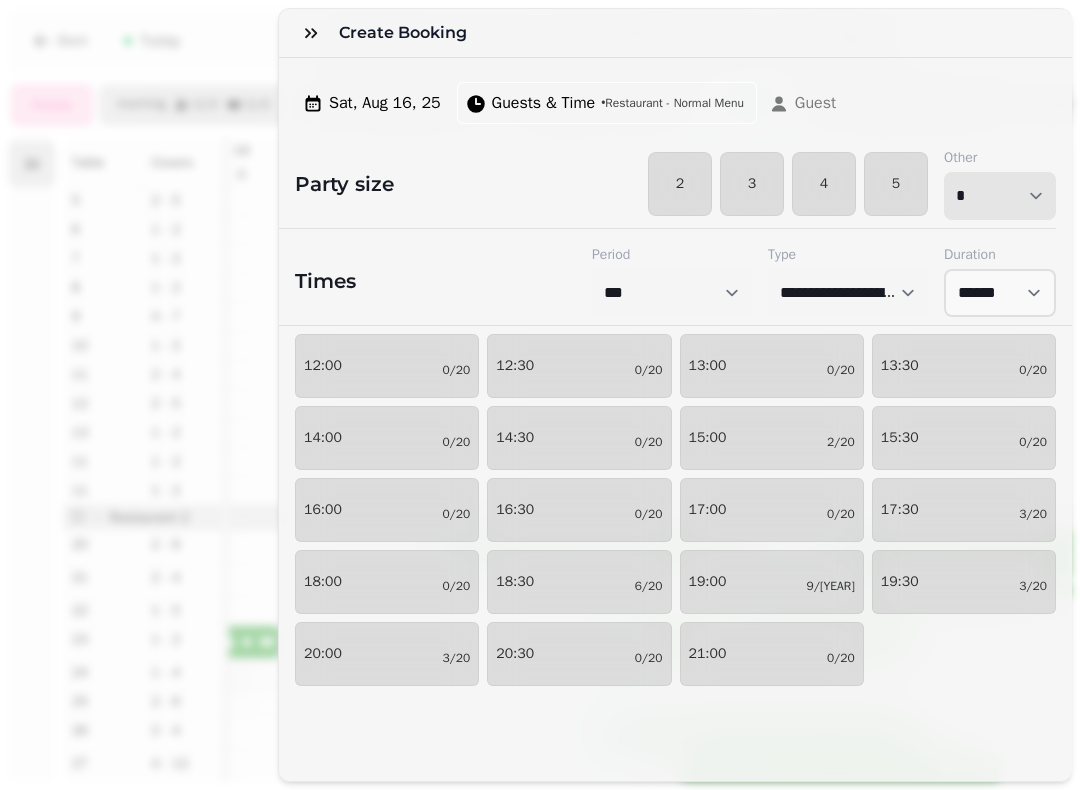 click on "* * * * * * * * * ** ** ** ** ** ** ** ** ** ** ** ** ** ** ** ** ** ** ** ** ** ** ** ** ** ** ** ** ** ** ** ** ** ** ** ** ** ** ** ** ** ** ** ** ** ** ** ** ** ** ** ** ** ** ** ** ** ** ** ** ** ** ** ** ** ** ** ** ** ** ** ** ** ** ** ** ** ** ** ** ** ** ** ** ** ** ** ** ** ** *** *** *** *** *** *** *** *** *** *** *** *** *** *** *** *** *** *** *** *** ***" at bounding box center (1000, 196) 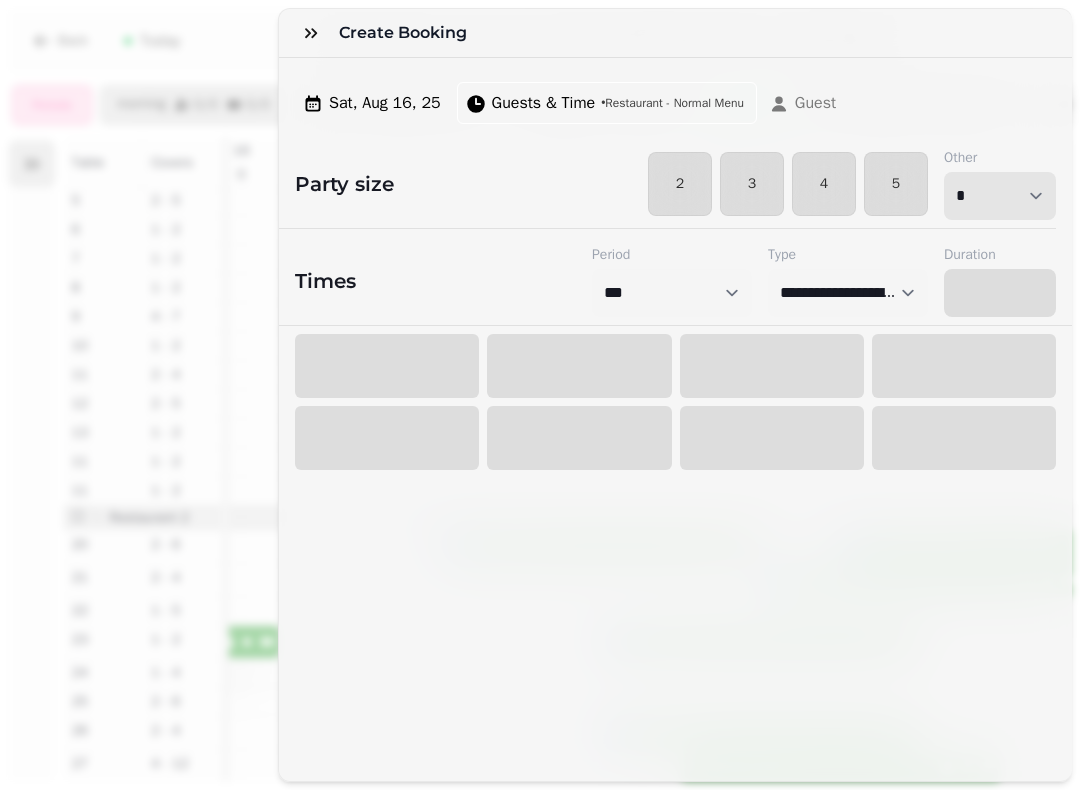 select on "****" 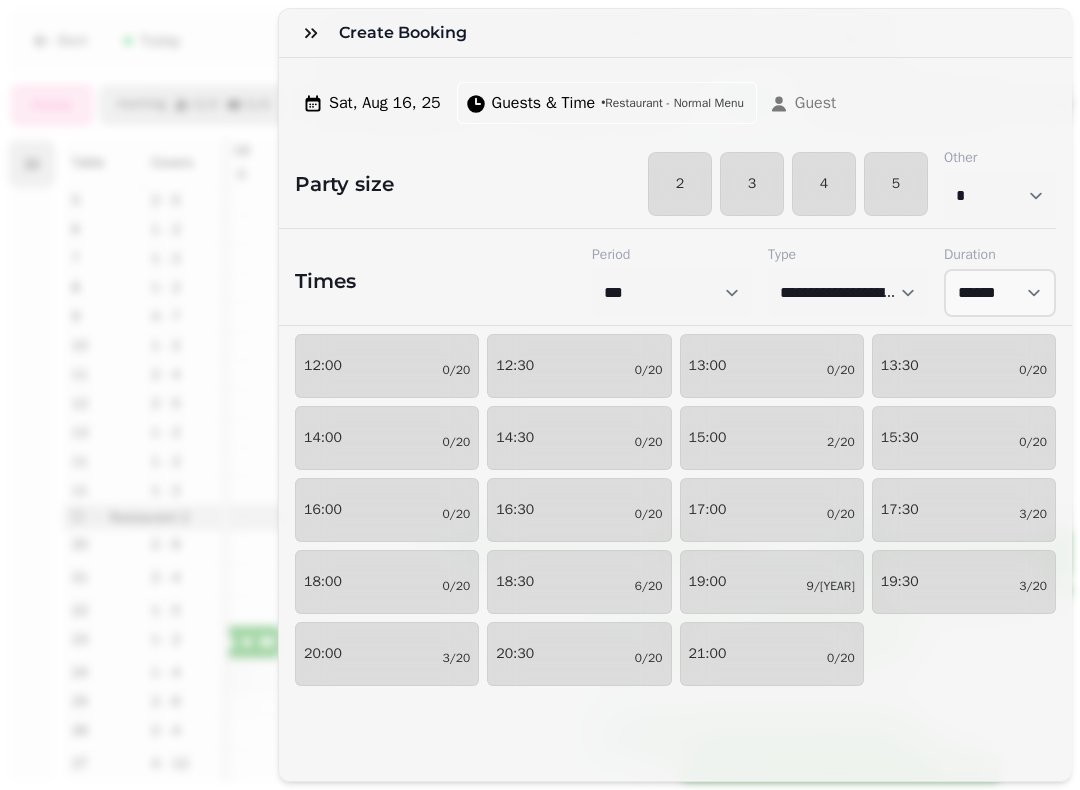click on "18:30 [DATE]" at bounding box center [579, 582] 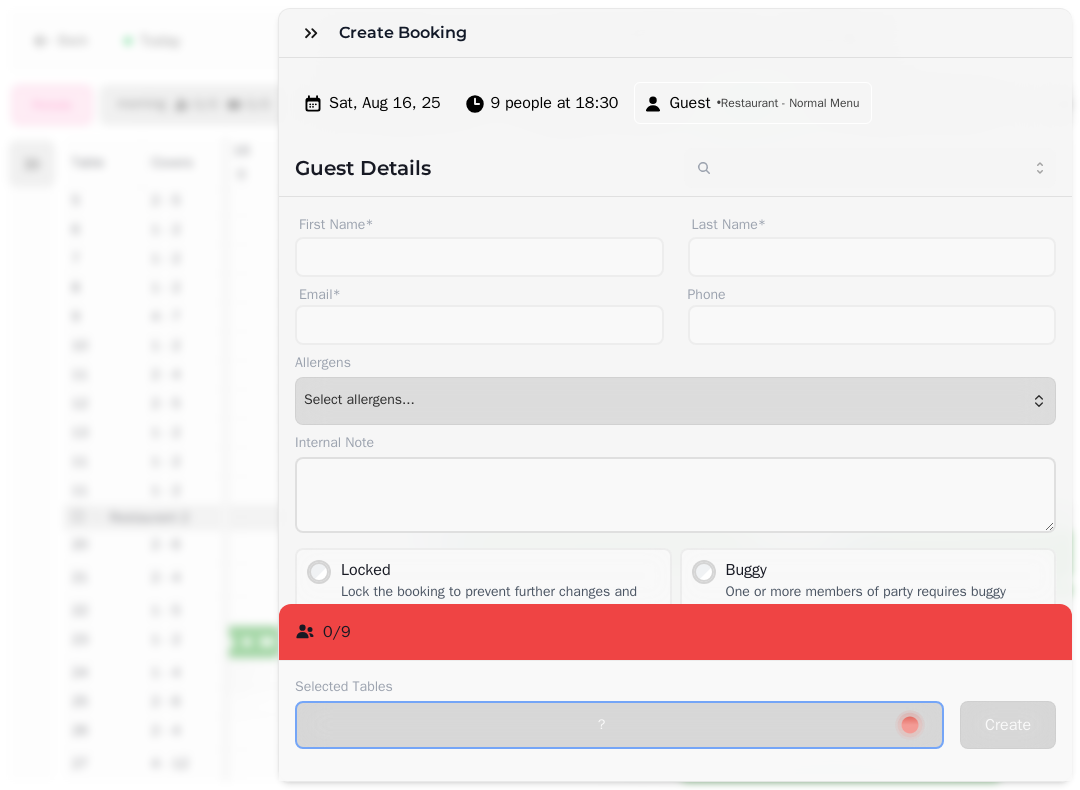 click on "9 people at 18:30" at bounding box center (555, 103) 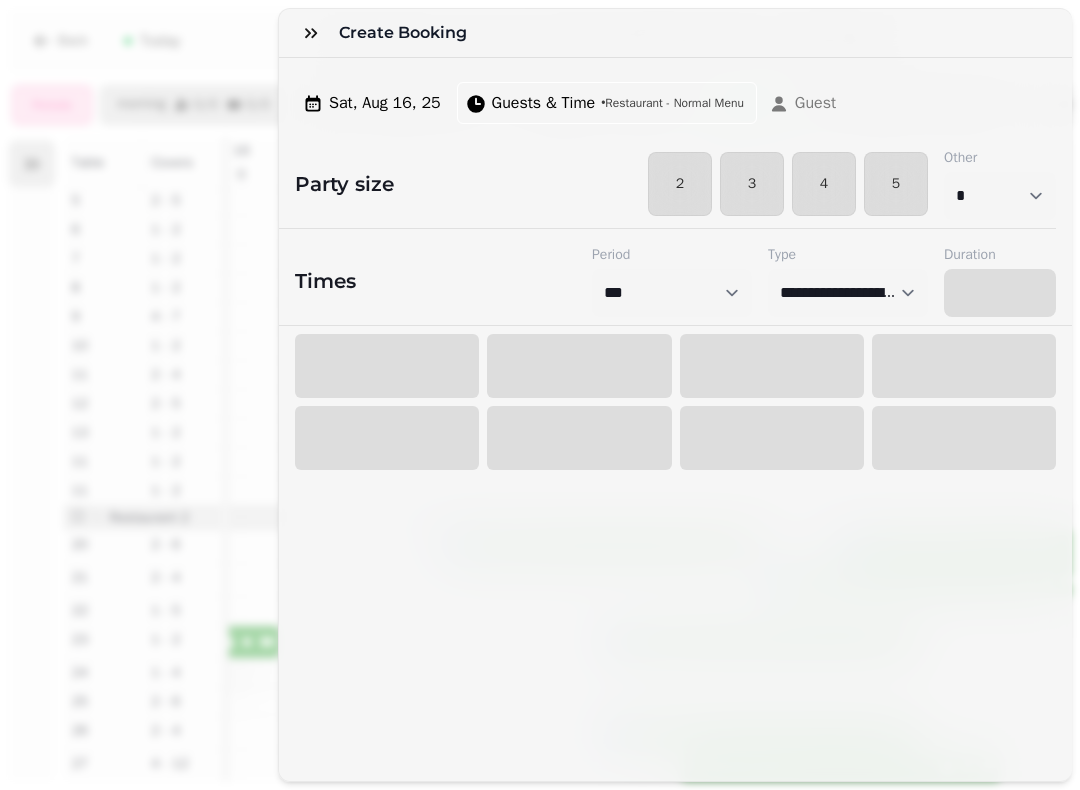 select on "****" 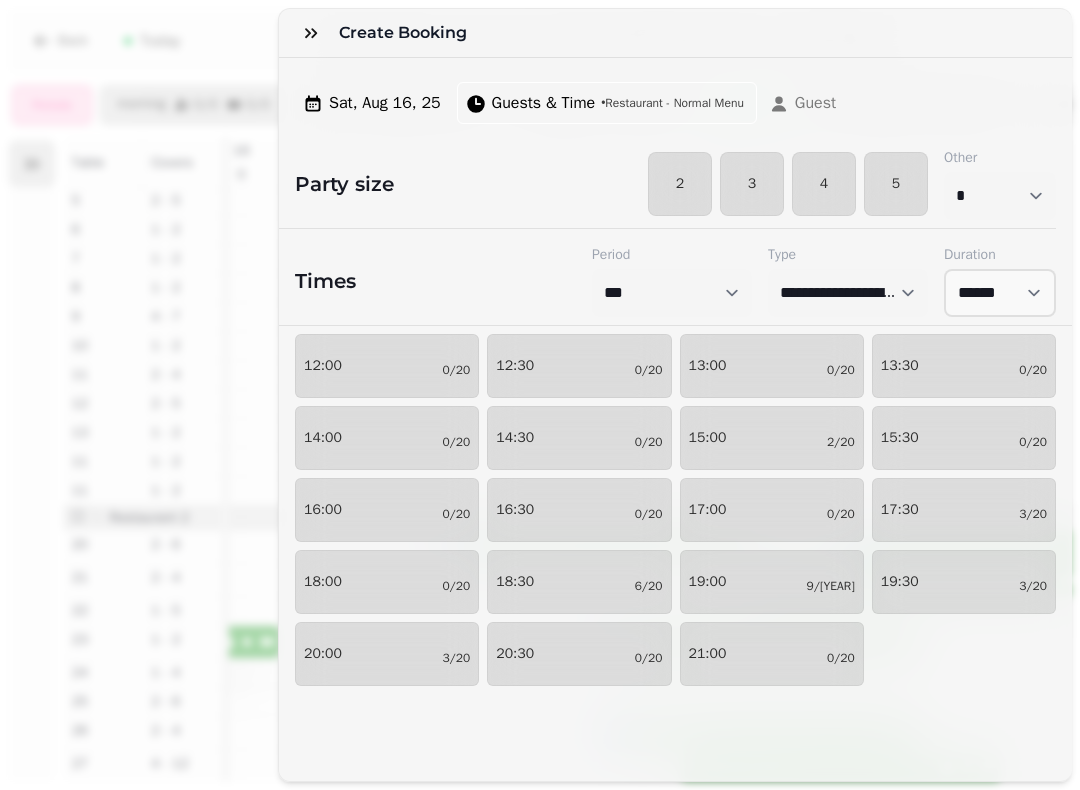 click on "5" at bounding box center [896, 184] 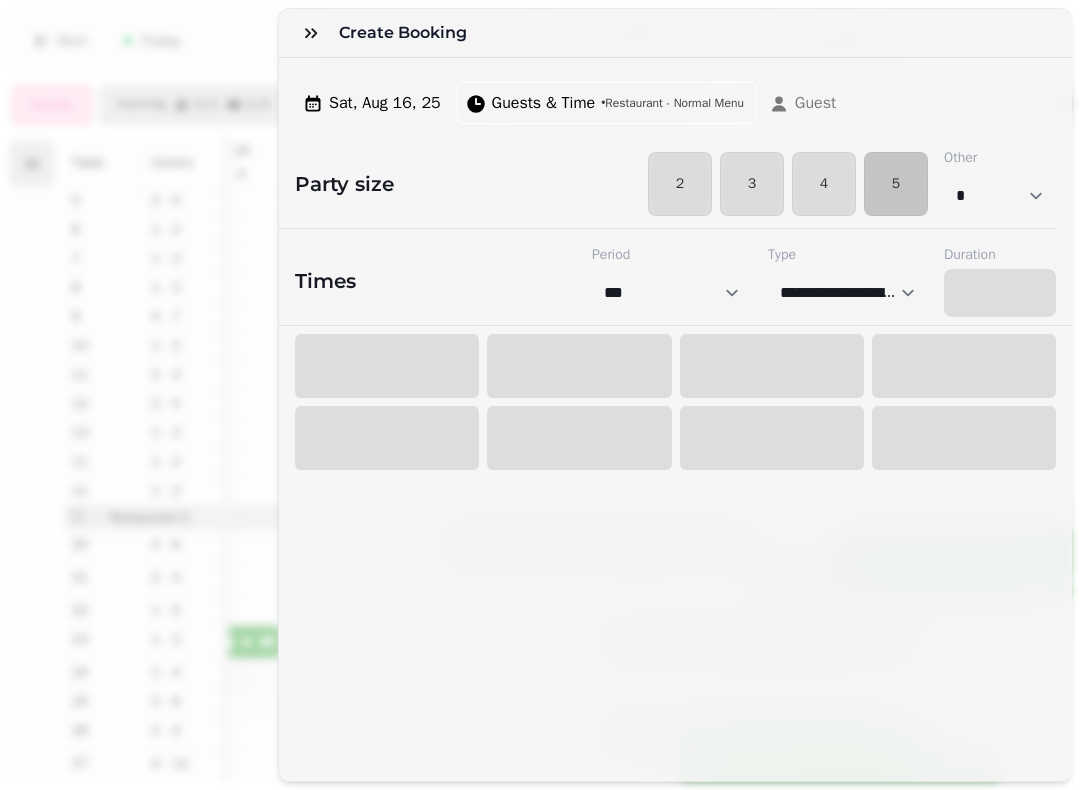 select on "****" 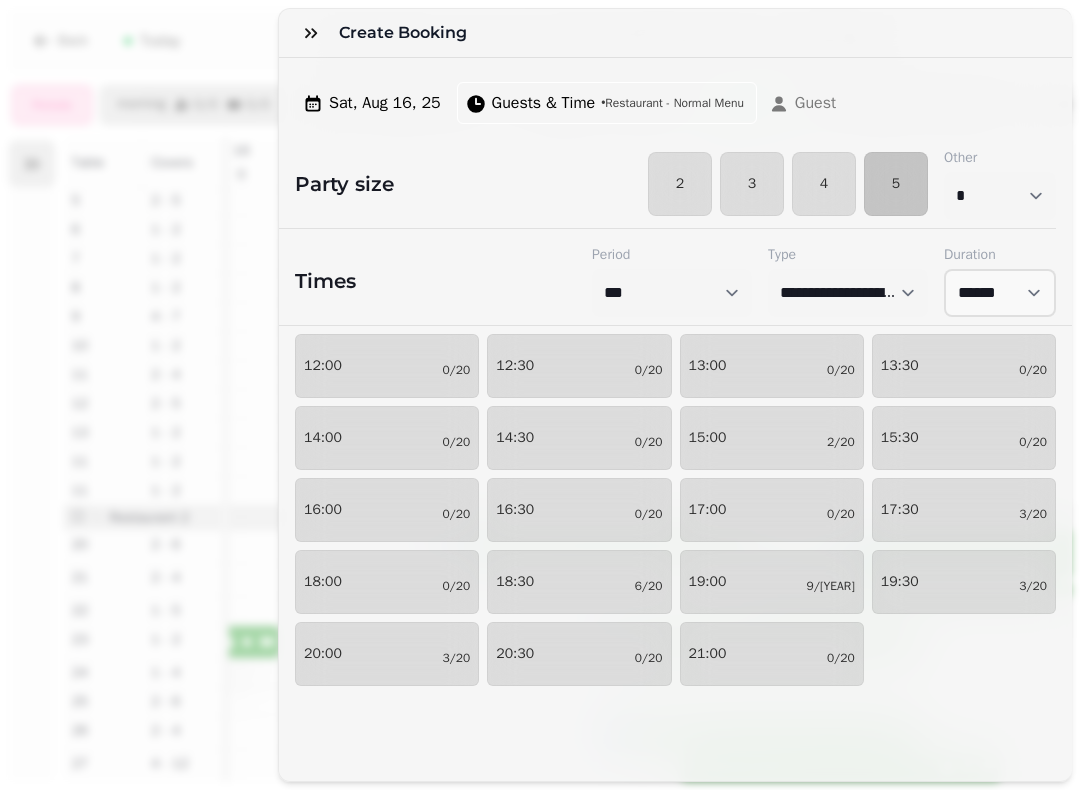 click on "18:30 [DATE]" at bounding box center (579, 582) 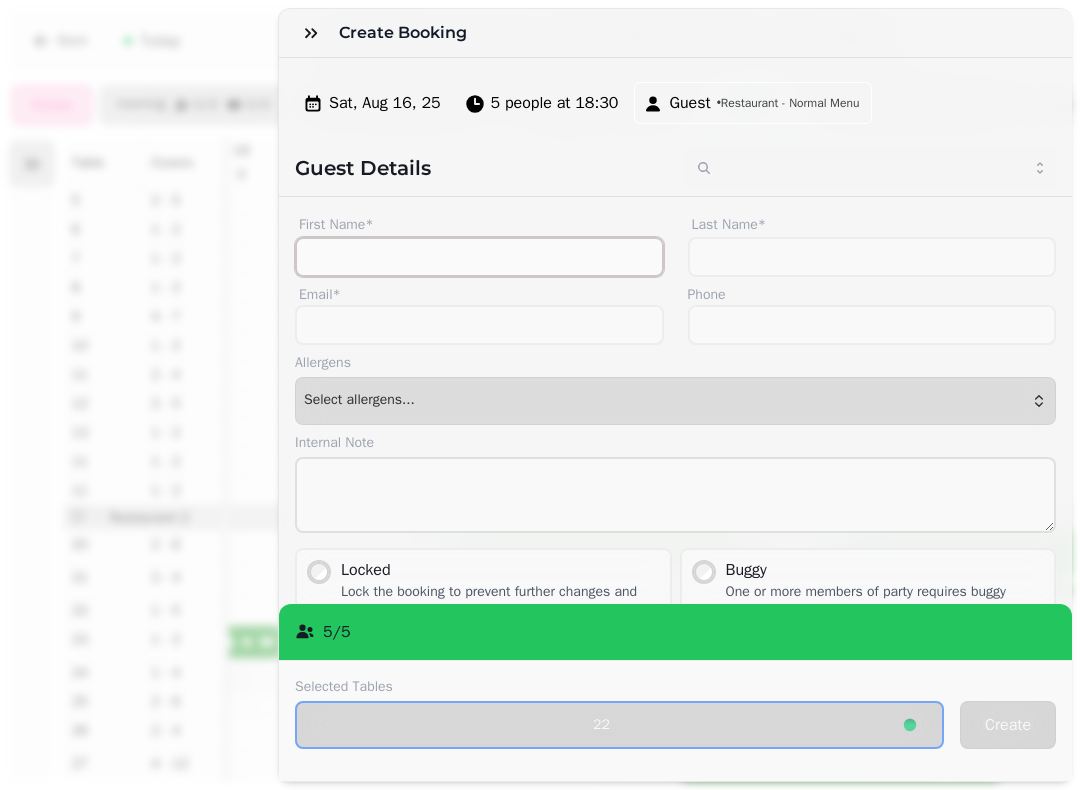 click on "First Name*" at bounding box center (479, 257) 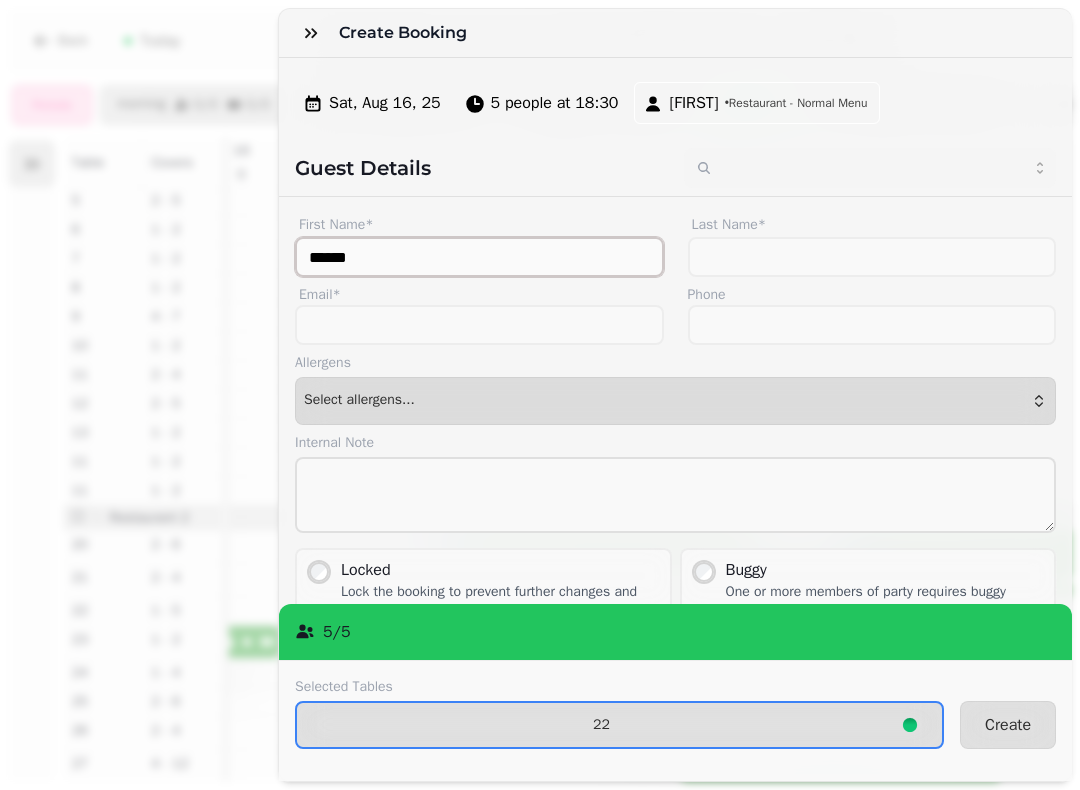 type on "******" 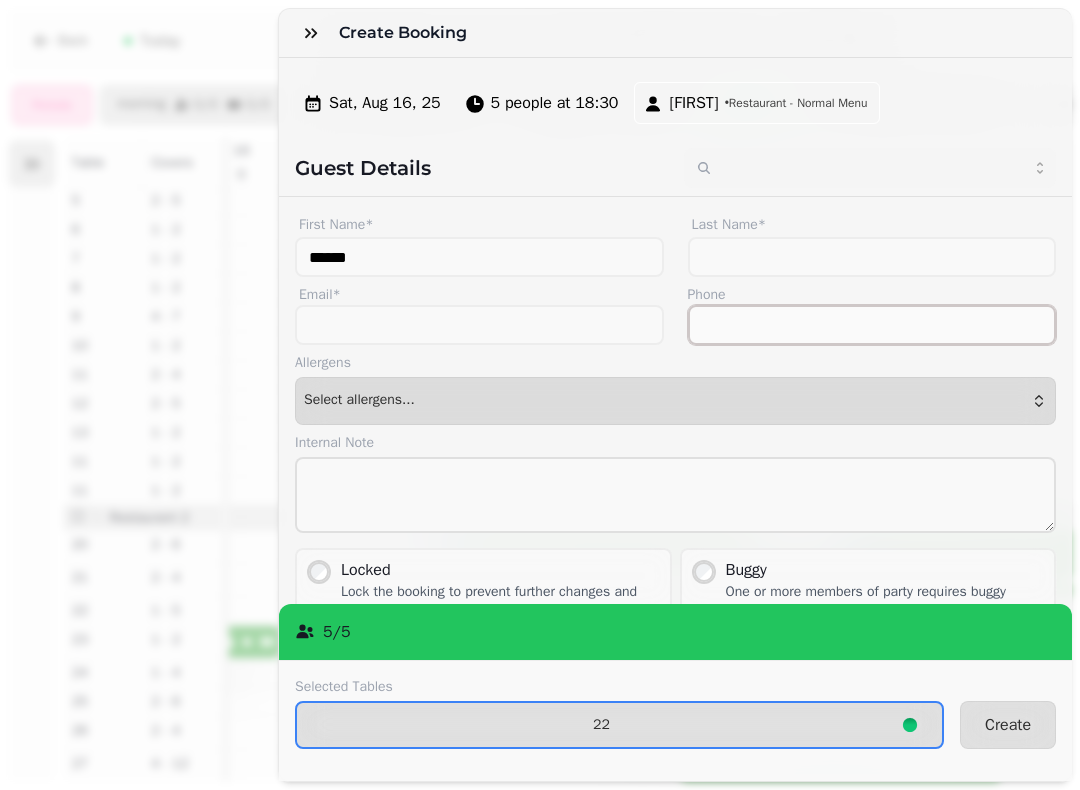 click on "Phone" at bounding box center [872, 325] 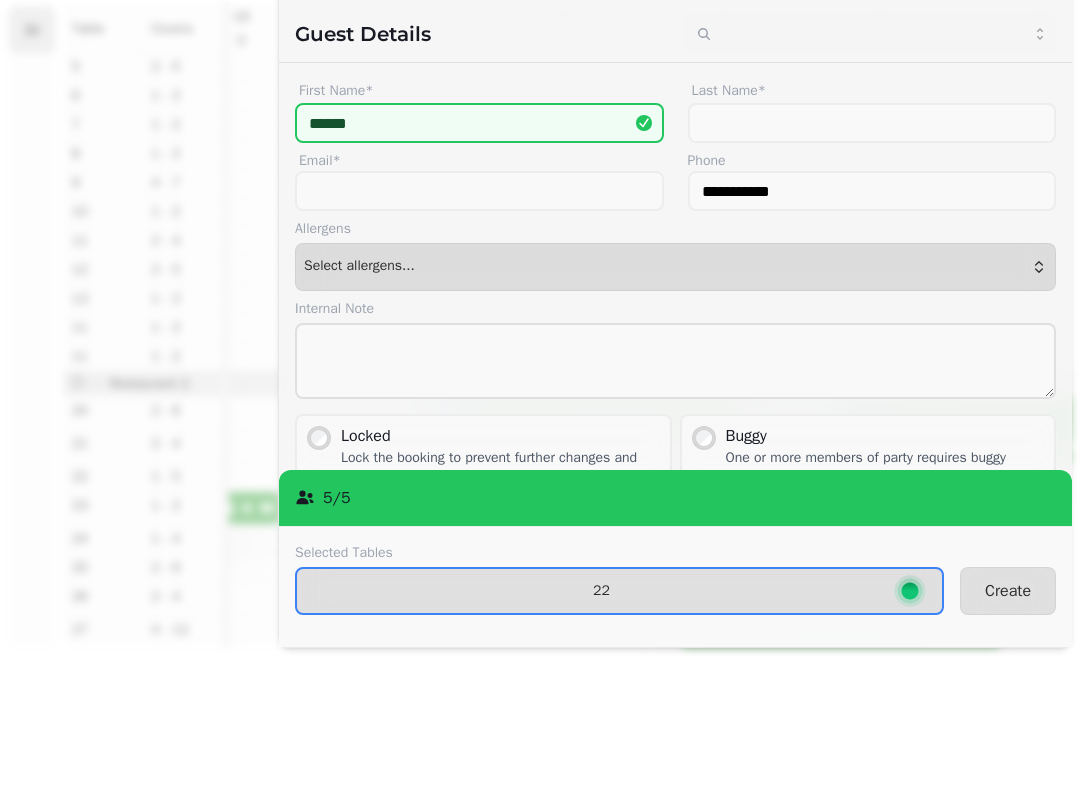 click on "Guest Details" at bounding box center (481, 168) 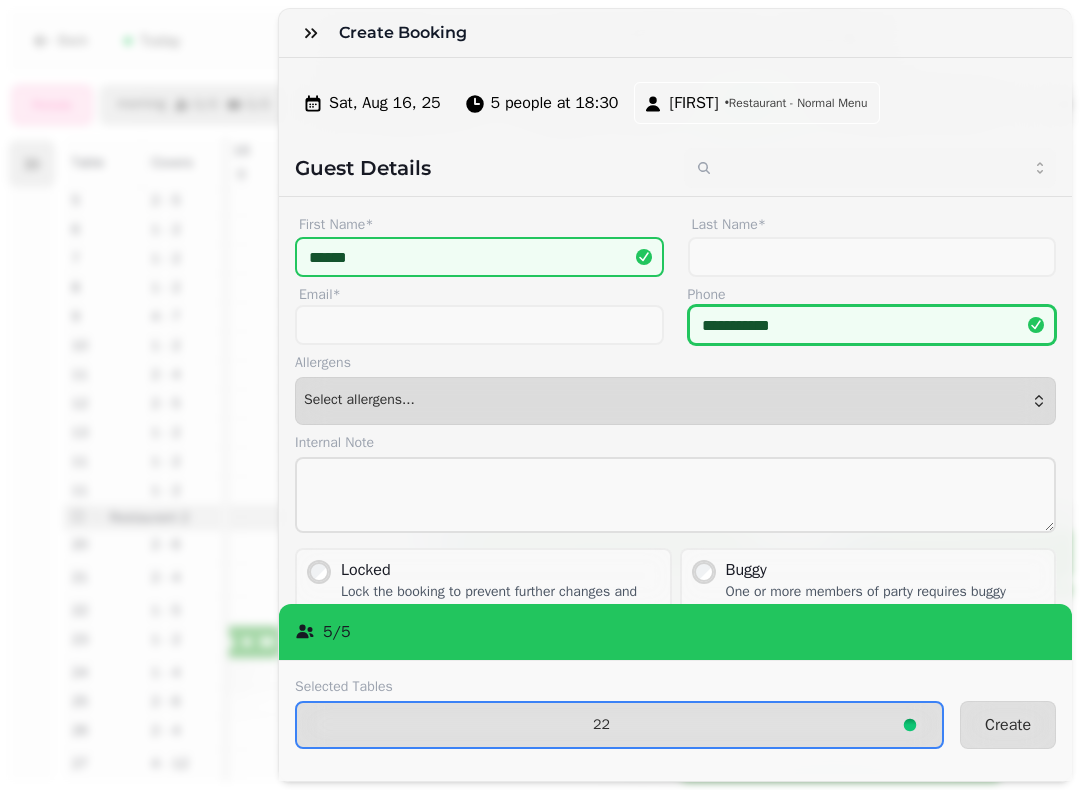 click on "**********" at bounding box center (872, 325) 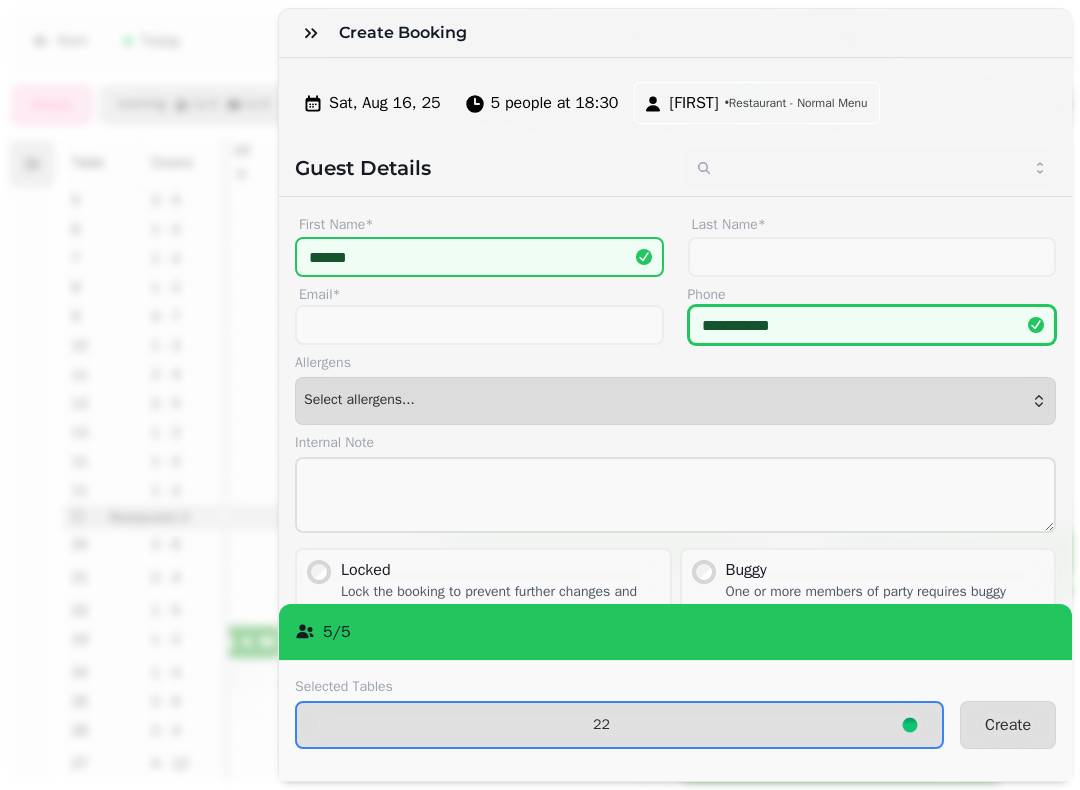 type on "**********" 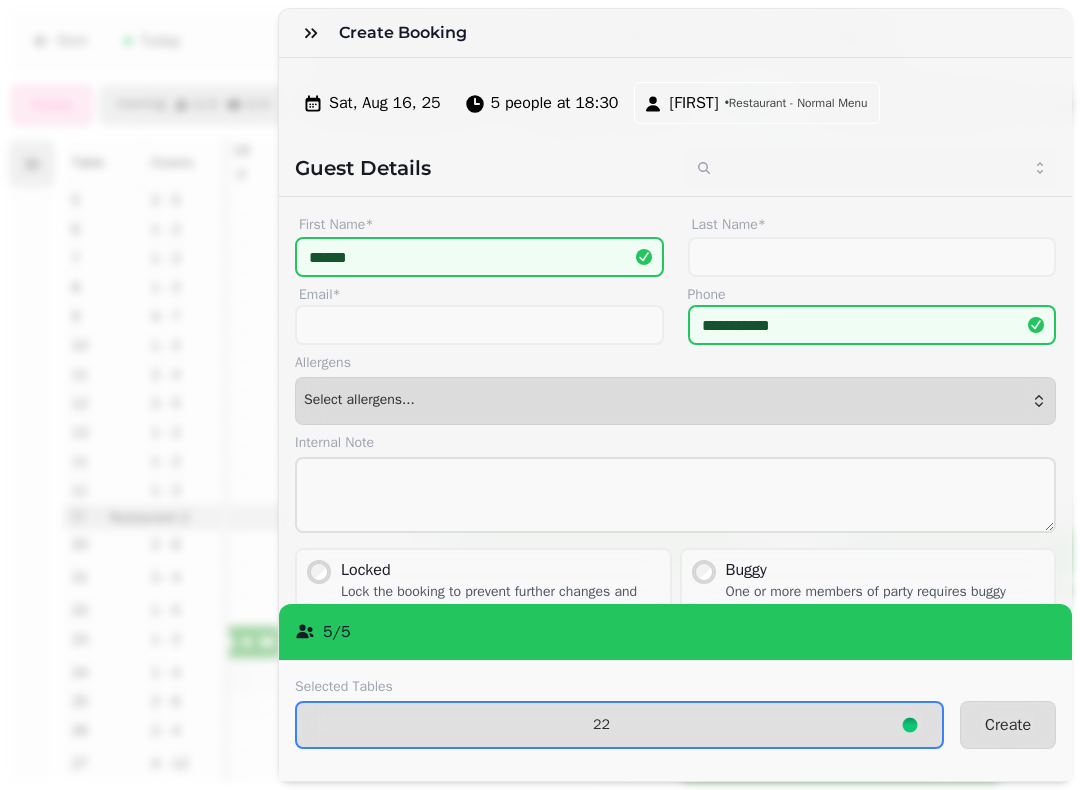 click on "Guest Details" at bounding box center [481, 168] 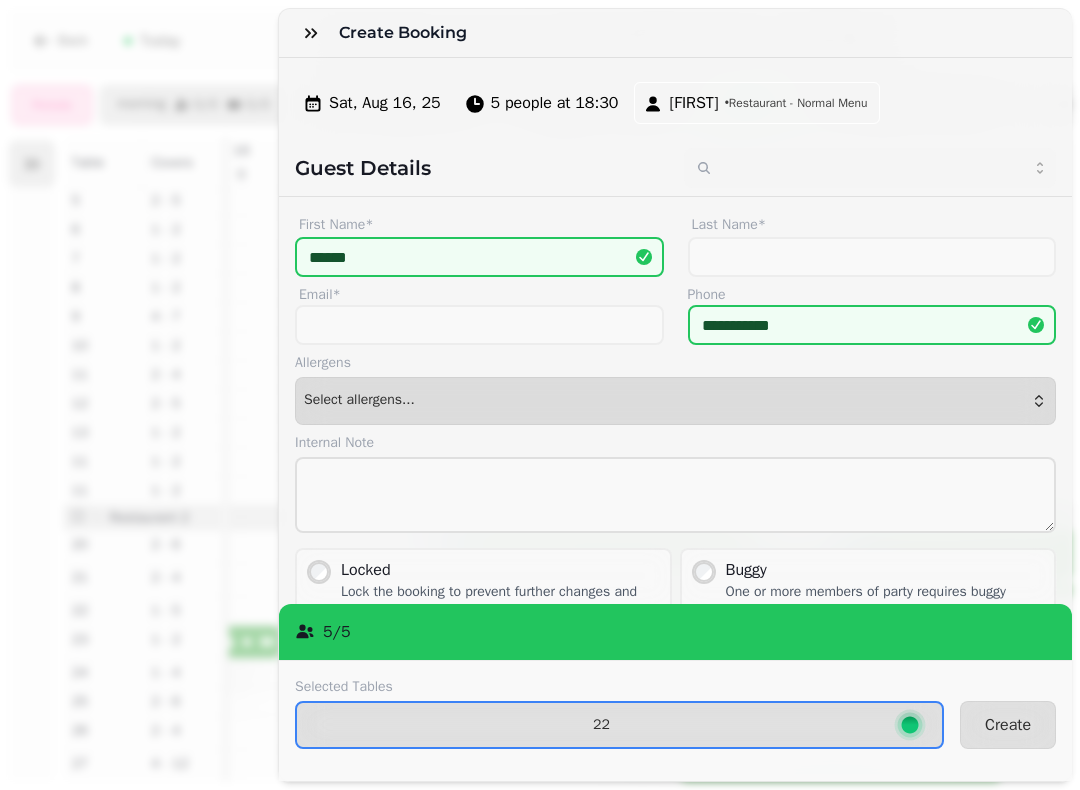 click on "Create" at bounding box center [1008, 725] 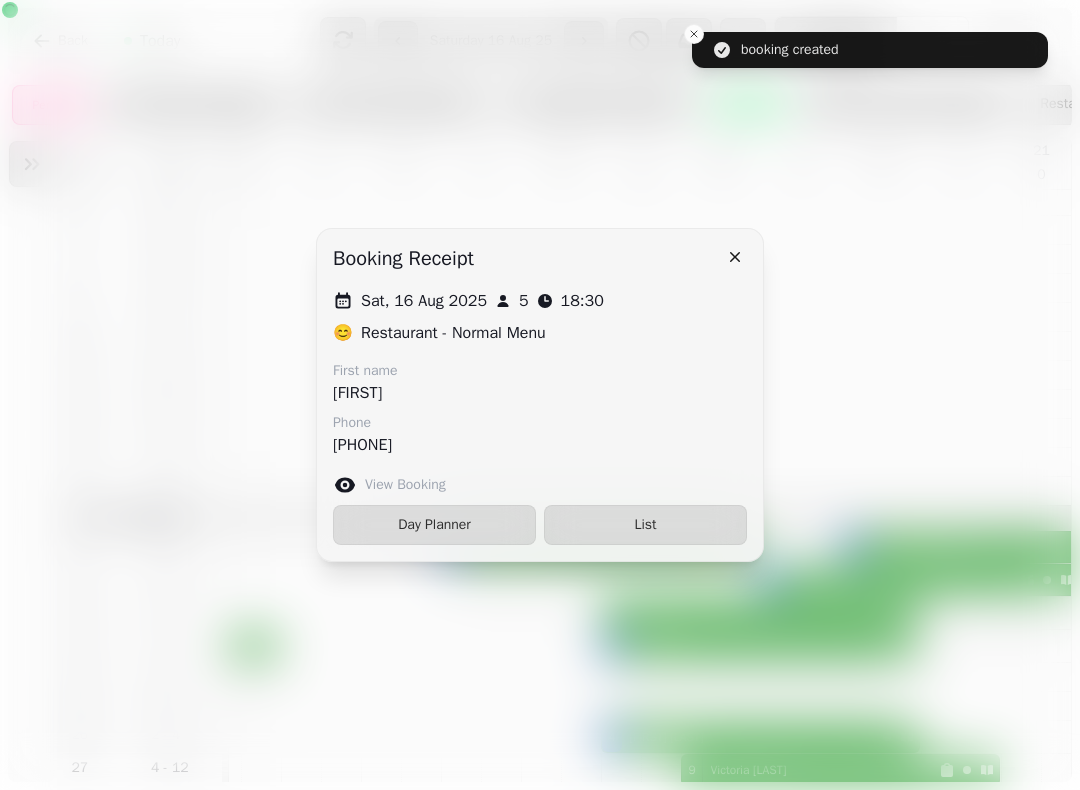 click 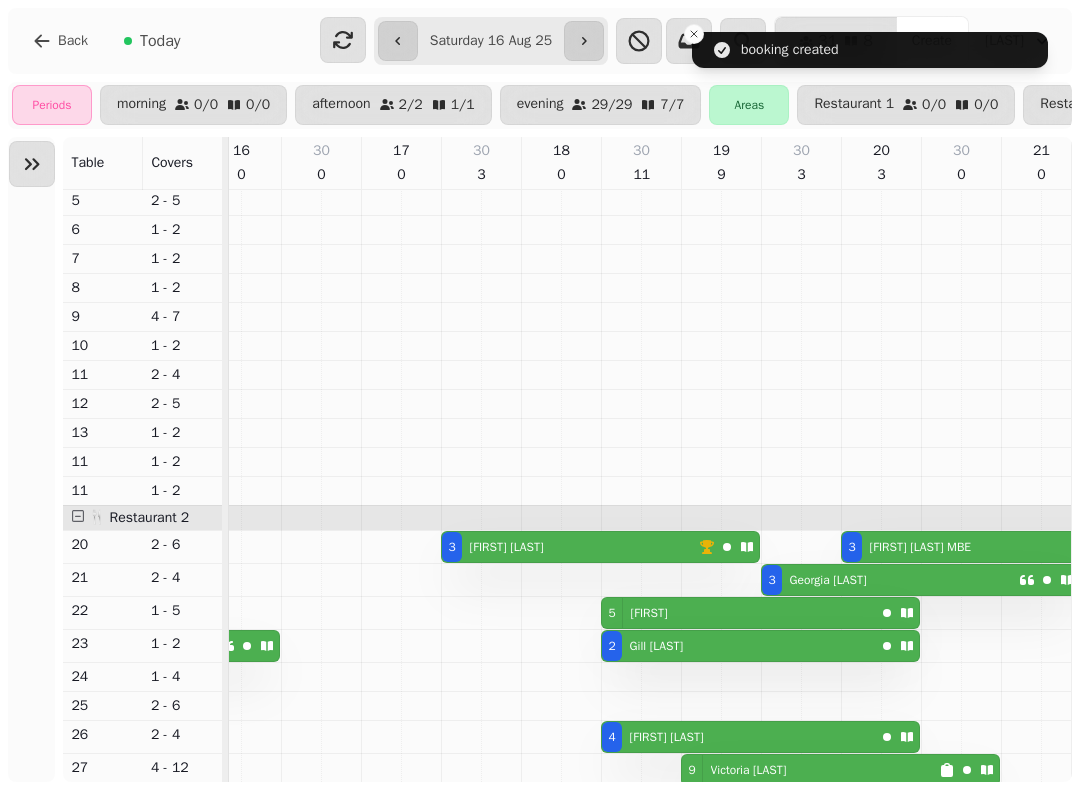 scroll, scrollTop: 148, scrollLeft: 741, axis: both 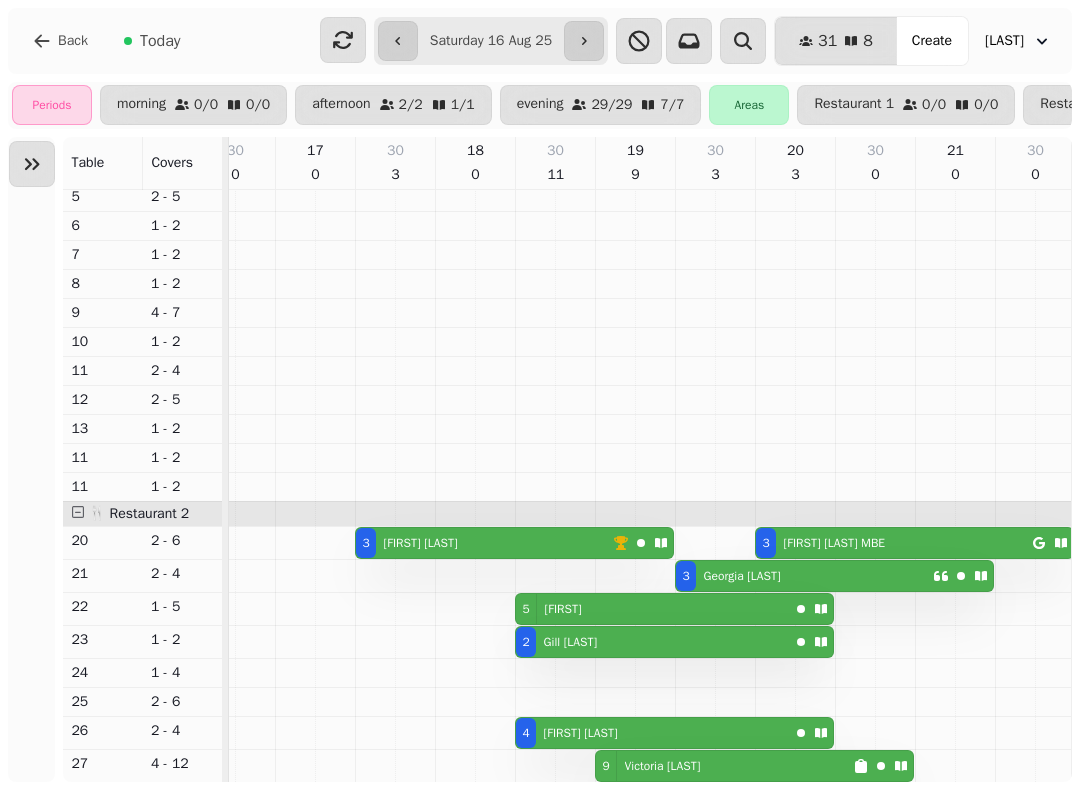 click on "5 [FIRST]" at bounding box center (652, 609) 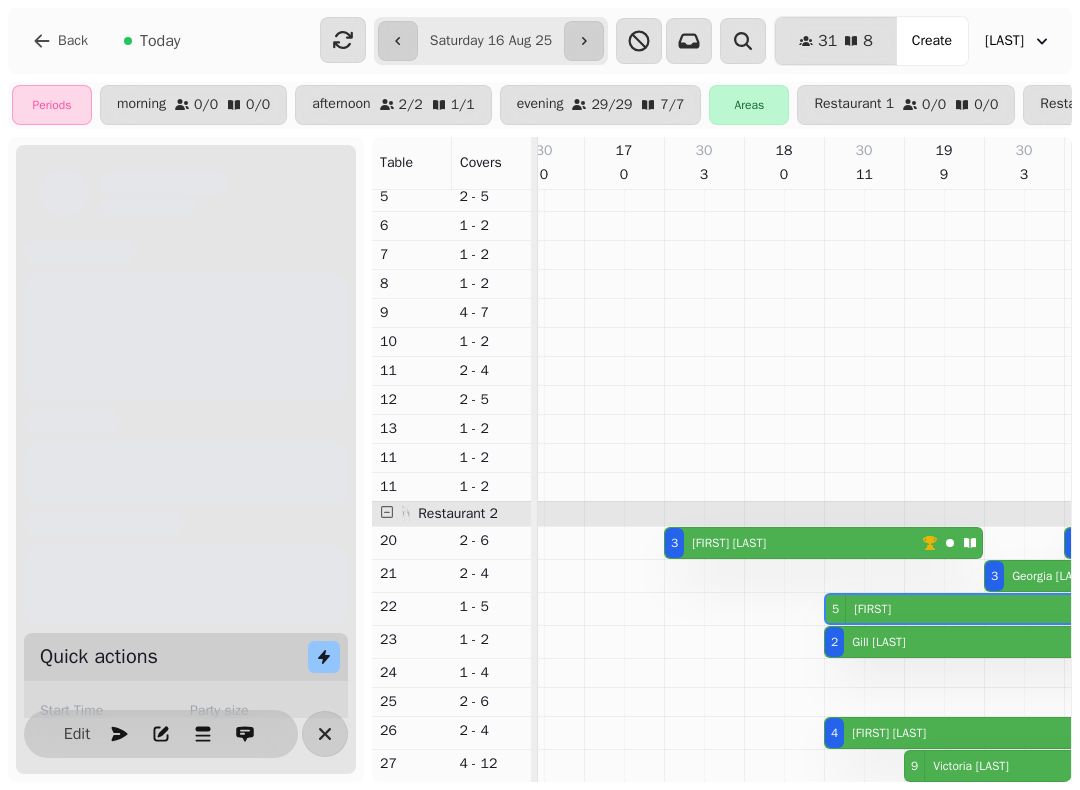 scroll, scrollTop: 0, scrollLeft: 921, axis: horizontal 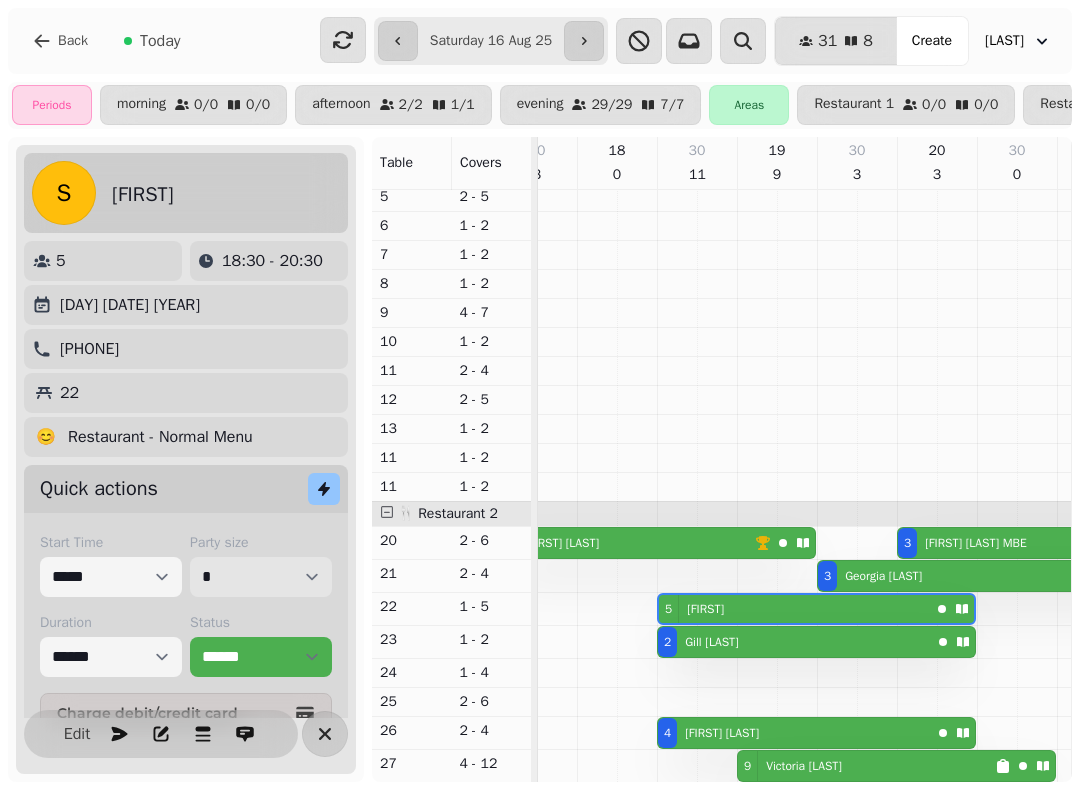 click on "* * * * * * * * * ** ** ** ** ** ** ** ** ** ** ** ** ** ** ** ** ** ** ** ** ** ** ** ** ** ** ** ** ** ** ** ** ** ** ** ** ** ** ** ** ** ** ** ** ** ** ** ** ** ** ** ** ** ** ** ** ** ** ** ** ** ** ** ** ** ** ** ** ** ** ** ** ** ** ** ** ** ** ** ** ** ** ** ** ** ** ** ** ** ** *** *** *** *** *** *** *** *** *** *** *** *** *** *** *** *** *** *** *** *** *** *** *** *** *** *** *** *** *** *** *** *** *** *** *** *** *** *** *** *** *** *** *** *** *** *** *** *** *** *** *** *** *** *** *** *** *** *** *** *** *** *** *** *** *** *** *** *** *** *** *** *** *** *** *** *** *** *** *** *** *** *** *** *** *** *** *** *** *** *** *** *** *** *** *** *** *** *** *** *** *** *** *** *** *** *** *** *** *** *** *** *** *** *** *** *** *** *** *** *** *** *** *** *** *** *** *** *** *** *** *** *** *** *** *** *** *** *** *** *** *** *** *** *** *** *** *** *** *** *** ***" at bounding box center [261, 577] 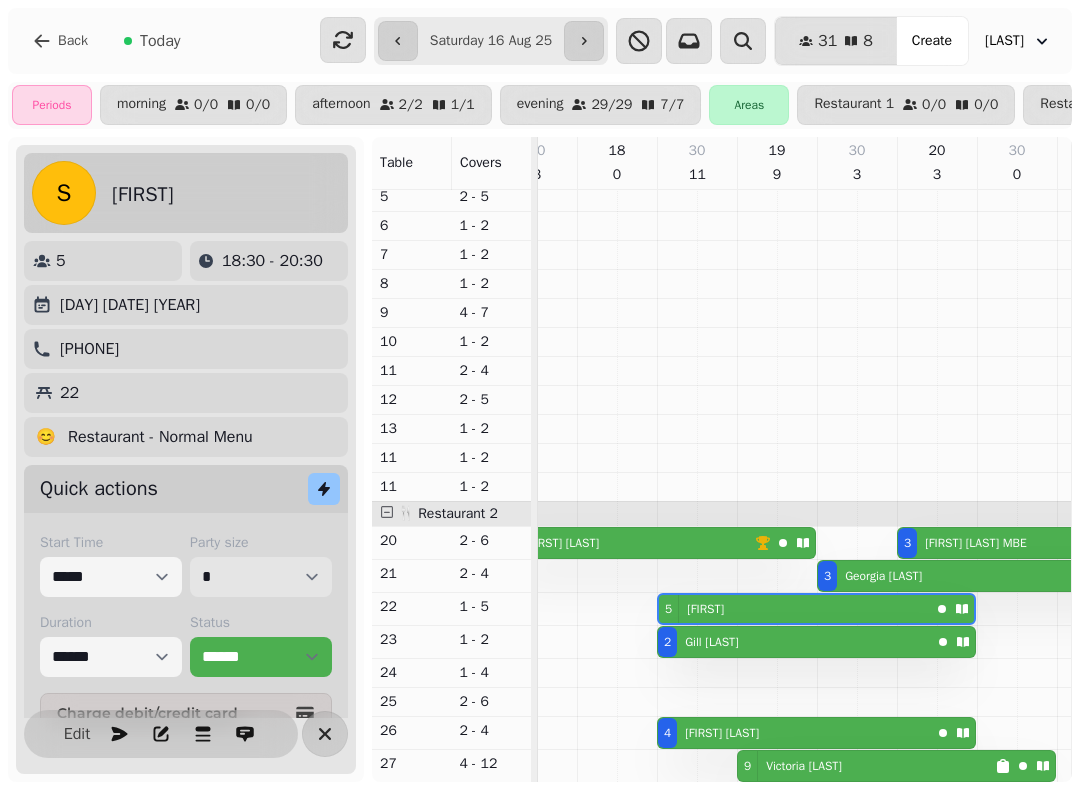 select on "*" 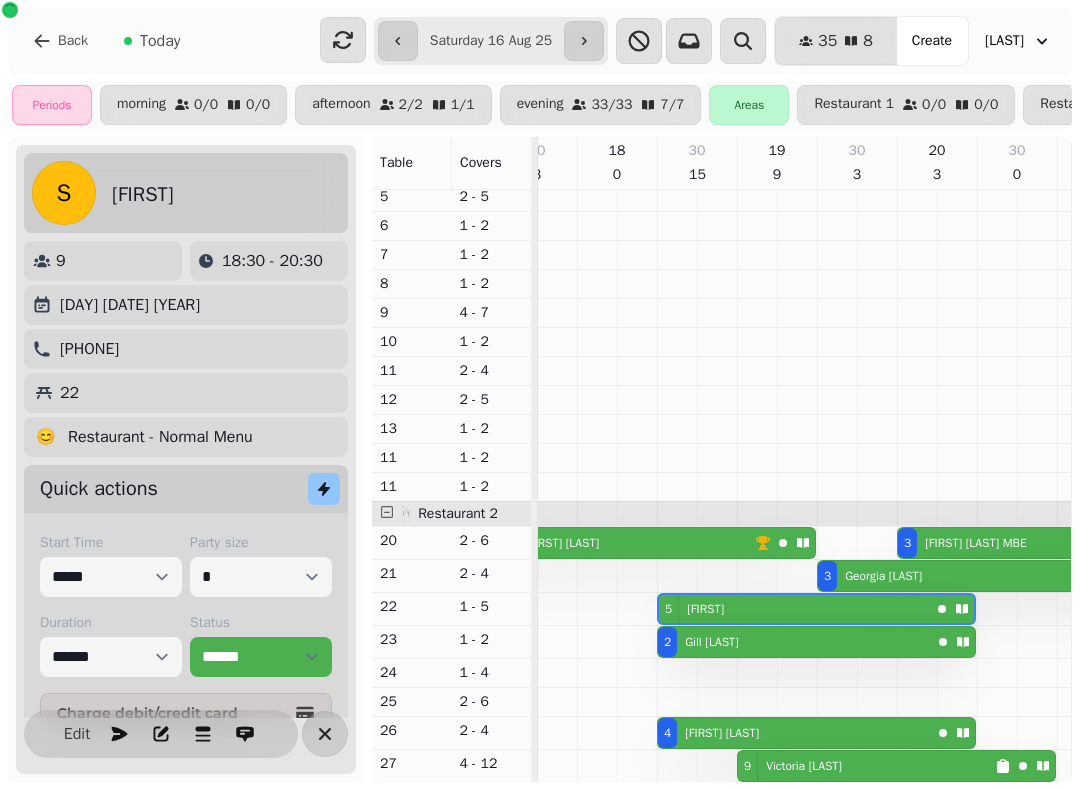 click 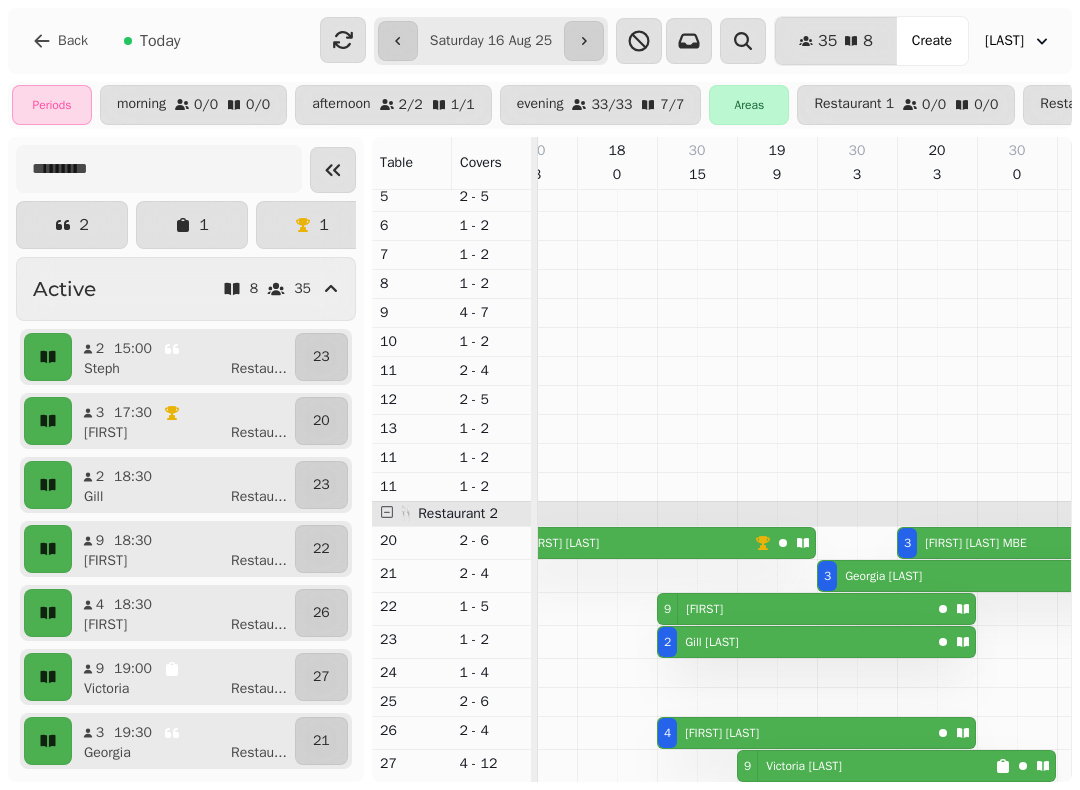 click 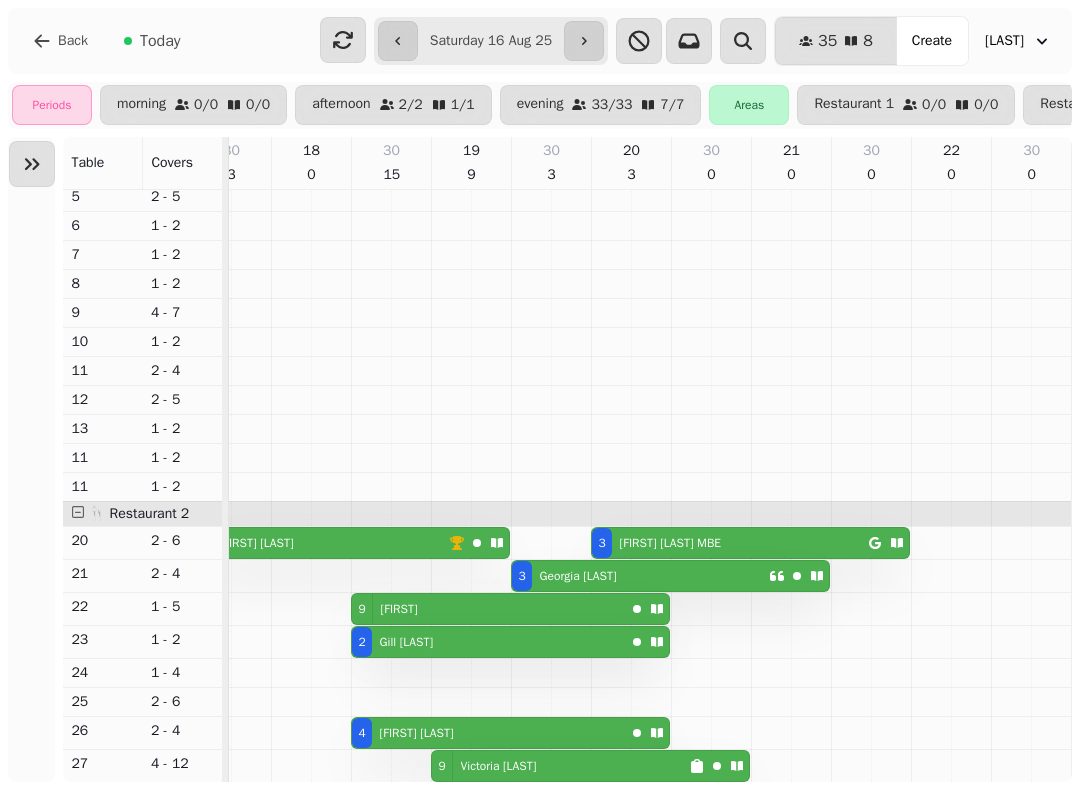 scroll, scrollTop: 148, scrollLeft: 918, axis: both 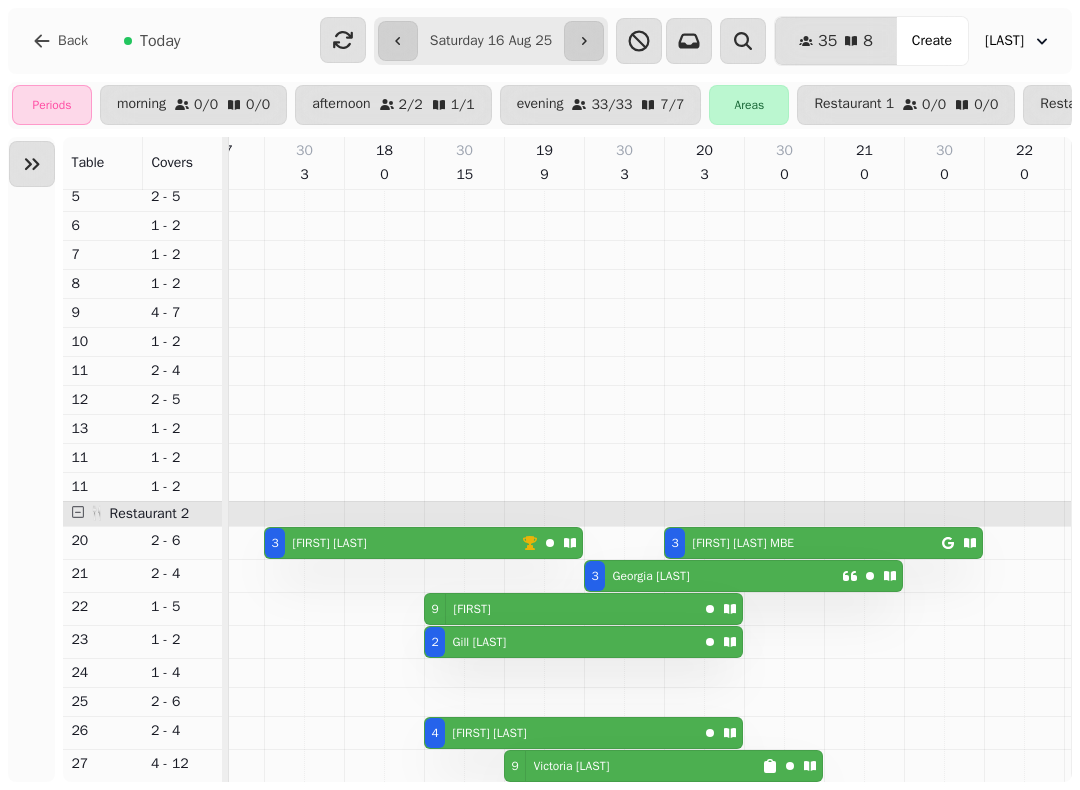 click on "**********" at bounding box center [491, 41] 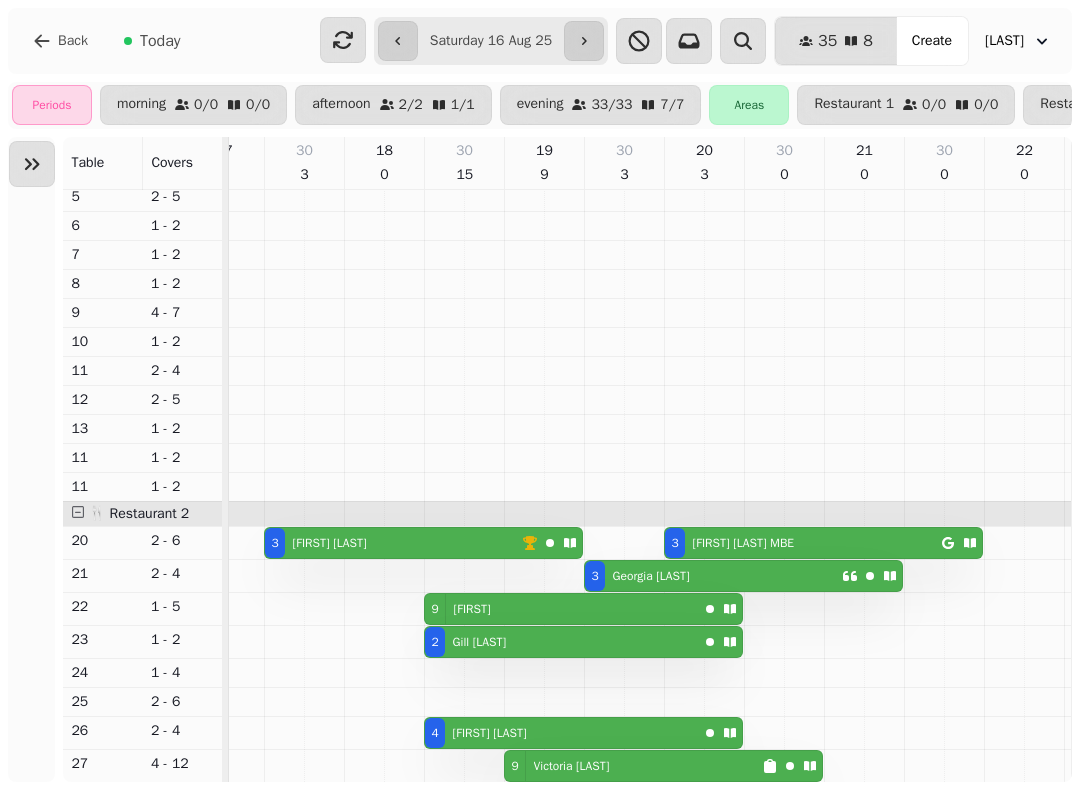 type on "**********" 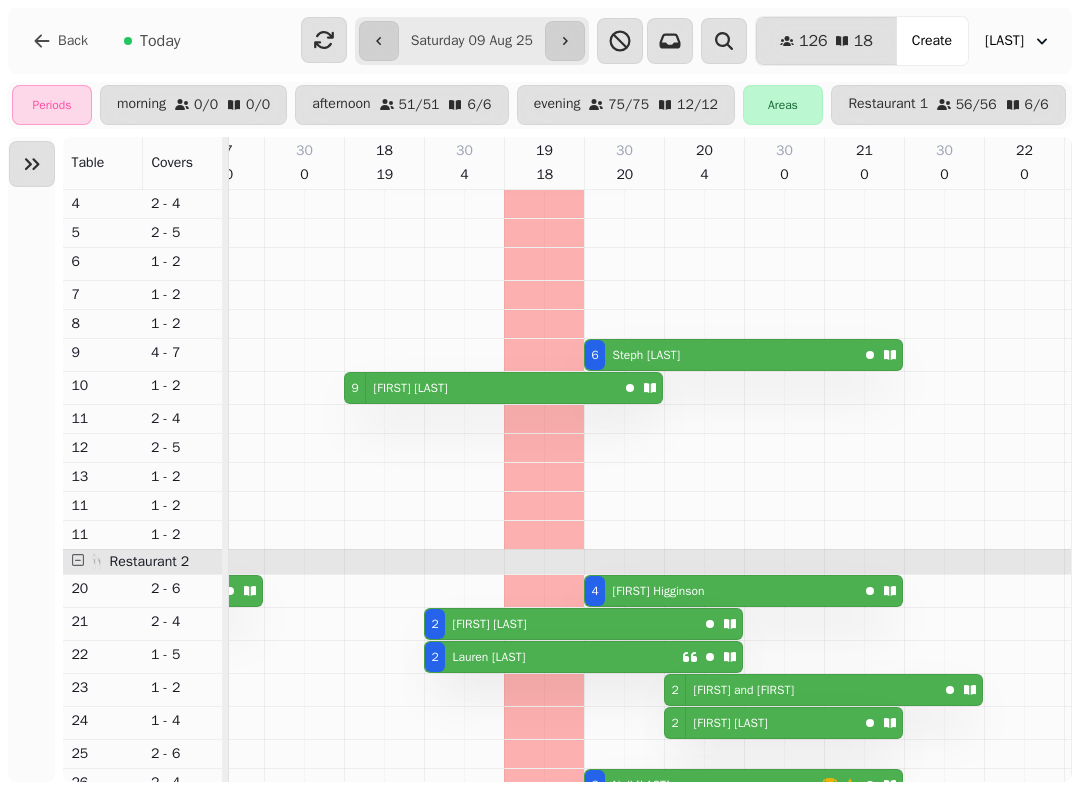 scroll, scrollTop: 0, scrollLeft: 682, axis: horizontal 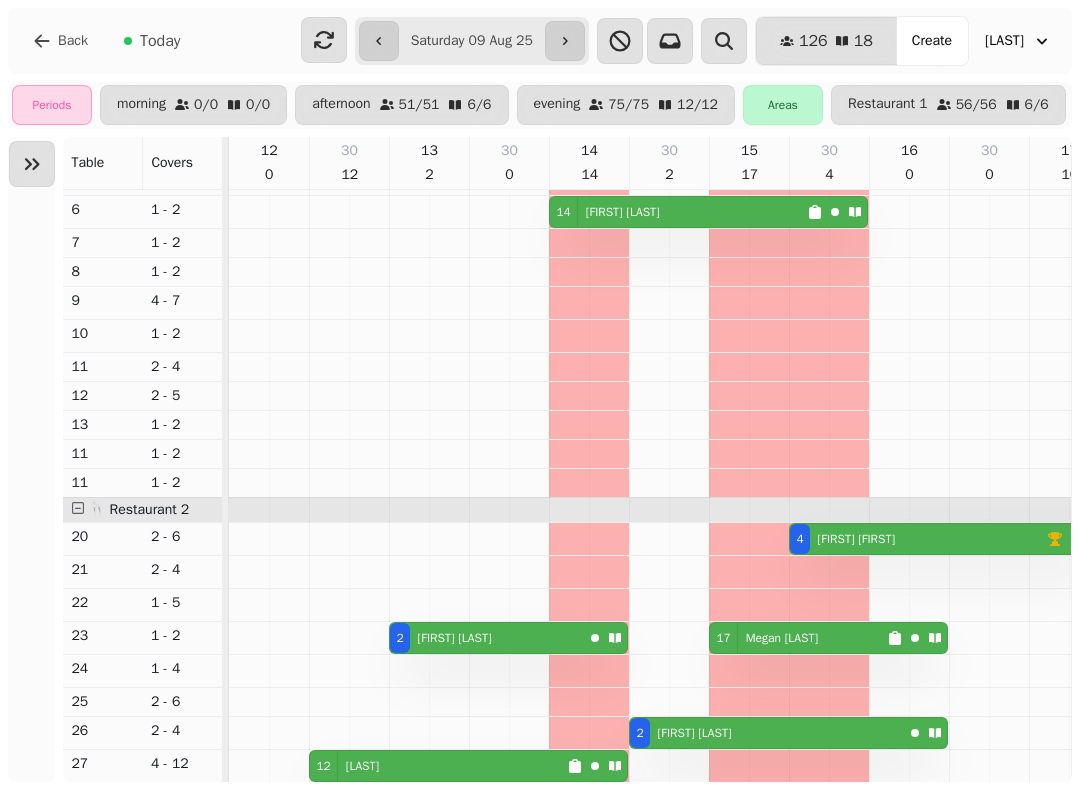 click at bounding box center (32, 164) 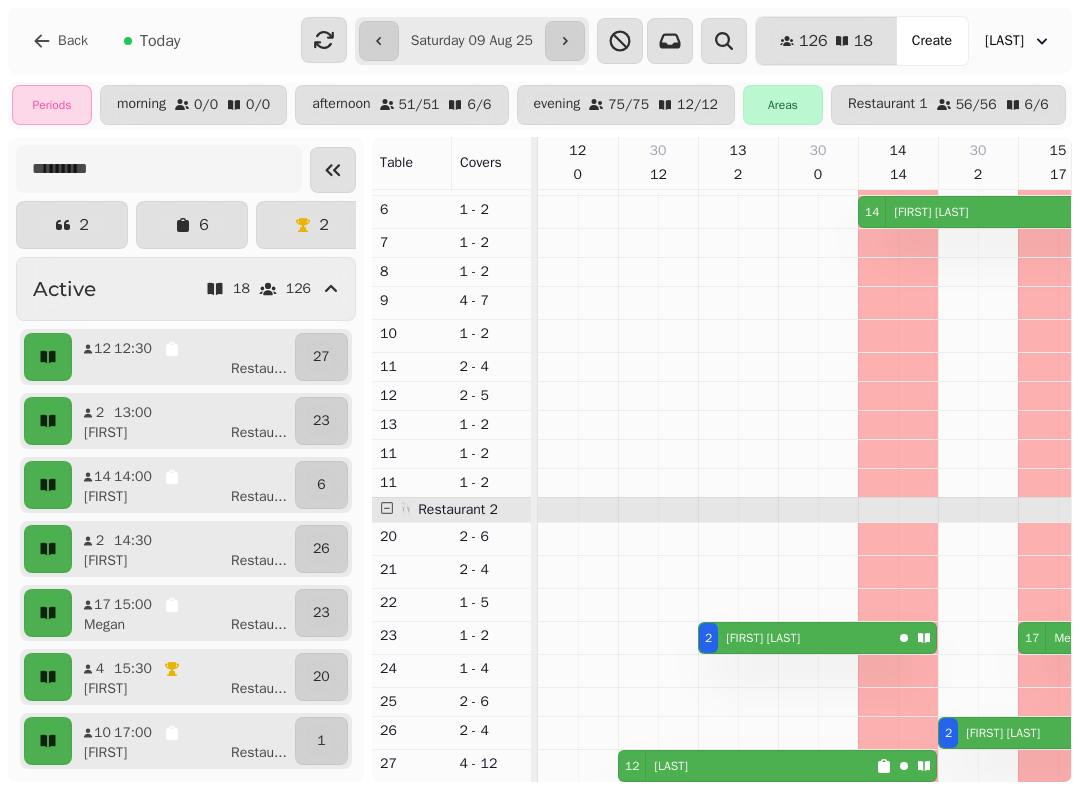 click on "[FIRST] Restau ..." at bounding box center [191, 497] 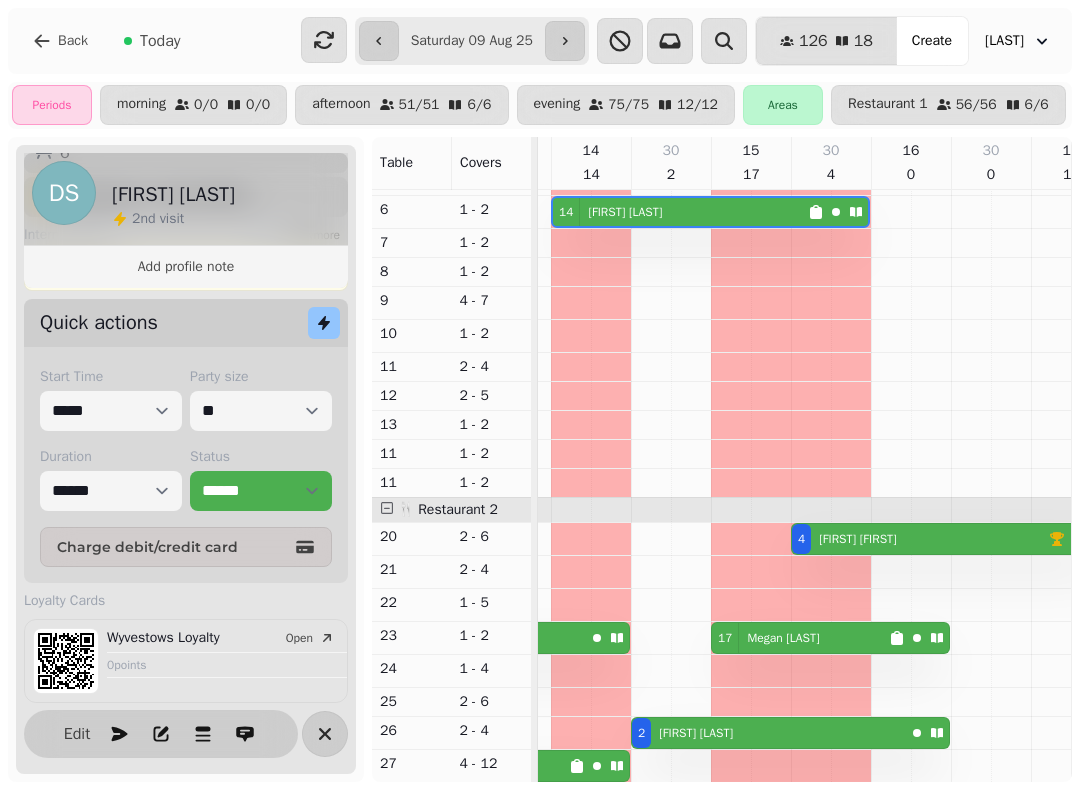 click 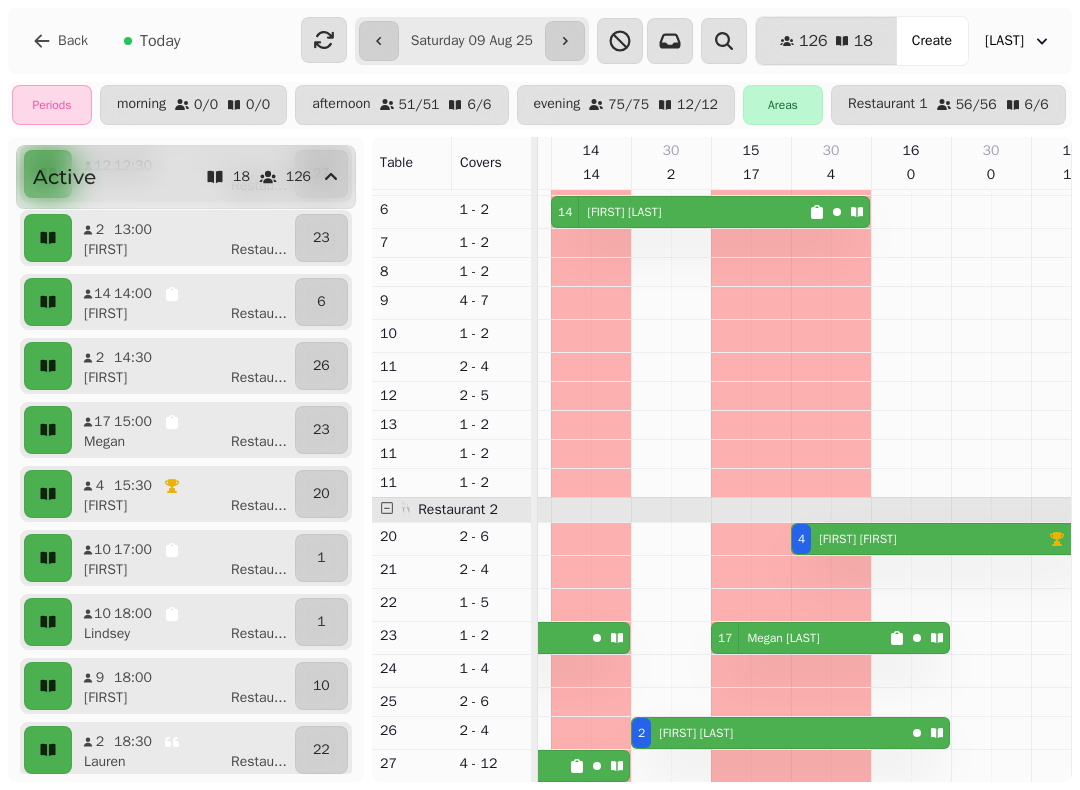 scroll, scrollTop: 189, scrollLeft: 0, axis: vertical 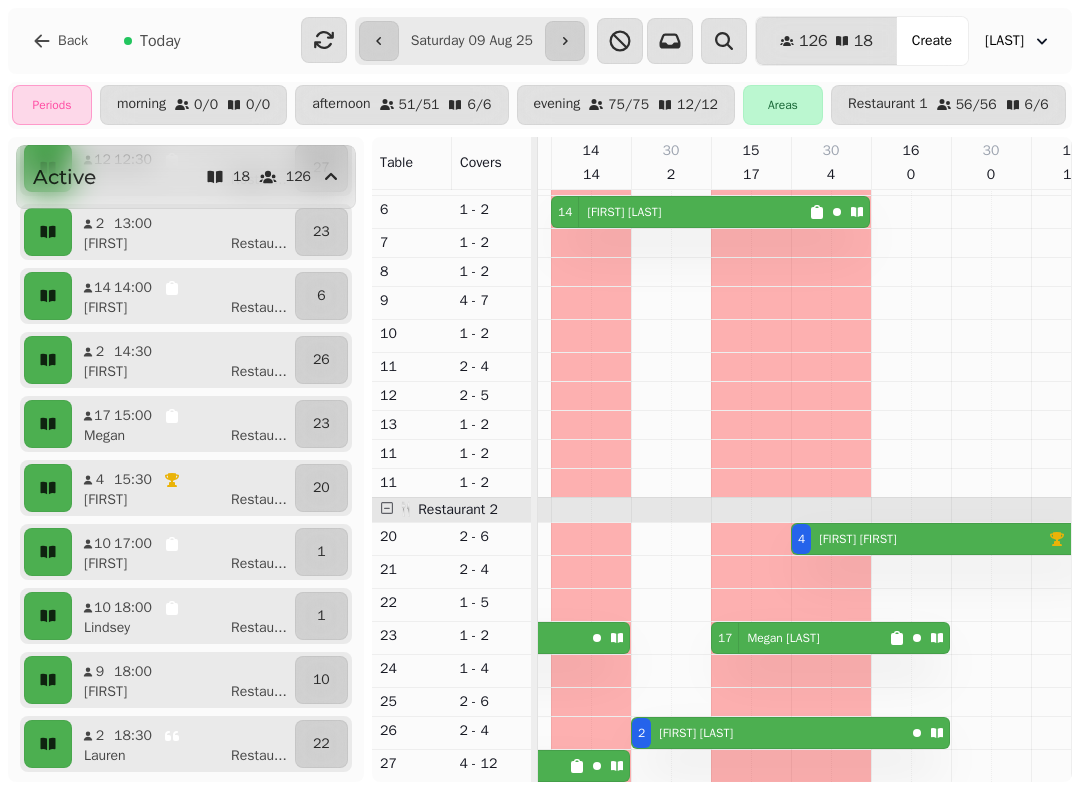 click on "[FIRST] [LAST]" at bounding box center (191, 564) 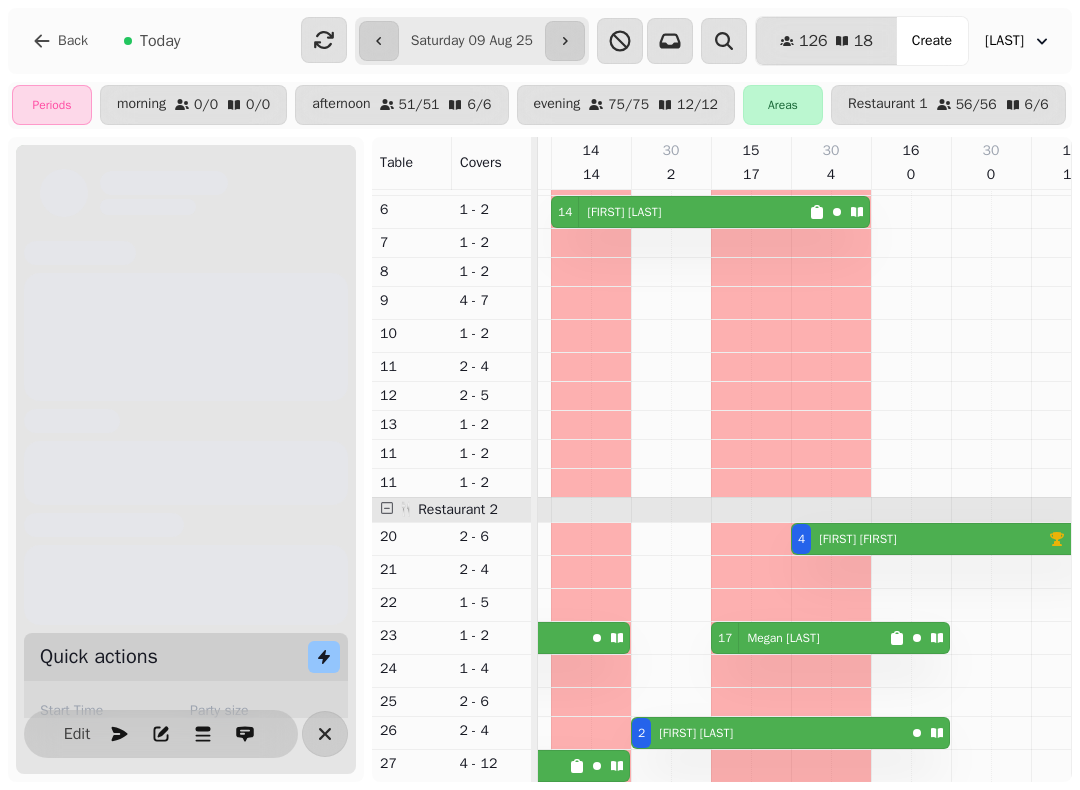 scroll, scrollTop: 0, scrollLeft: 787, axis: horizontal 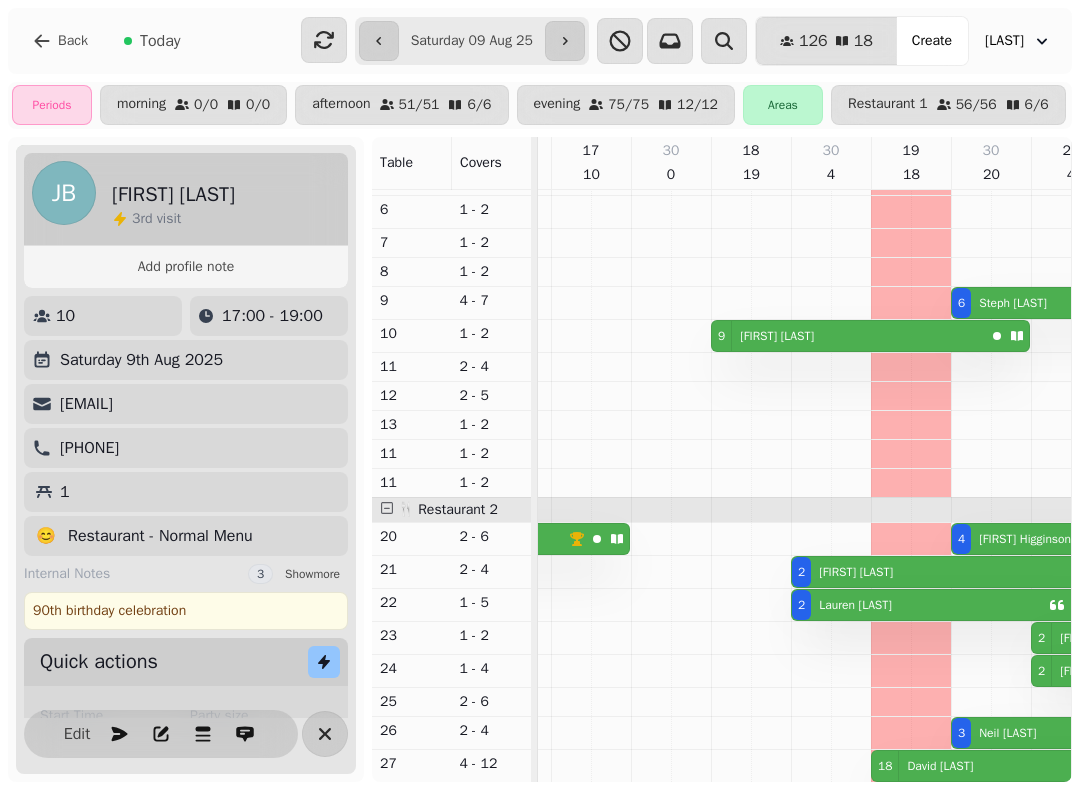 click 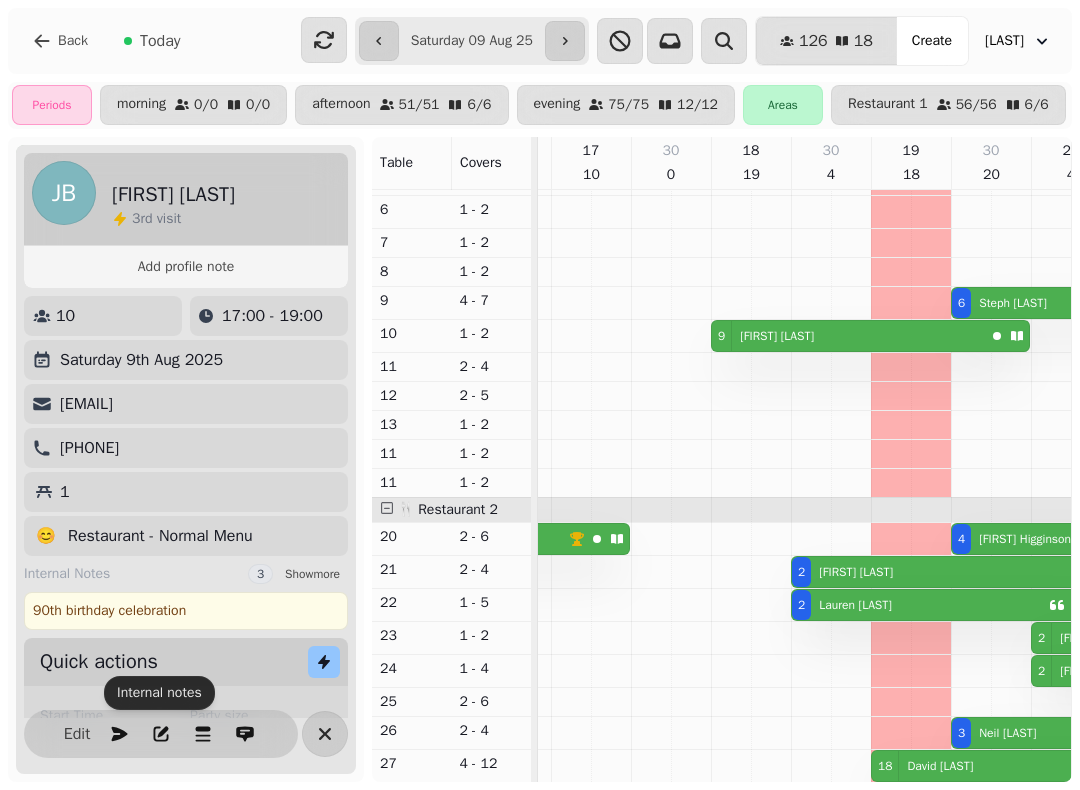 click 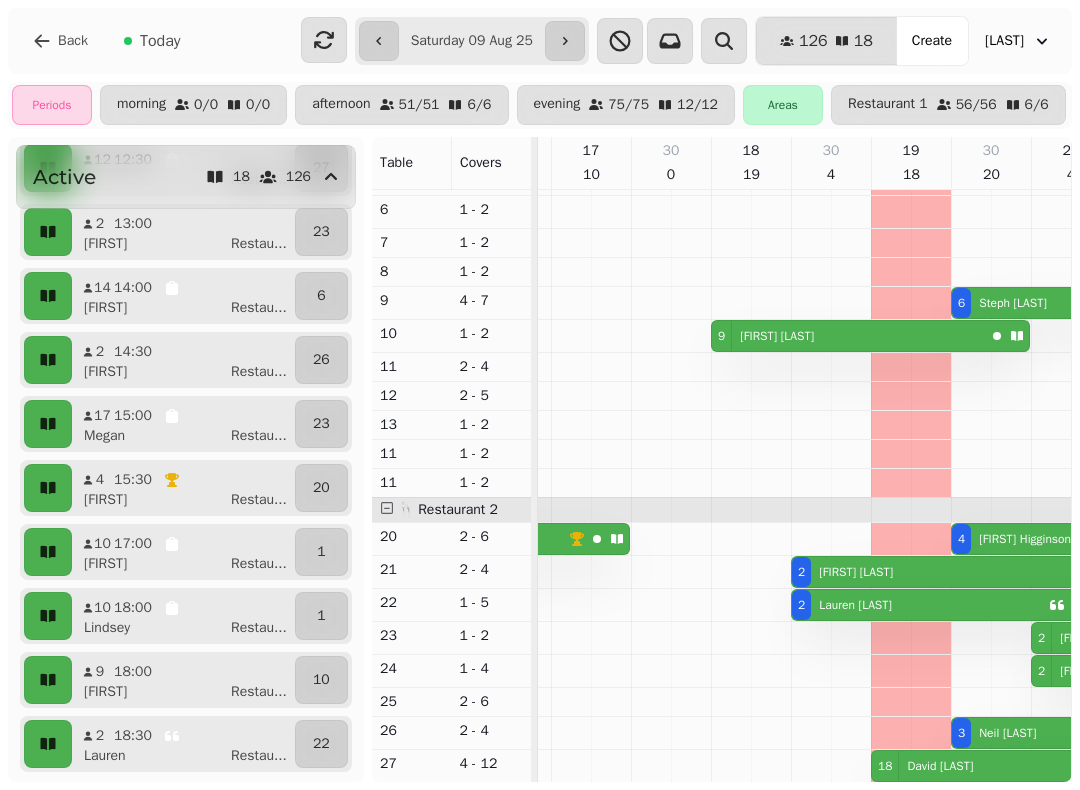 click on "Lindsey" at bounding box center (107, 628) 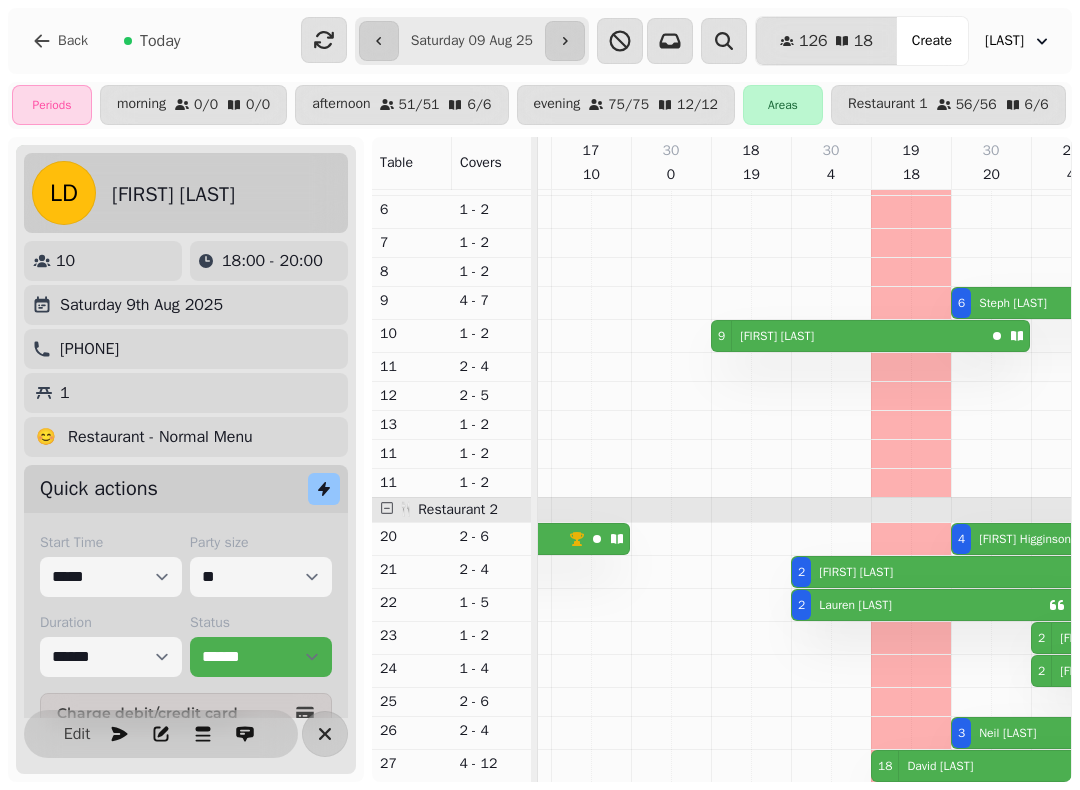 scroll, scrollTop: 0, scrollLeft: 947, axis: horizontal 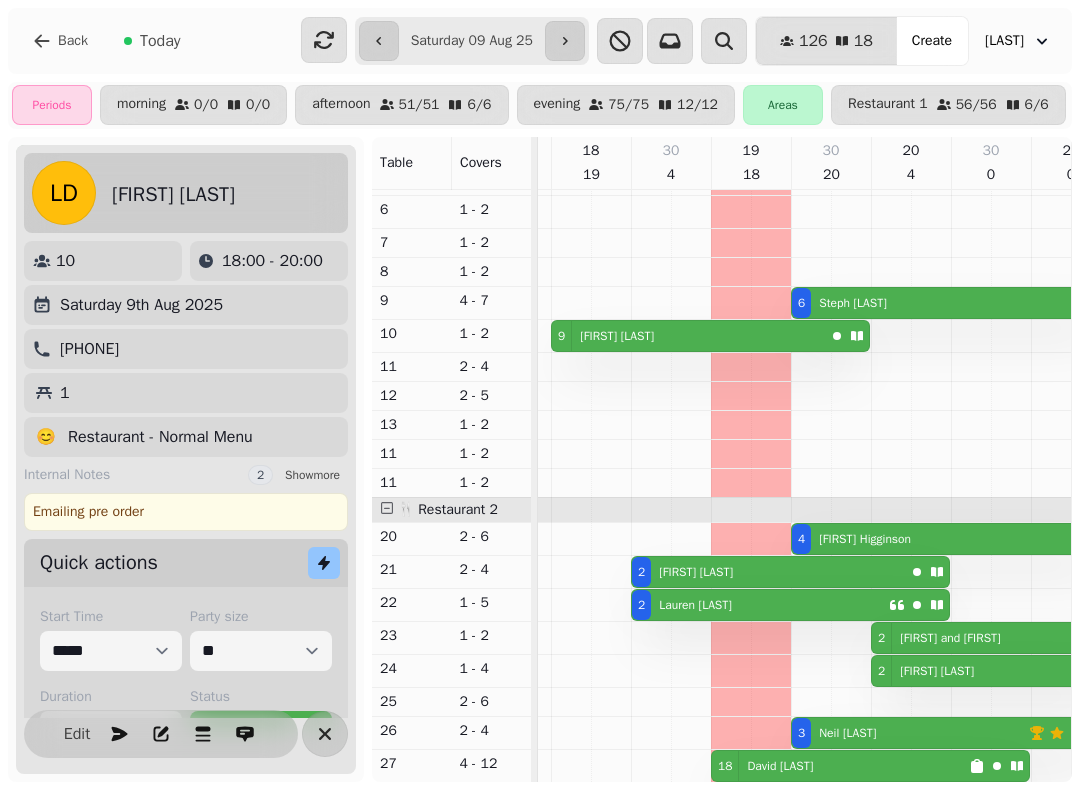 click at bounding box center (161, 734) 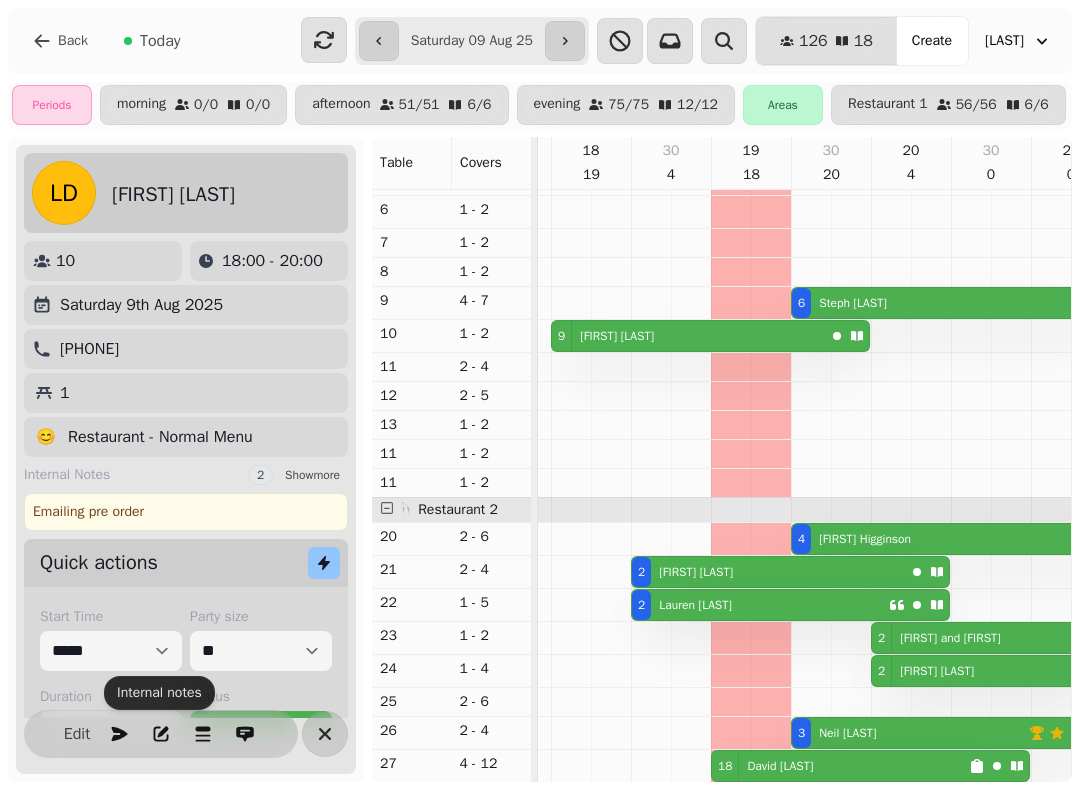 click at bounding box center [325, 734] 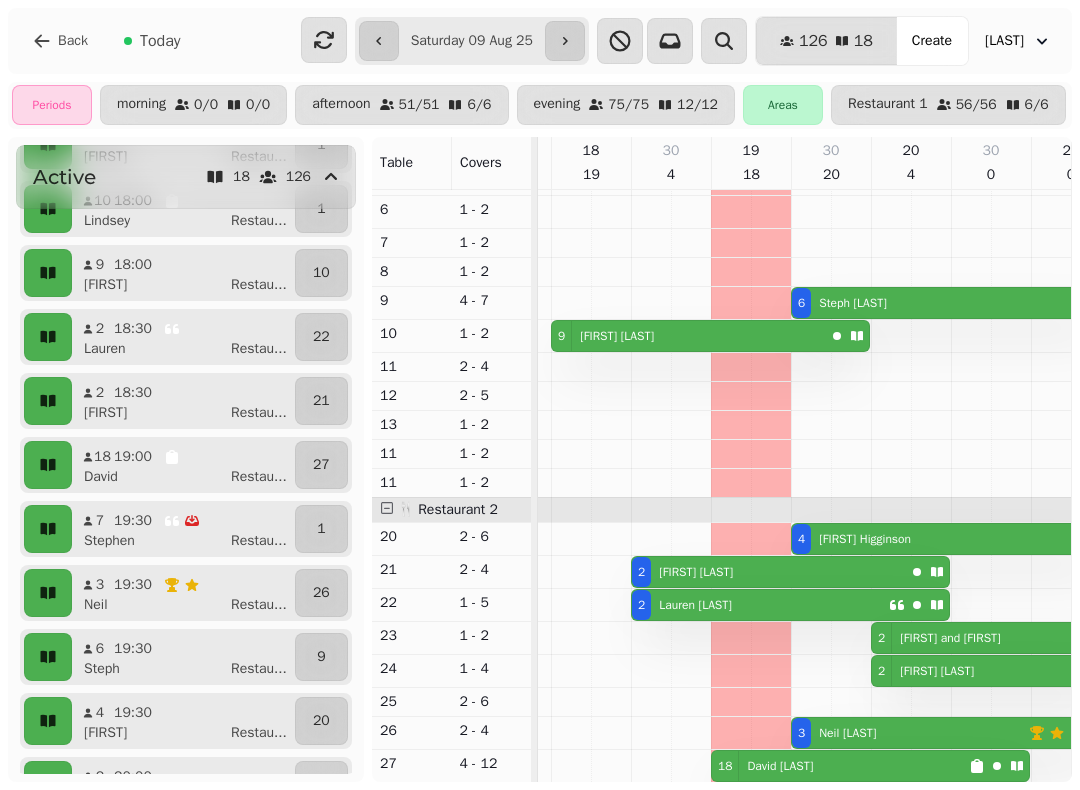 scroll, scrollTop: 598, scrollLeft: 0, axis: vertical 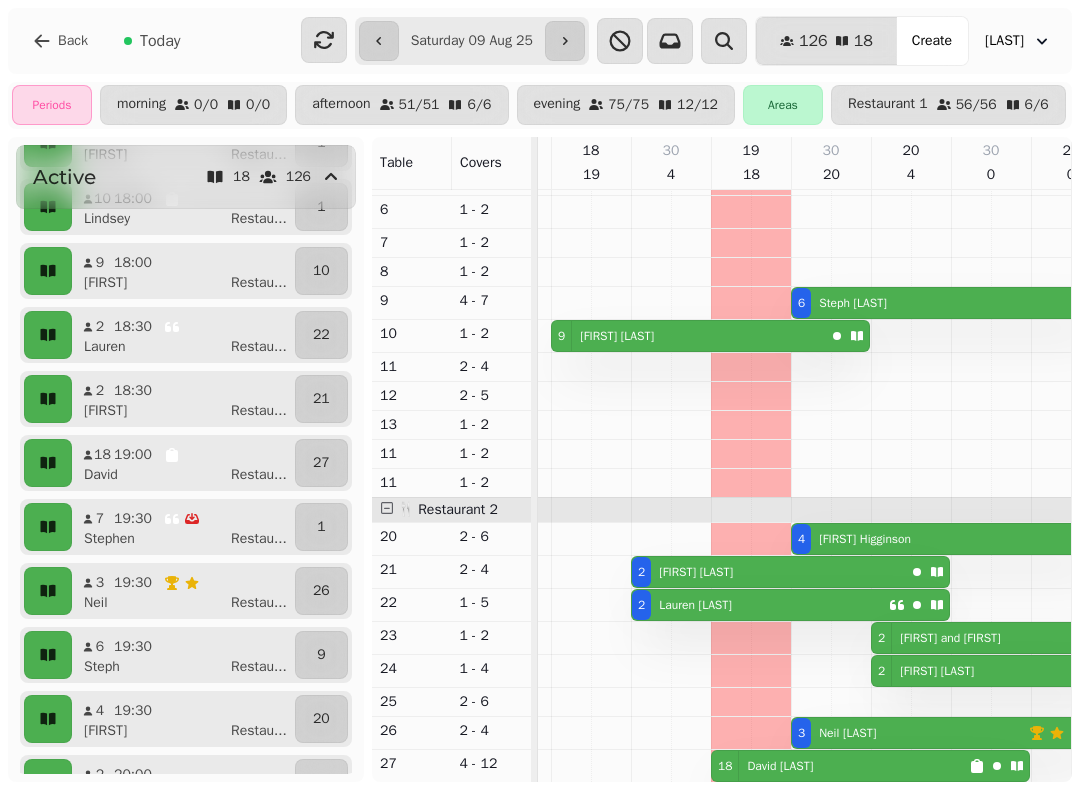 click on "19:00" at bounding box center (133, 455) 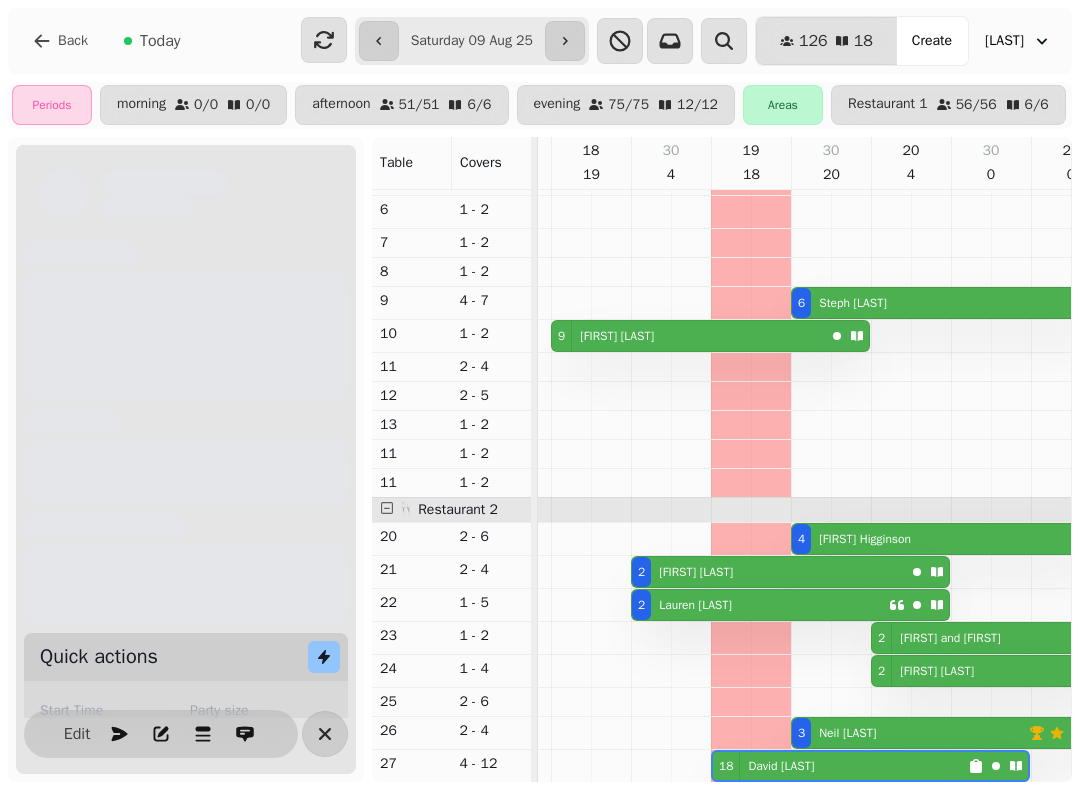 scroll, scrollTop: 0, scrollLeft: 1107, axis: horizontal 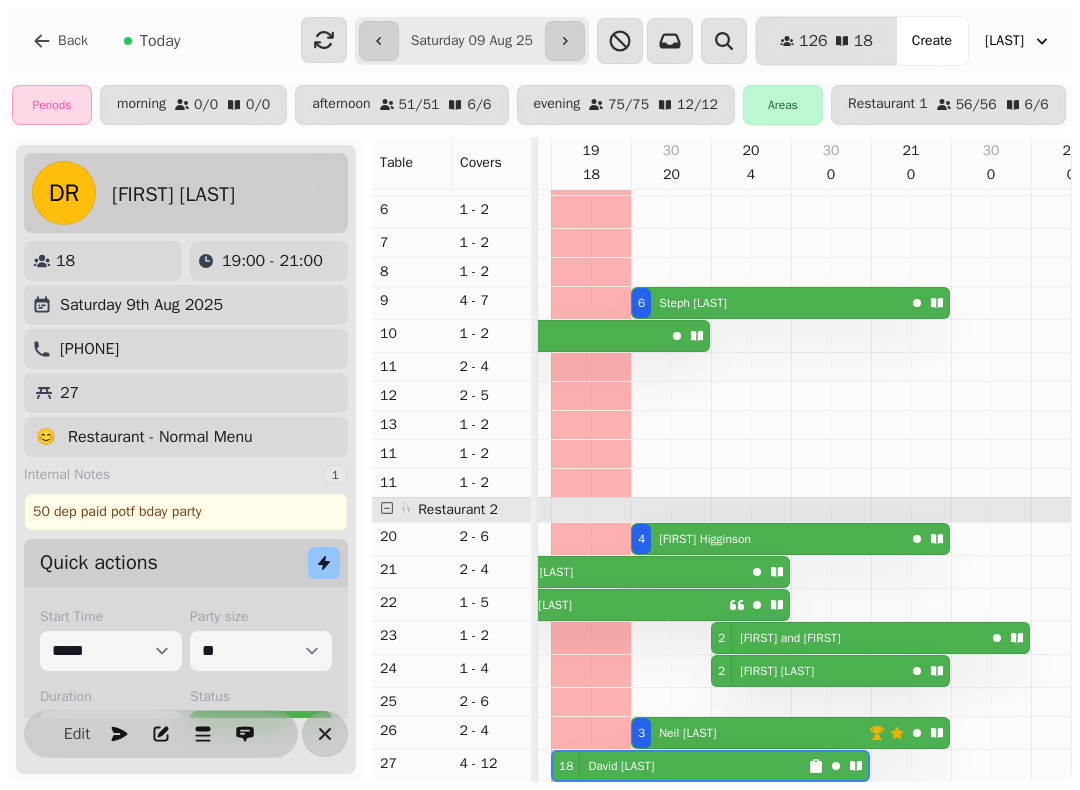 click 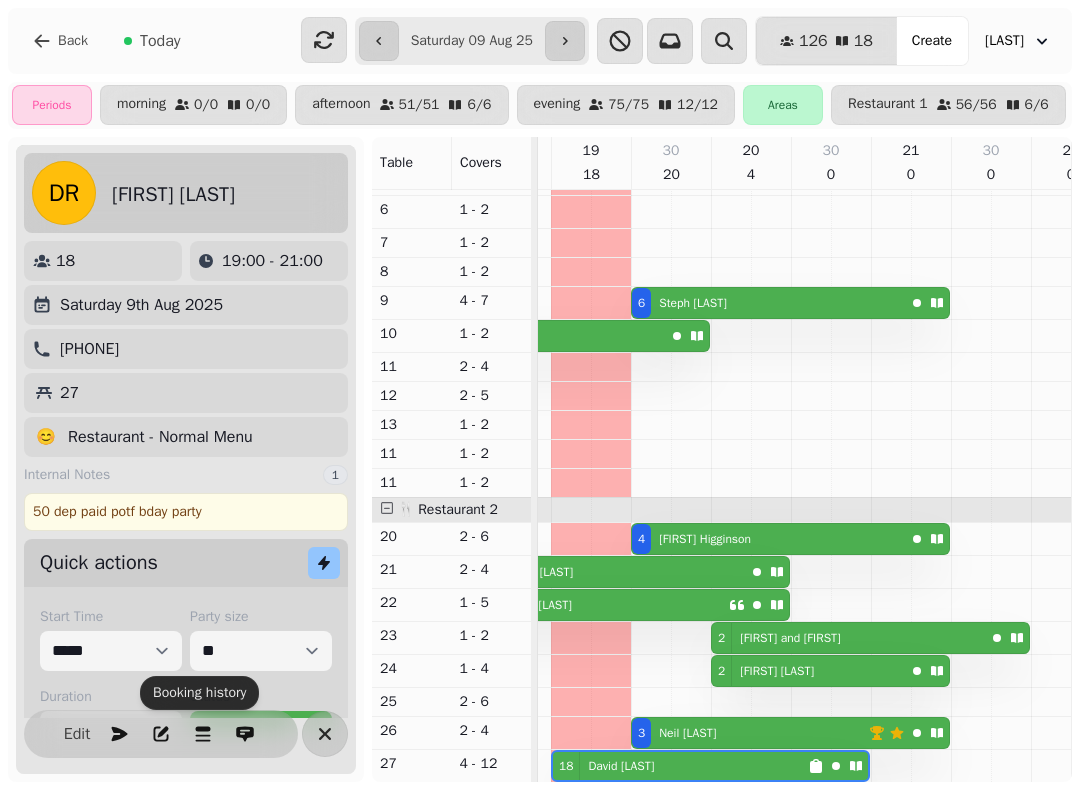 click at bounding box center [161, 734] 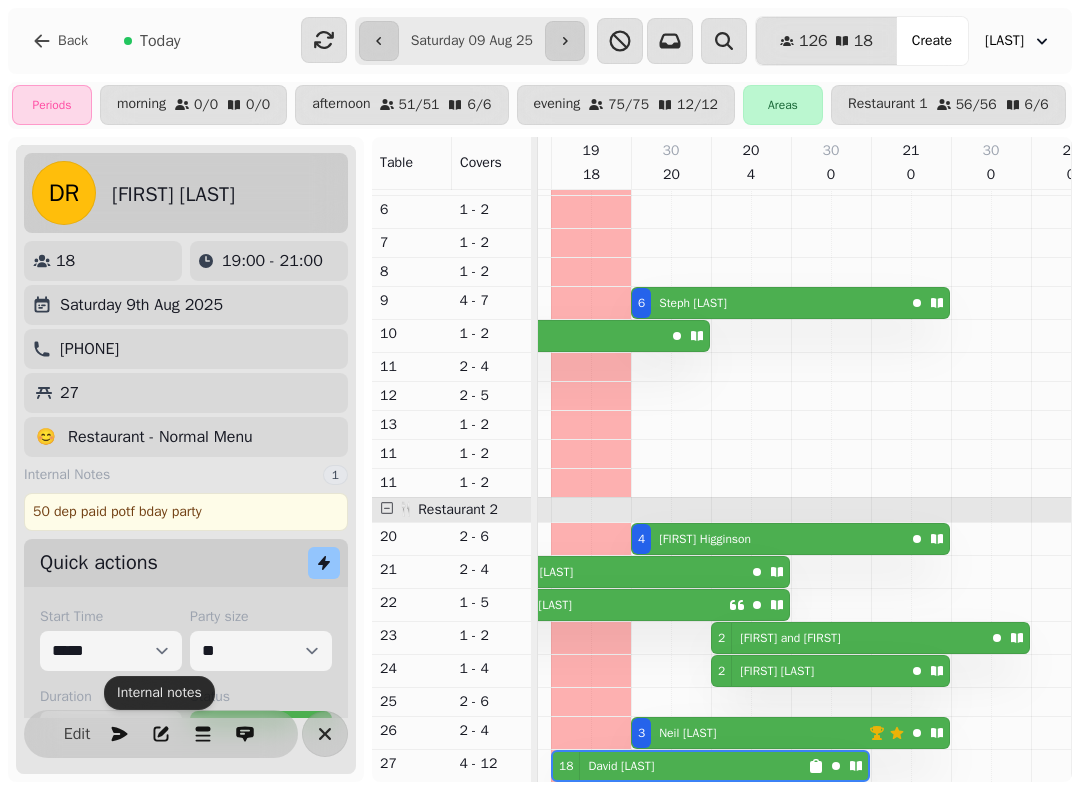 click 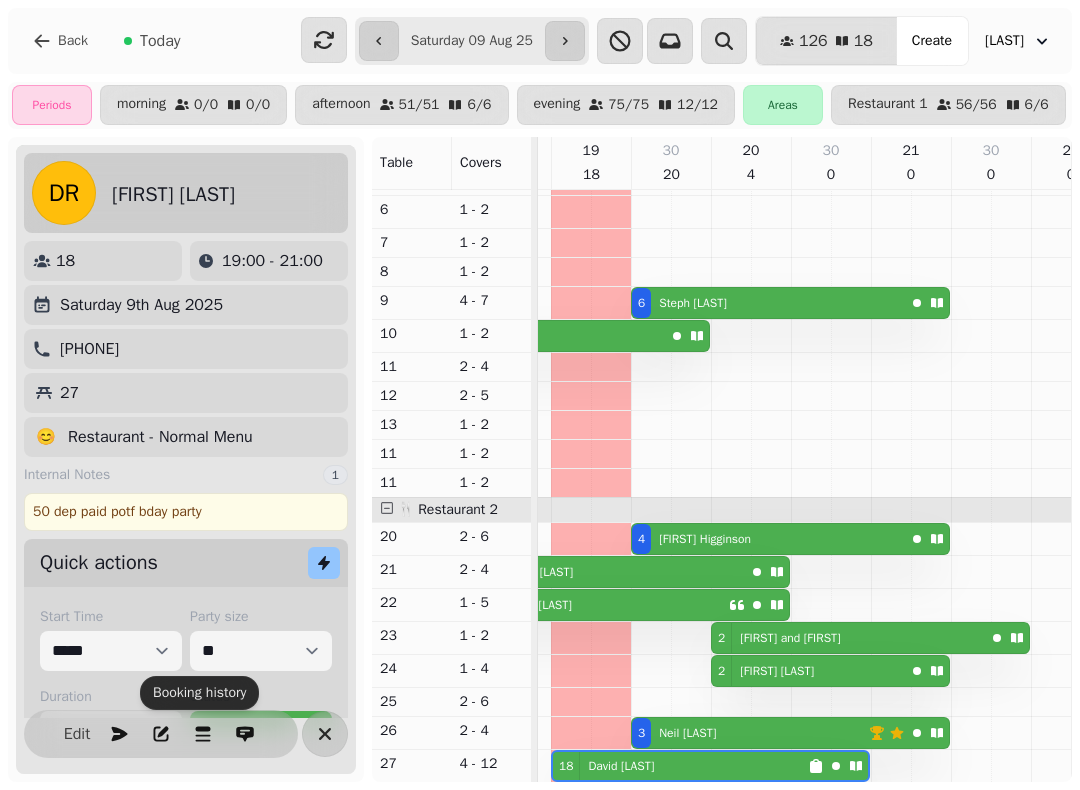 scroll, scrollTop: 0, scrollLeft: 0, axis: both 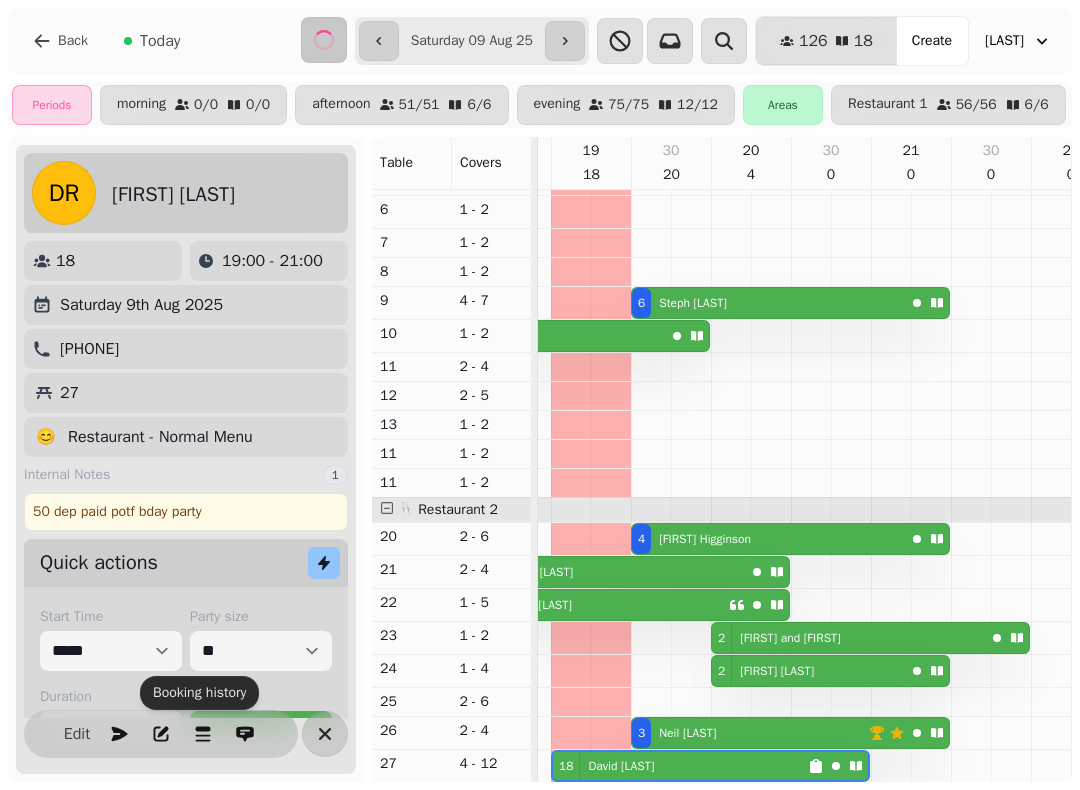 click 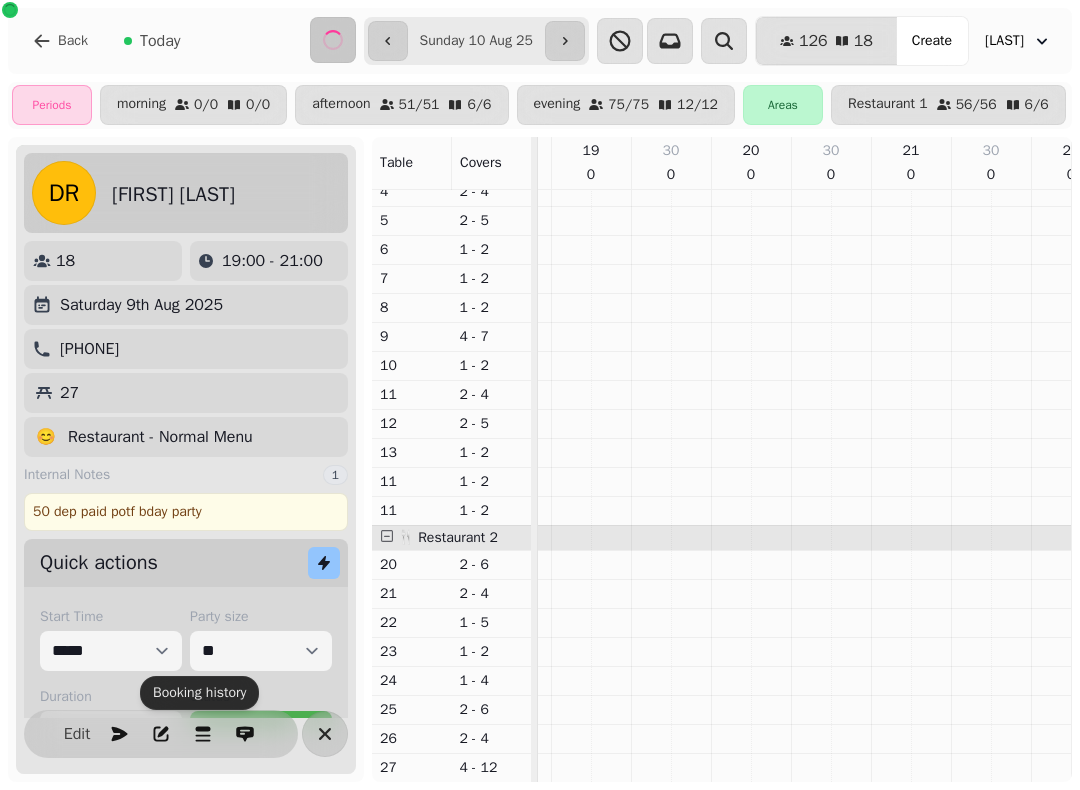 scroll, scrollTop: 0, scrollLeft: 682, axis: horizontal 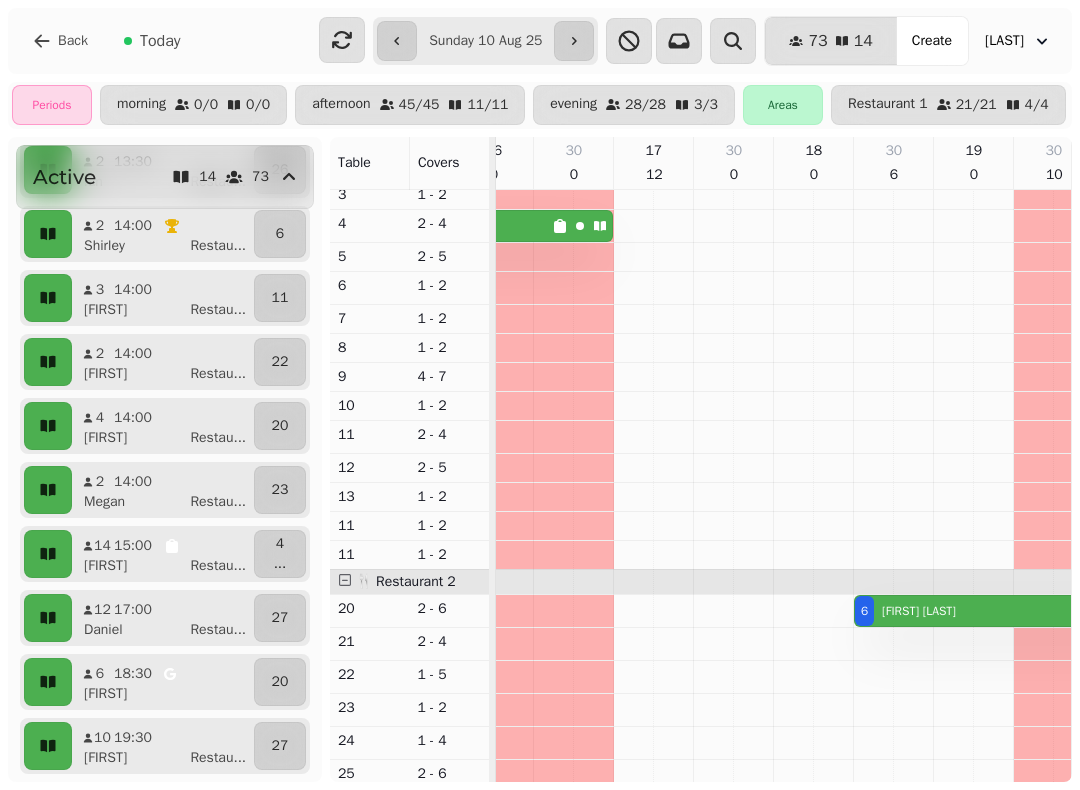 click on "[FIRST] Restau ..." at bounding box center [171, 758] 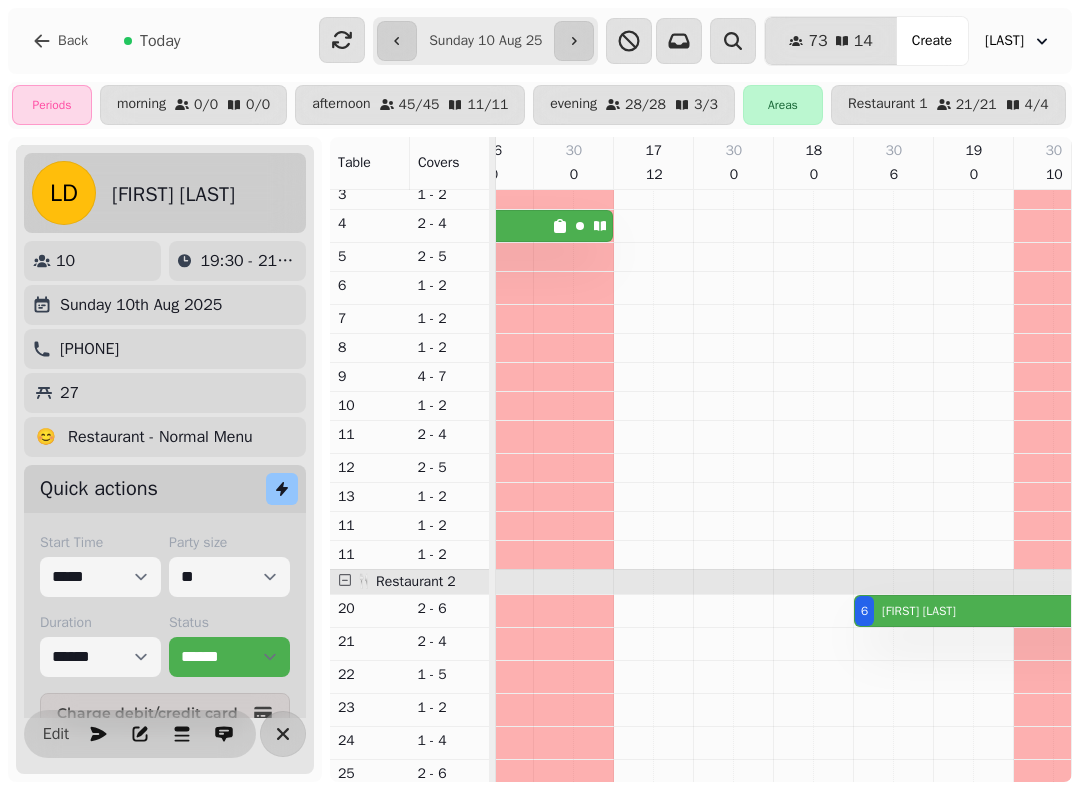scroll, scrollTop: 0, scrollLeft: 1185, axis: horizontal 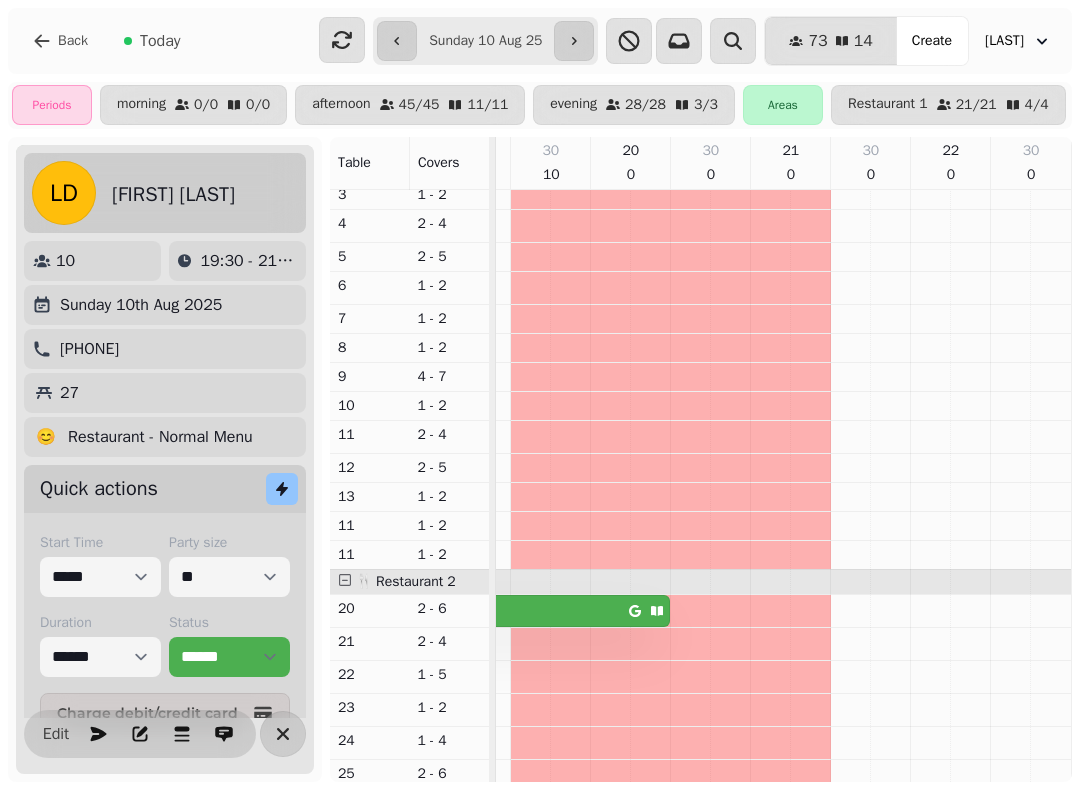 click 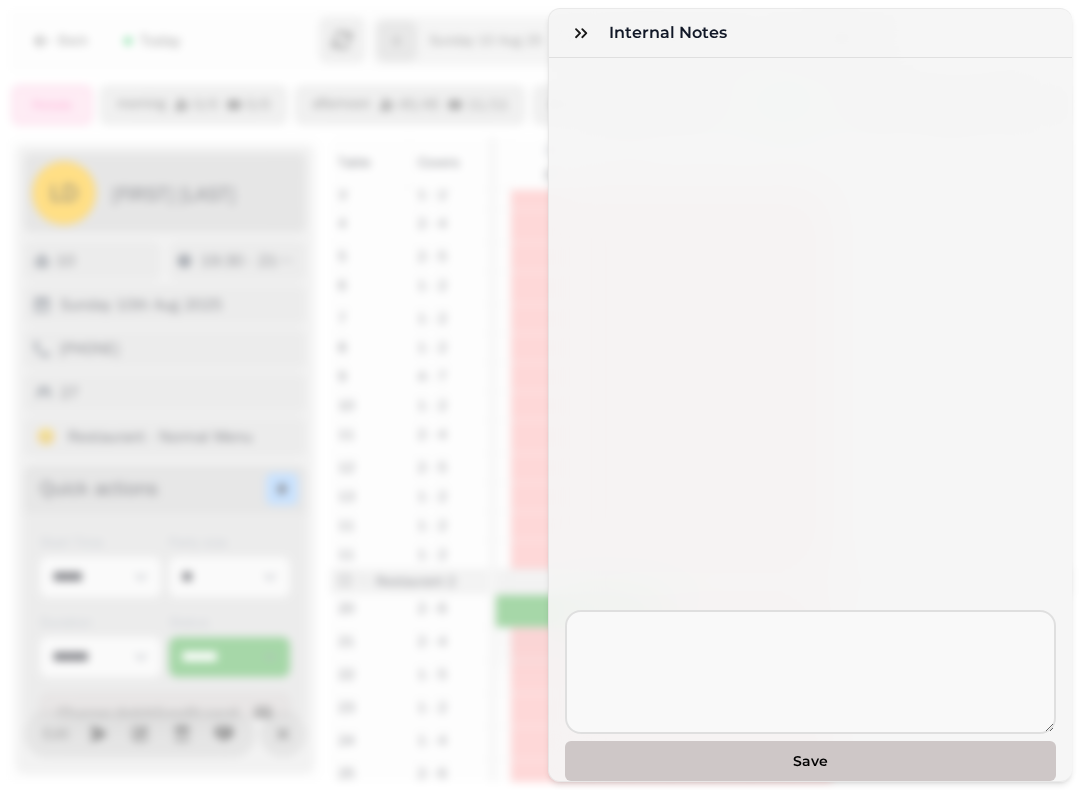 click 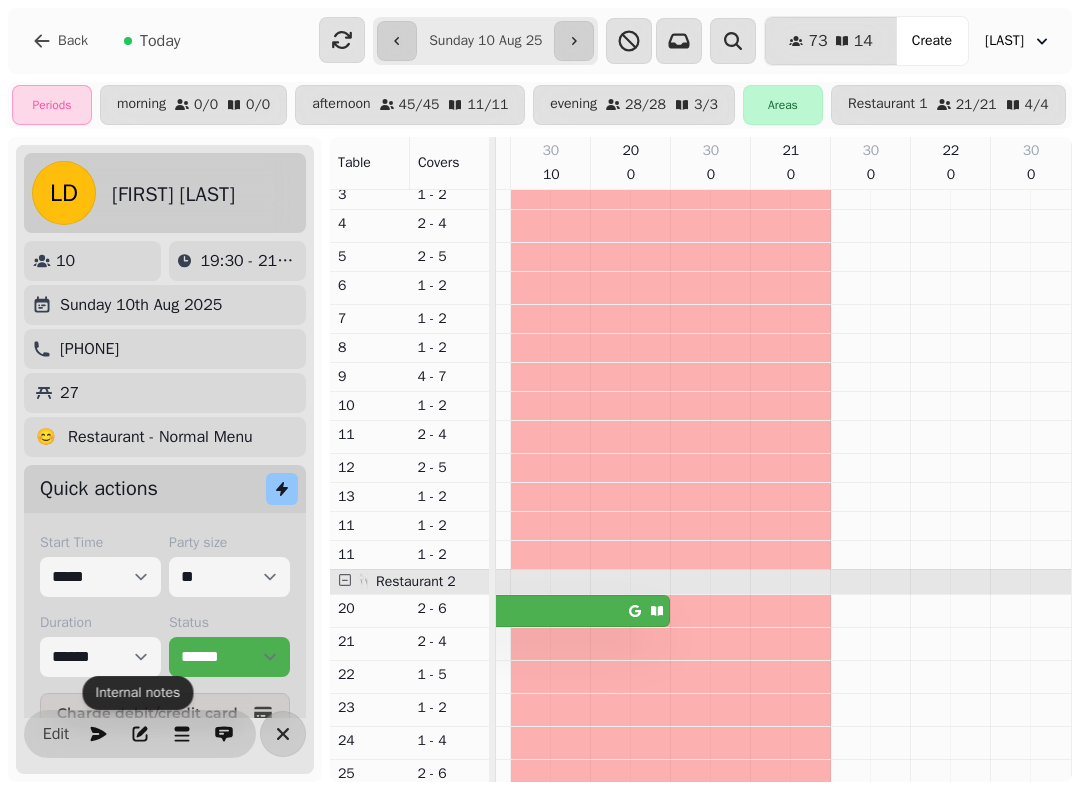 click at bounding box center [283, 734] 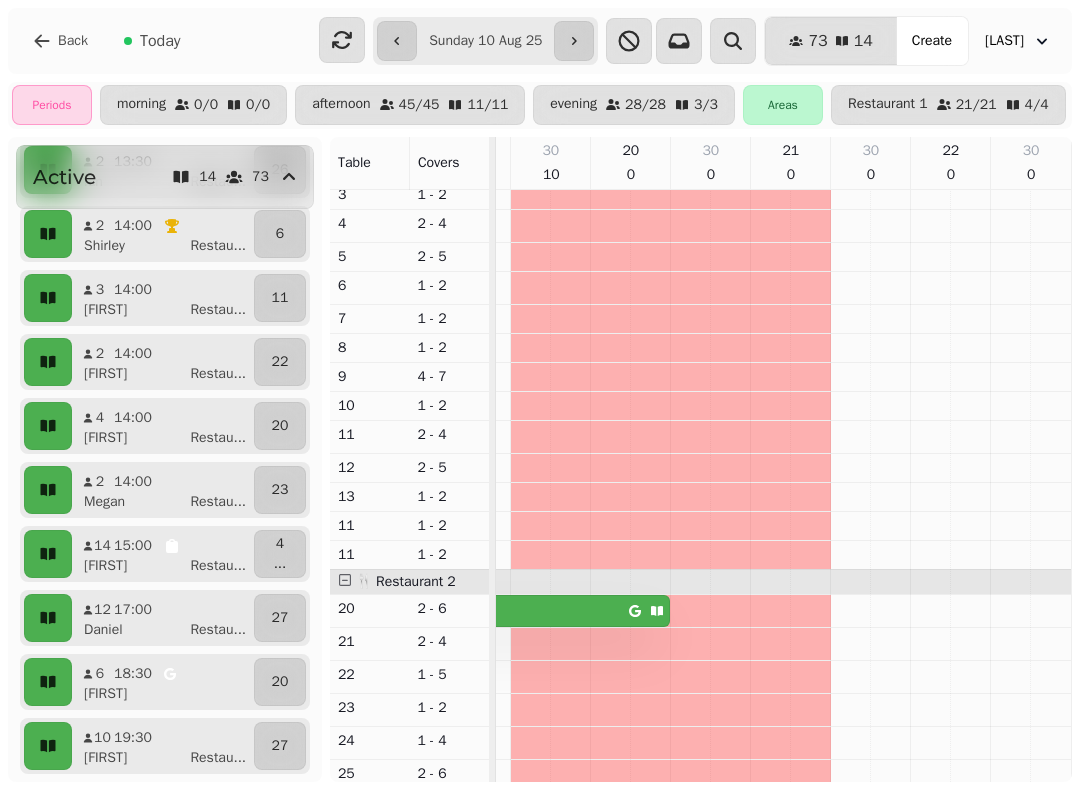 click on "Restau ..." at bounding box center [218, 630] 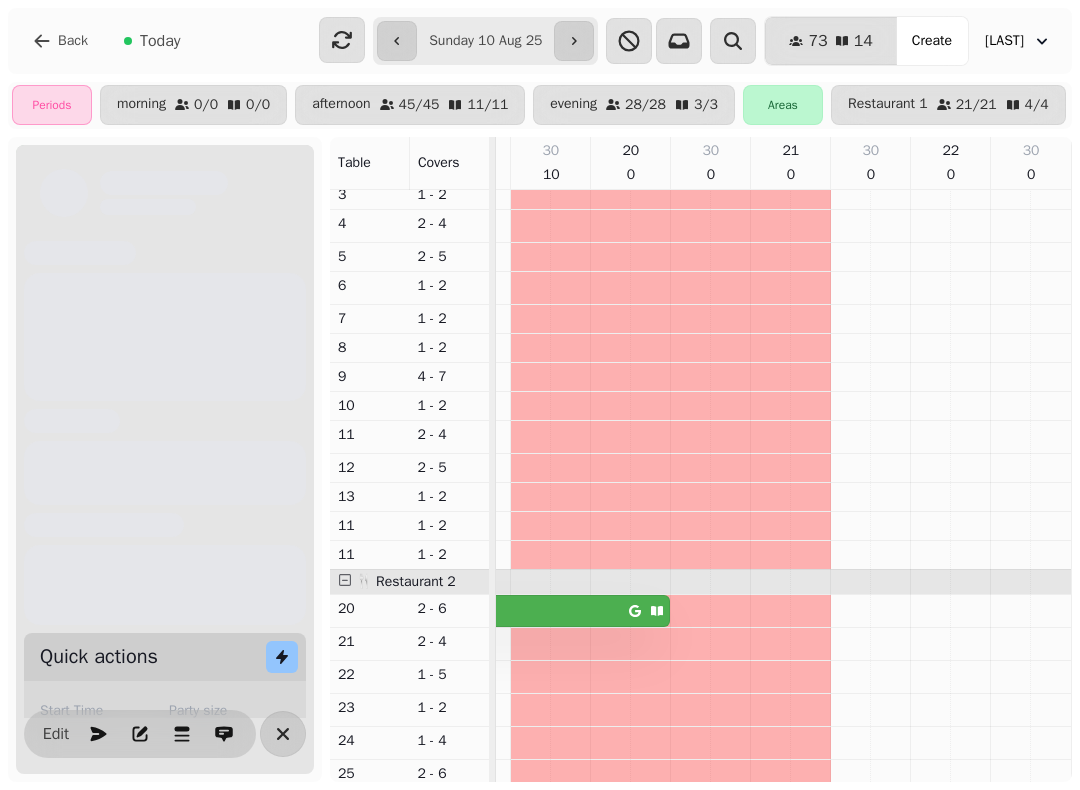 scroll, scrollTop: 0, scrollLeft: 787, axis: horizontal 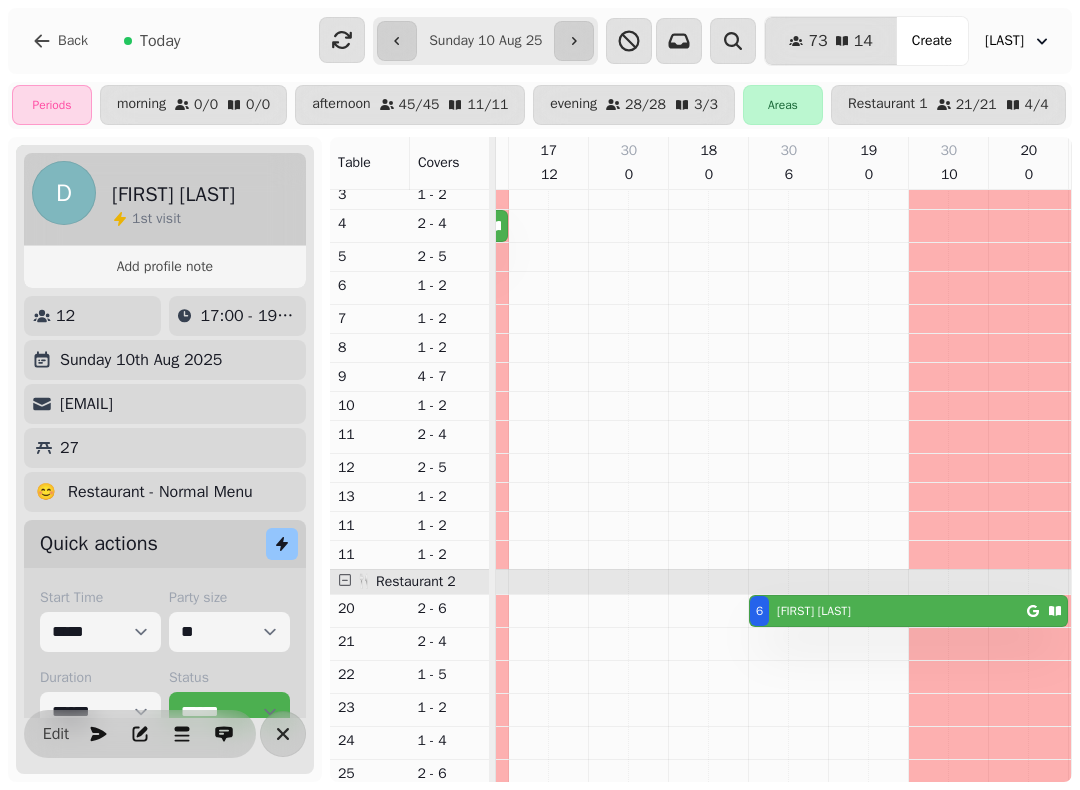 click 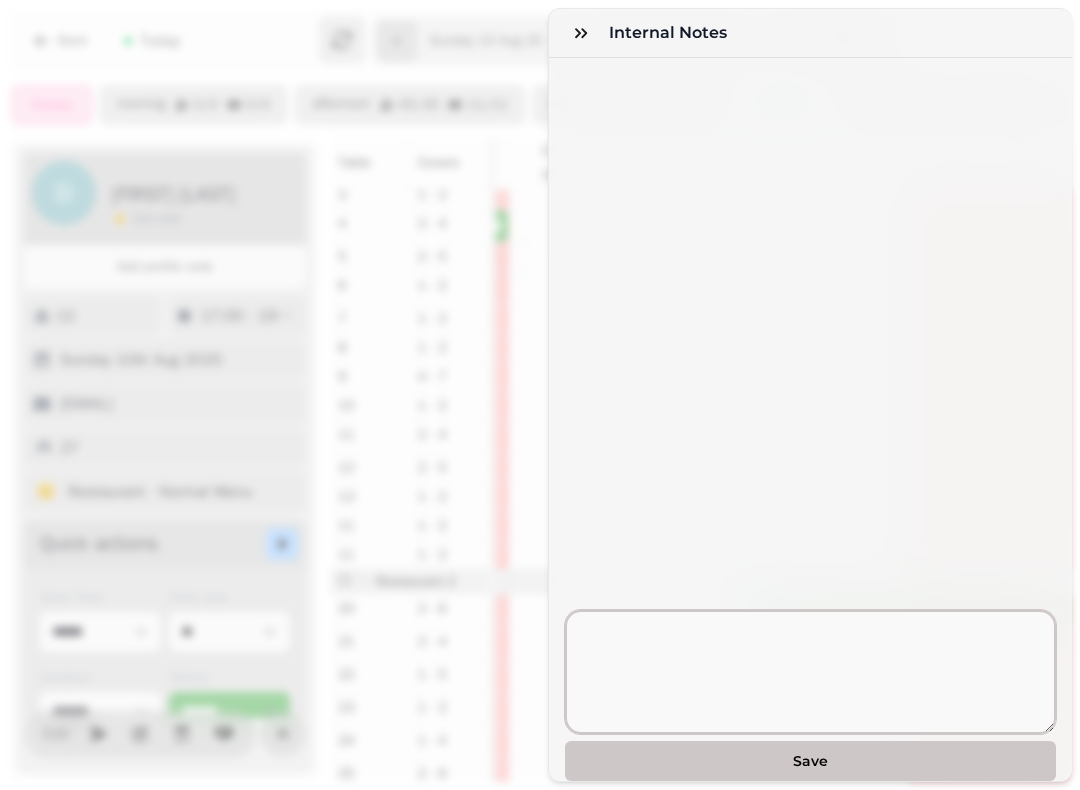 click at bounding box center [810, 672] 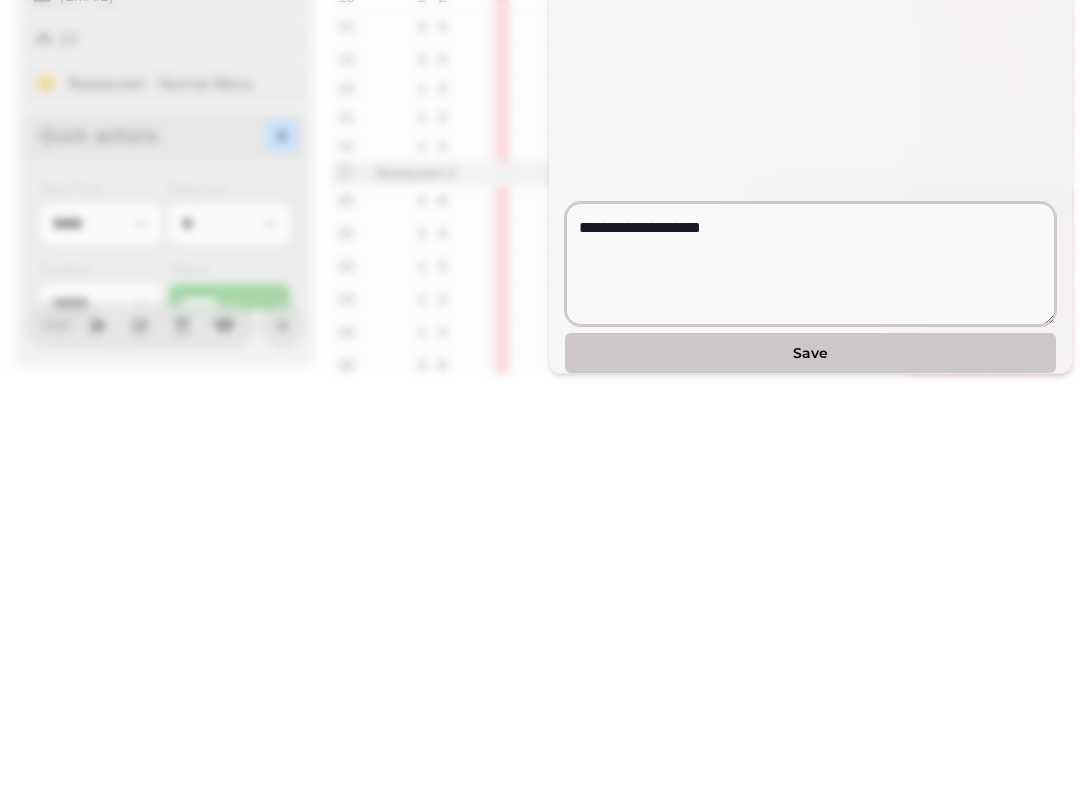 type on "**********" 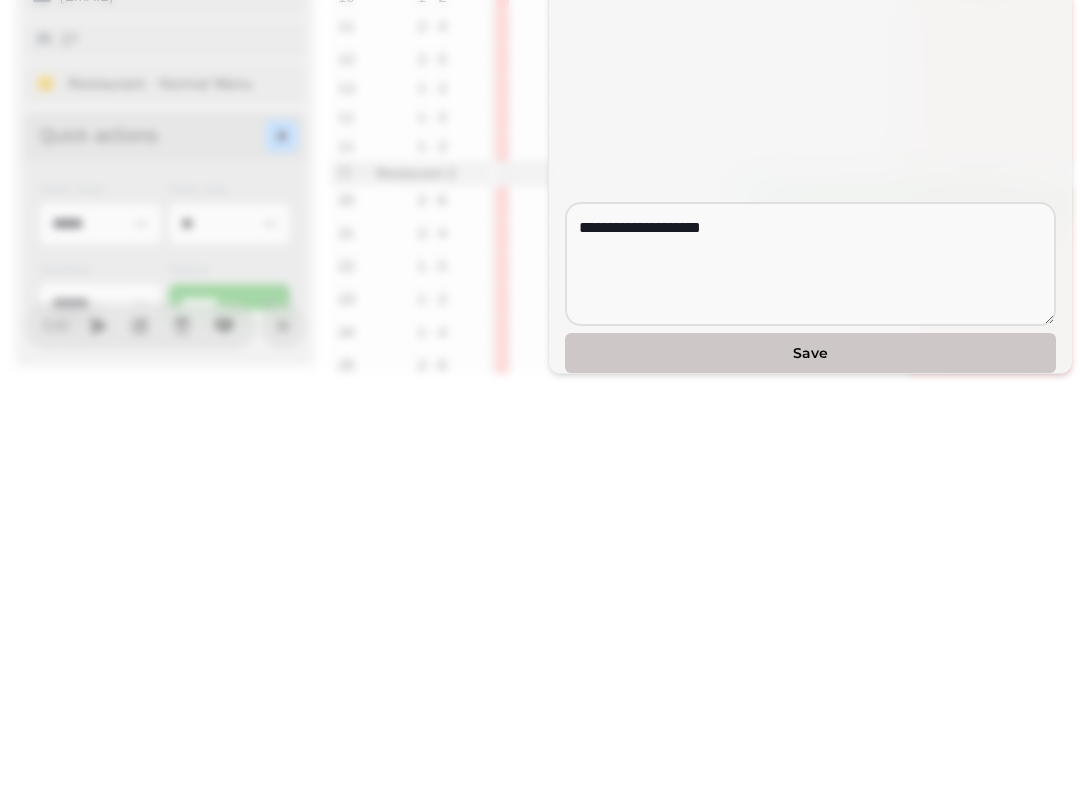 click on "Save" at bounding box center (810, 761) 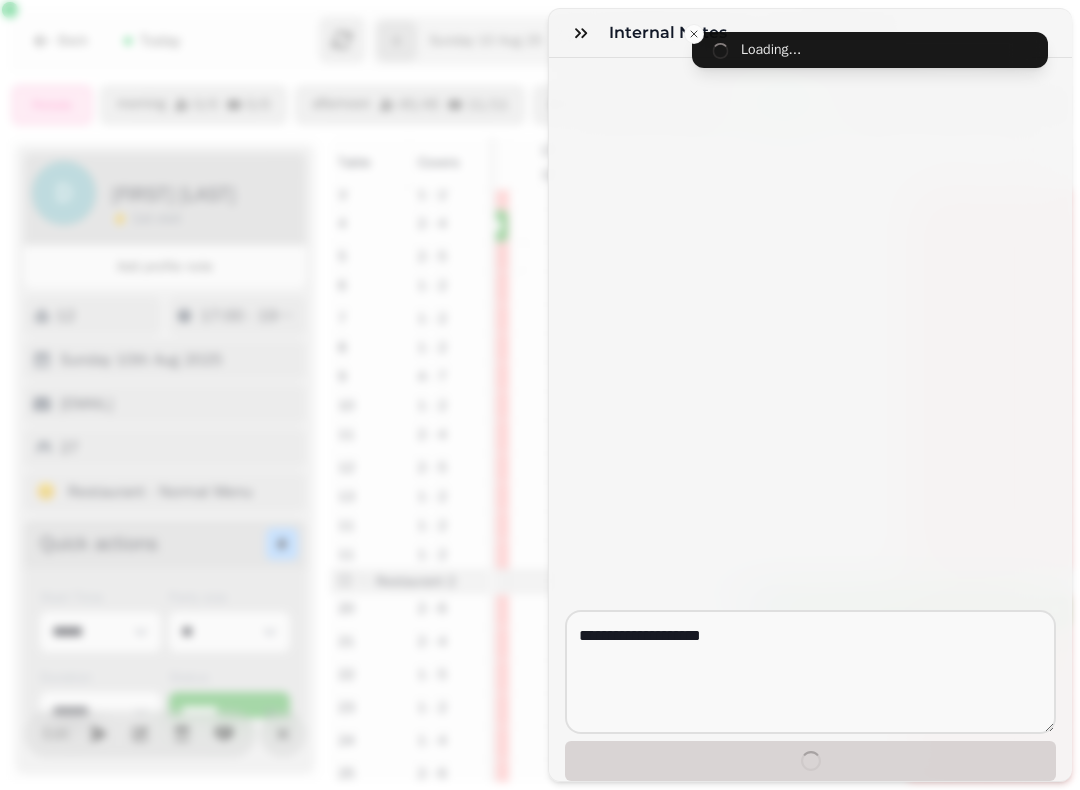 type 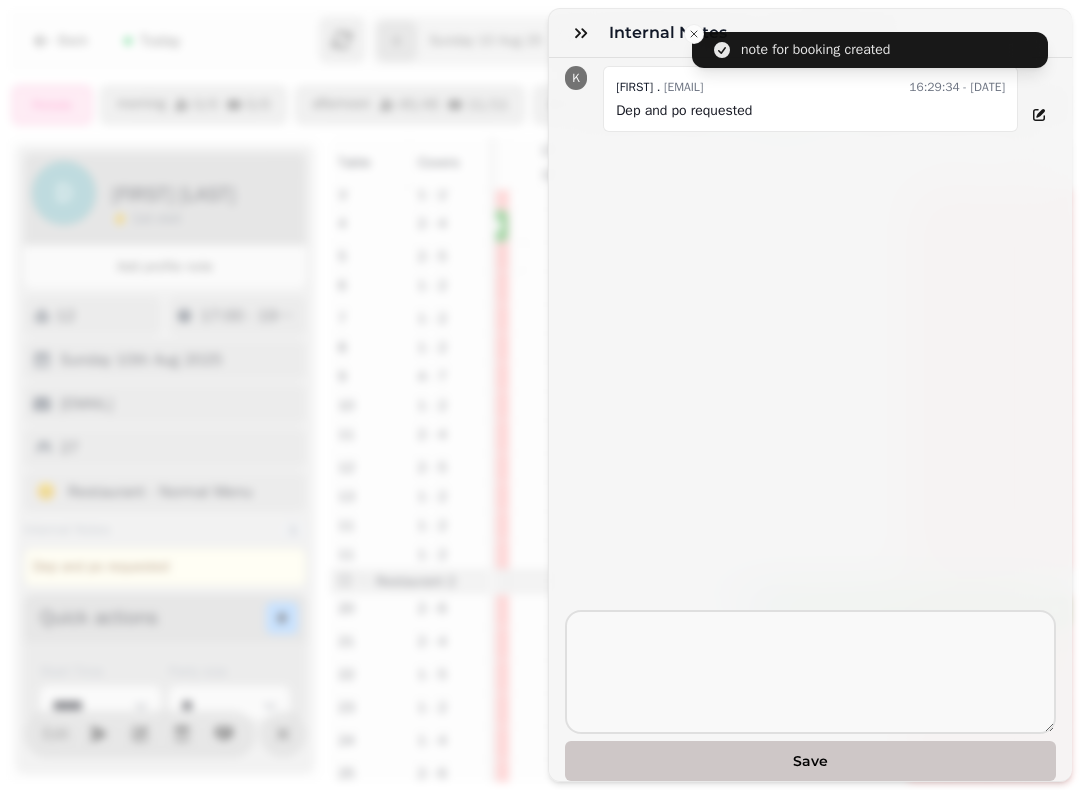 click at bounding box center [581, 33] 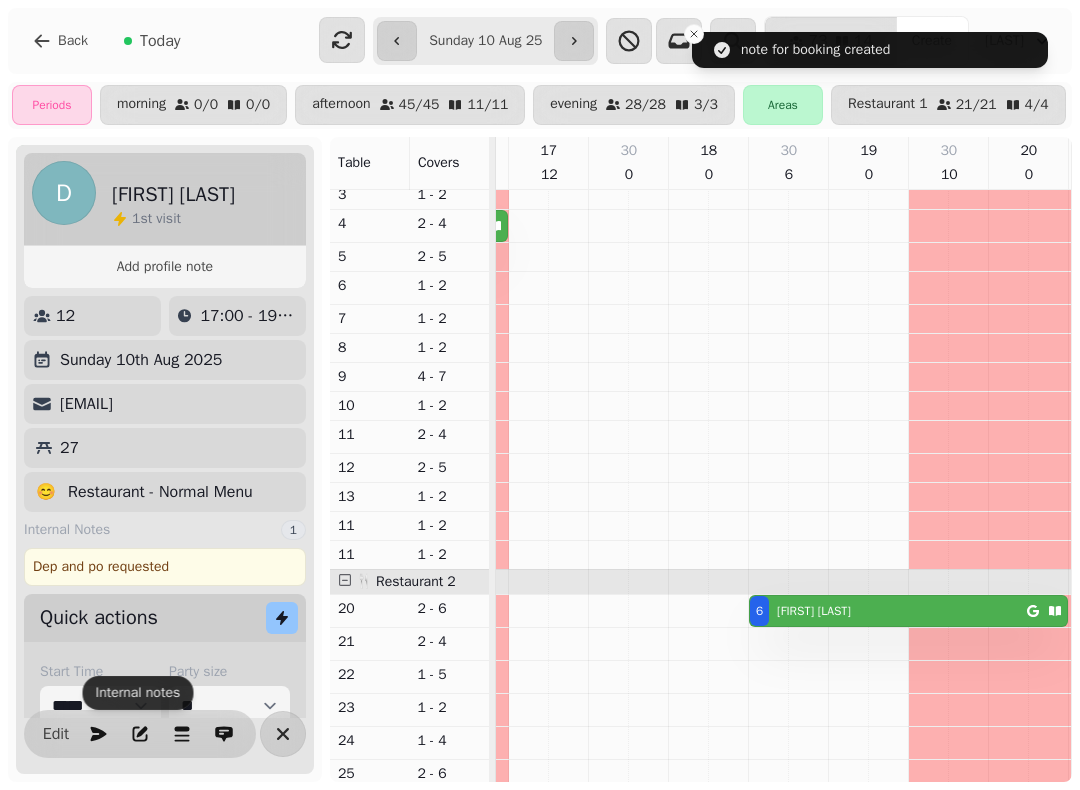 click 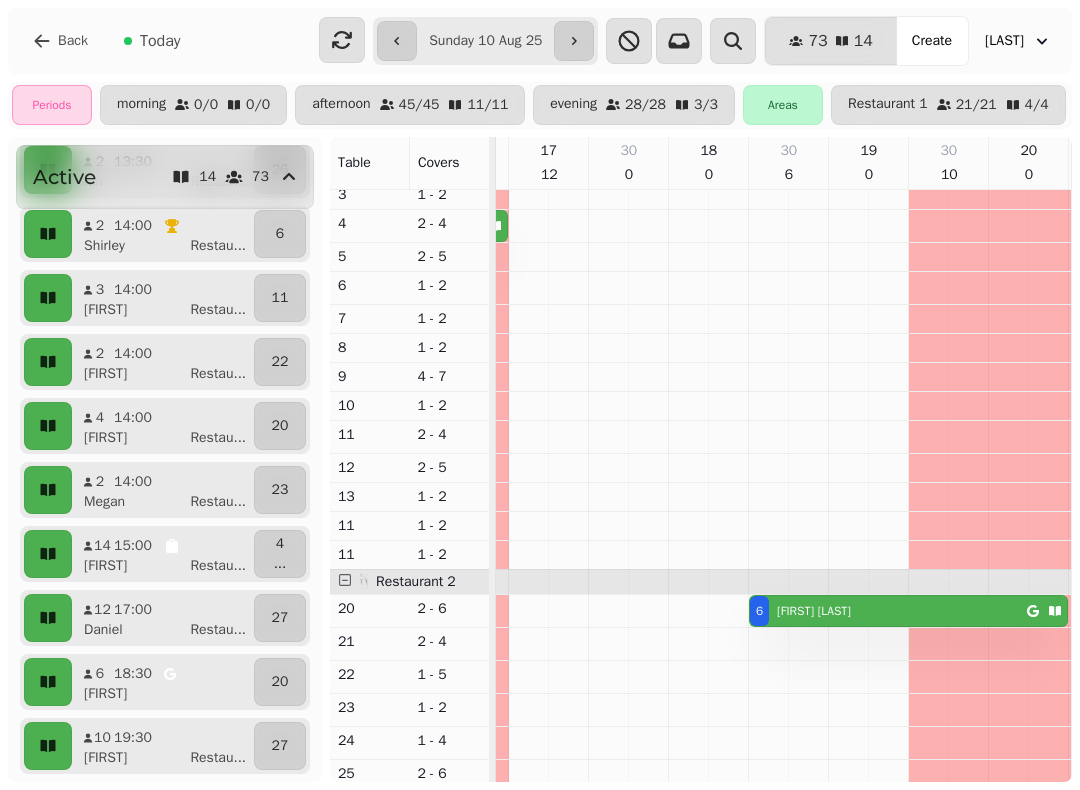 click on "14 15:00 [LAST] ..." at bounding box center (163, 554) 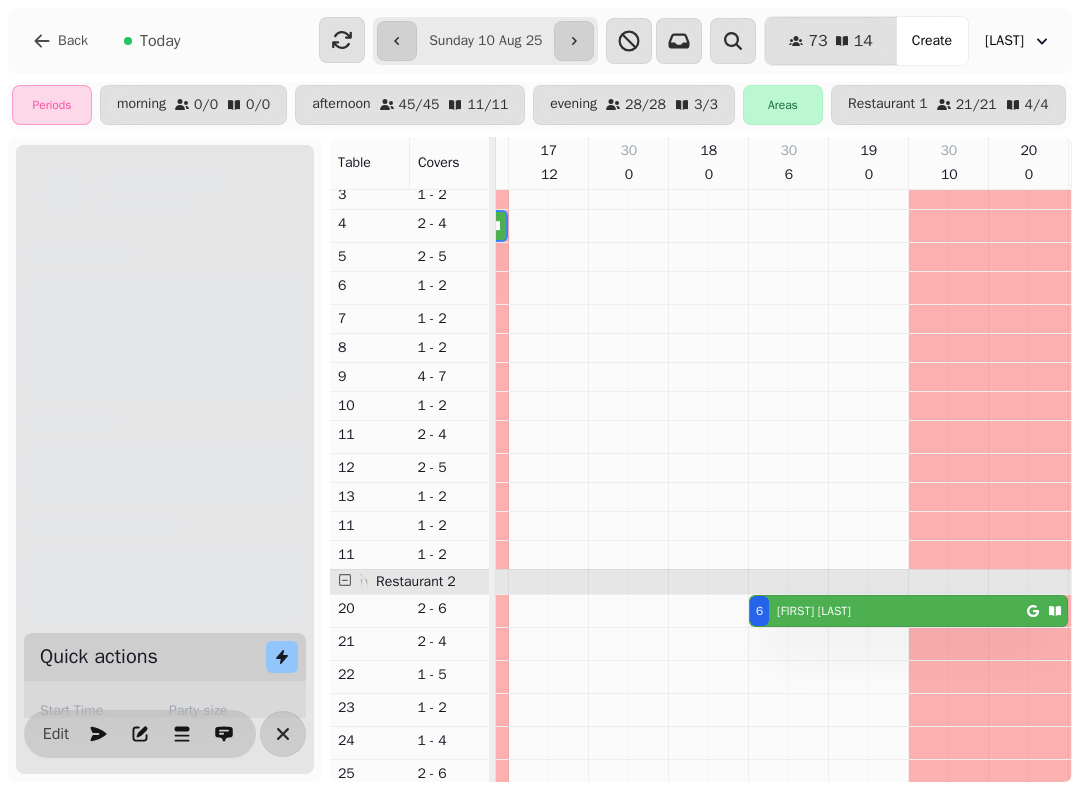 scroll, scrollTop: 0, scrollLeft: 467, axis: horizontal 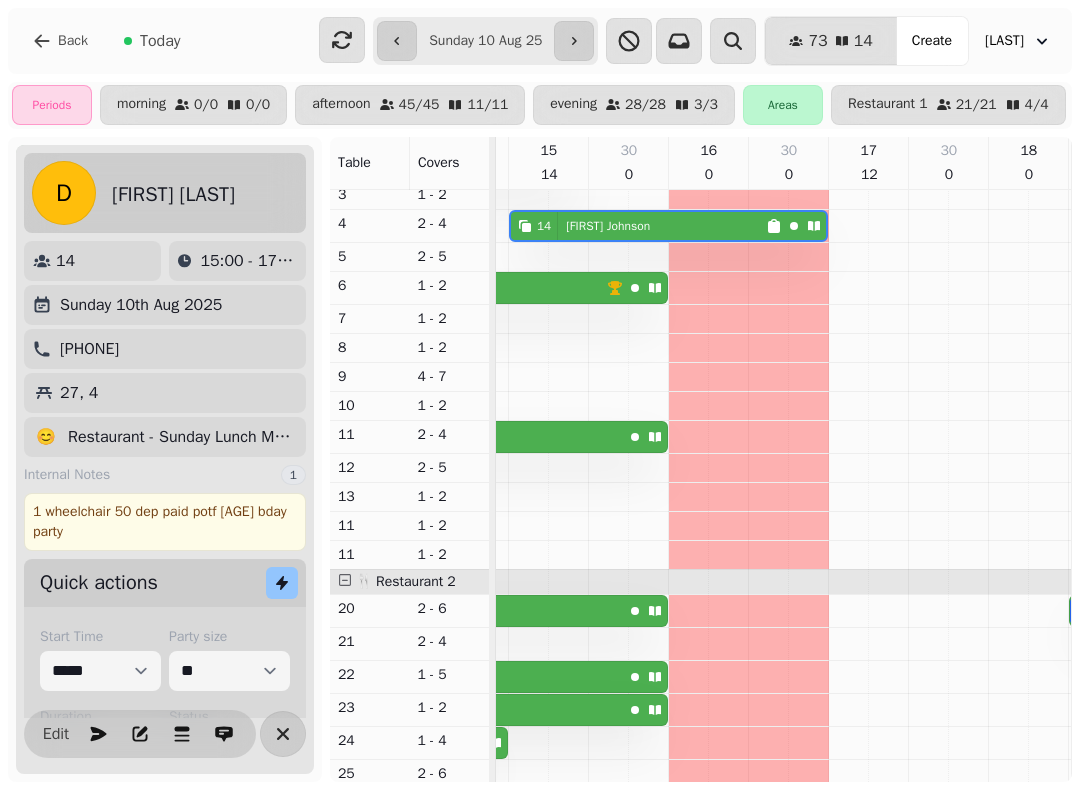 click 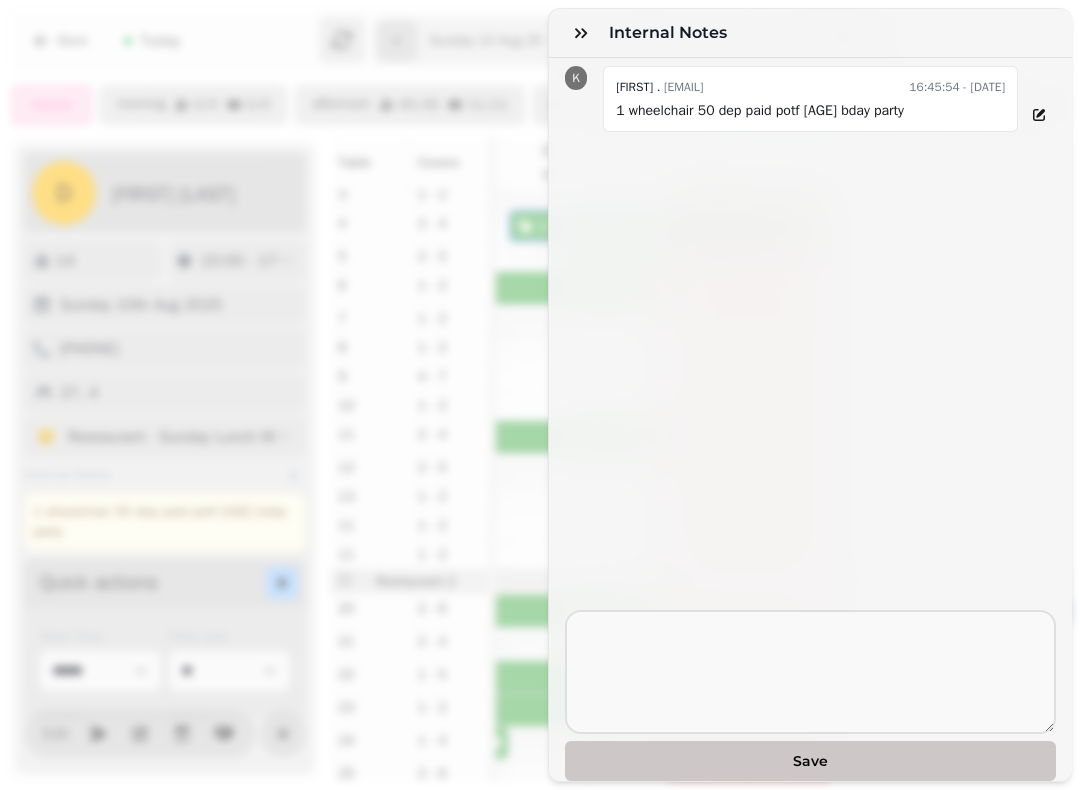 click at bounding box center [581, 33] 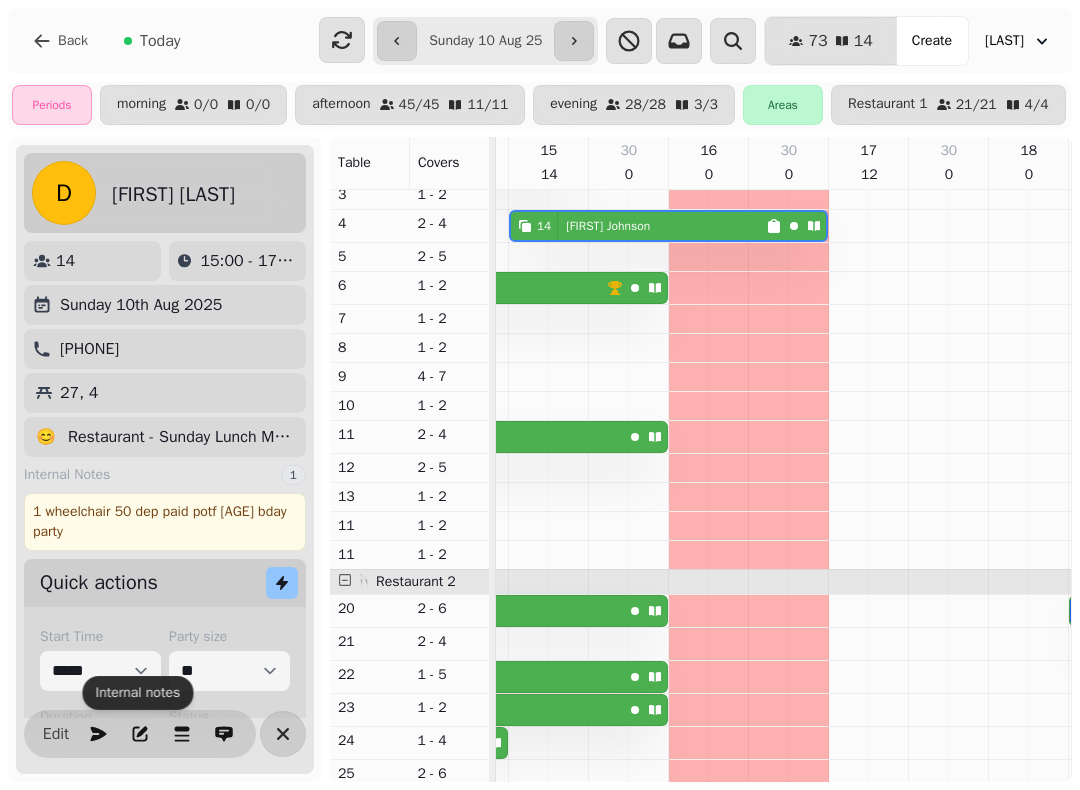 click 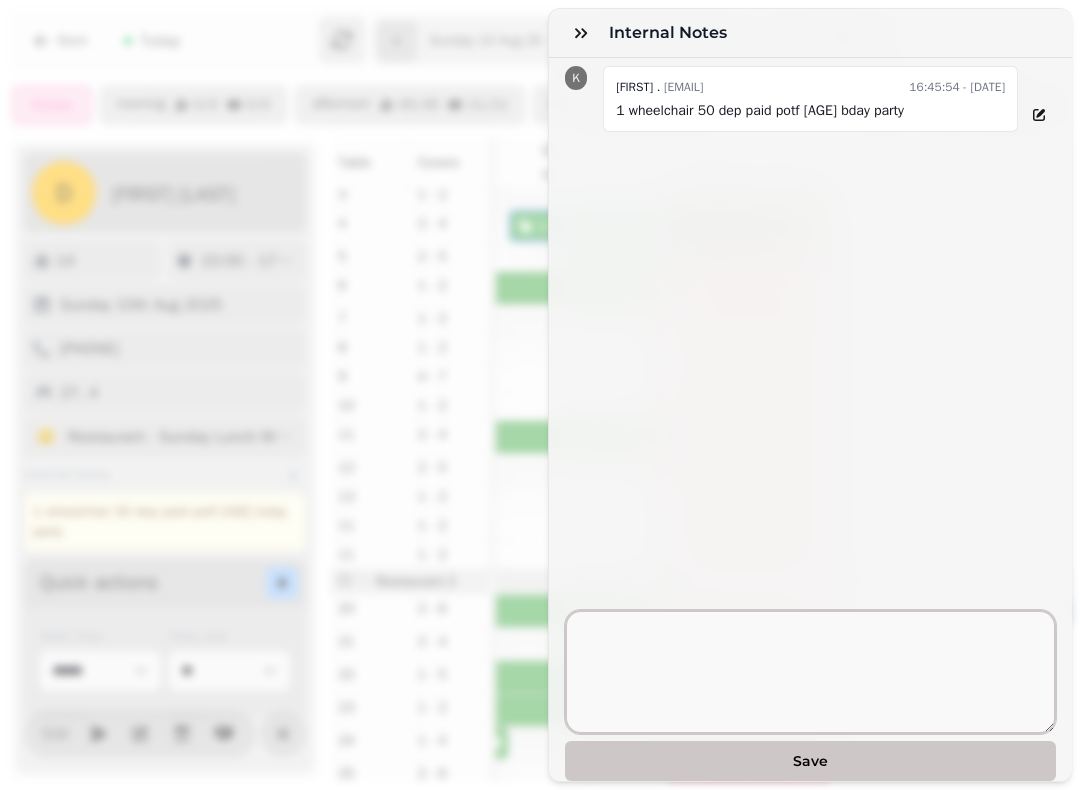 click at bounding box center [810, 672] 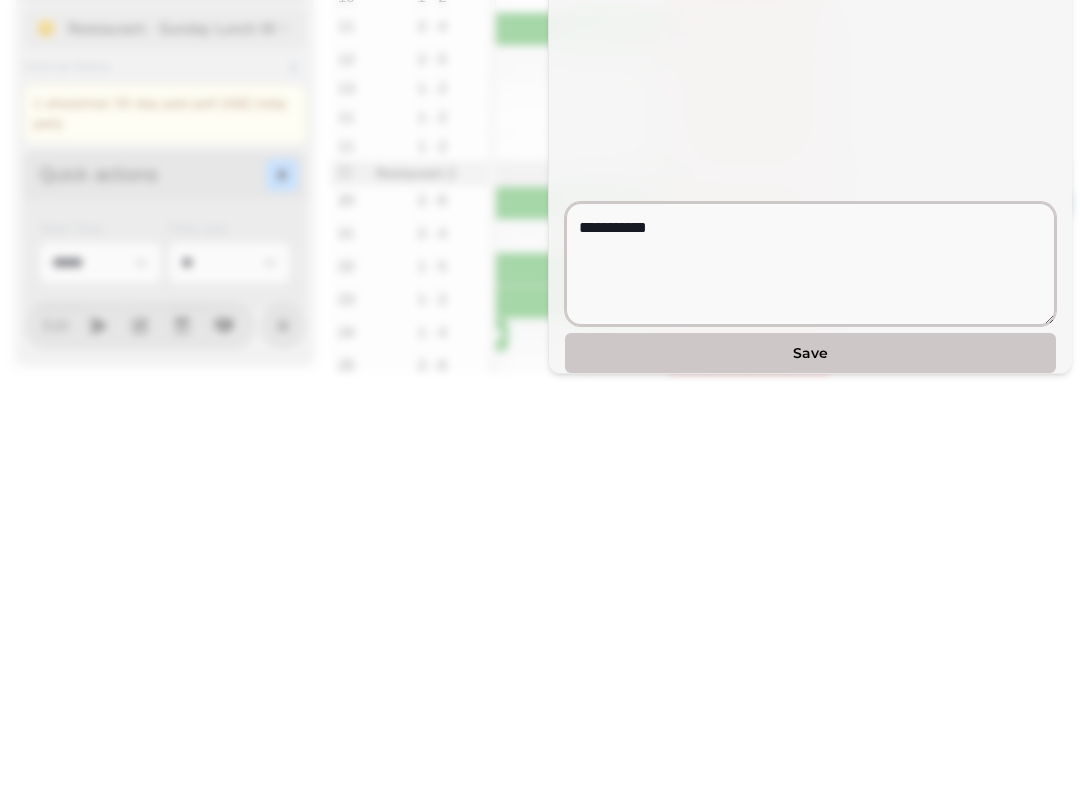 type on "**********" 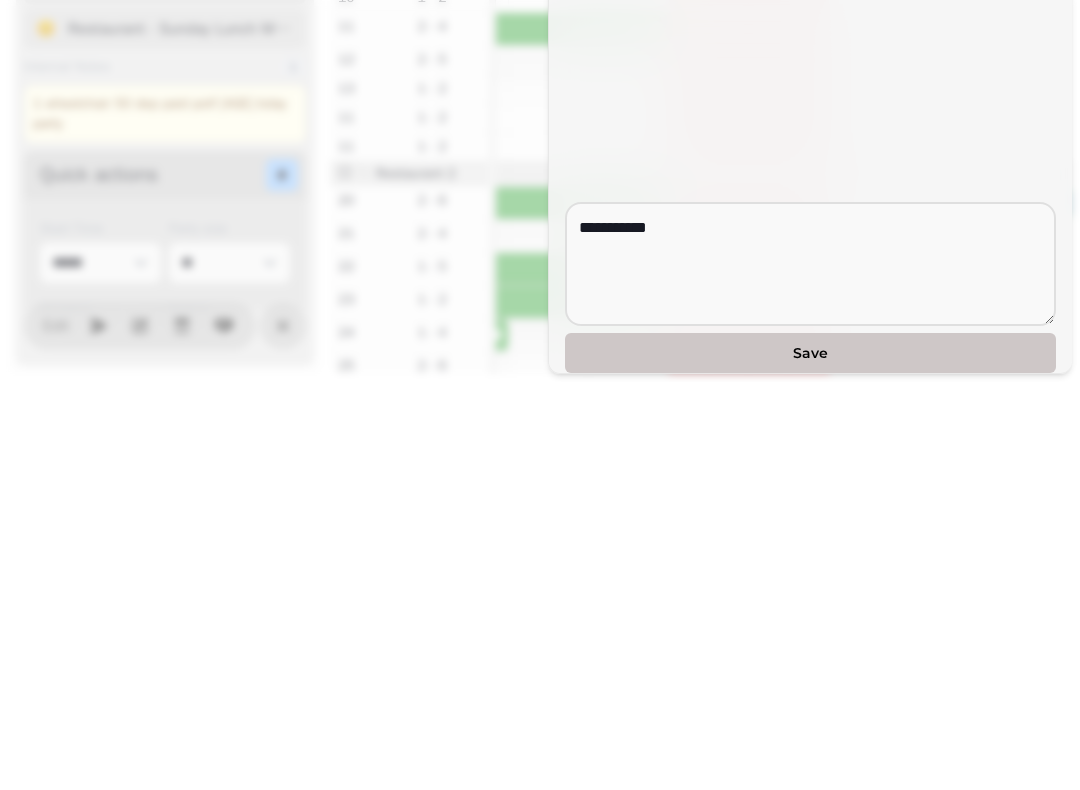 click on "Save" at bounding box center (810, 761) 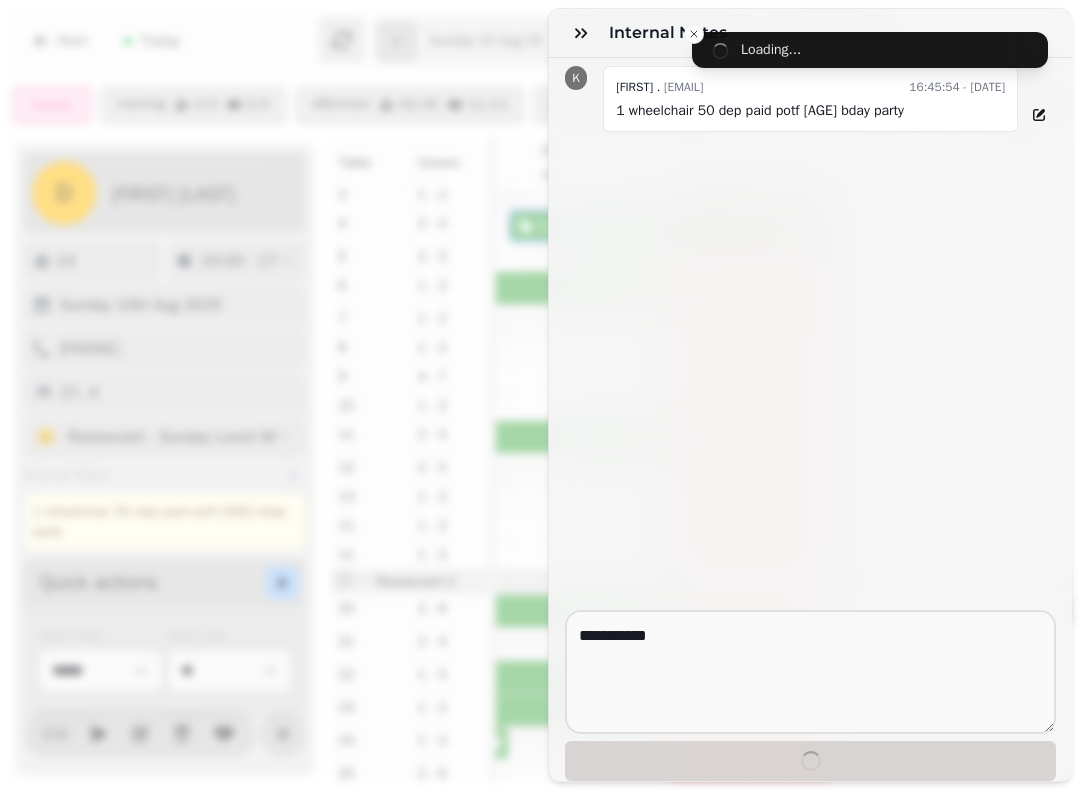 type 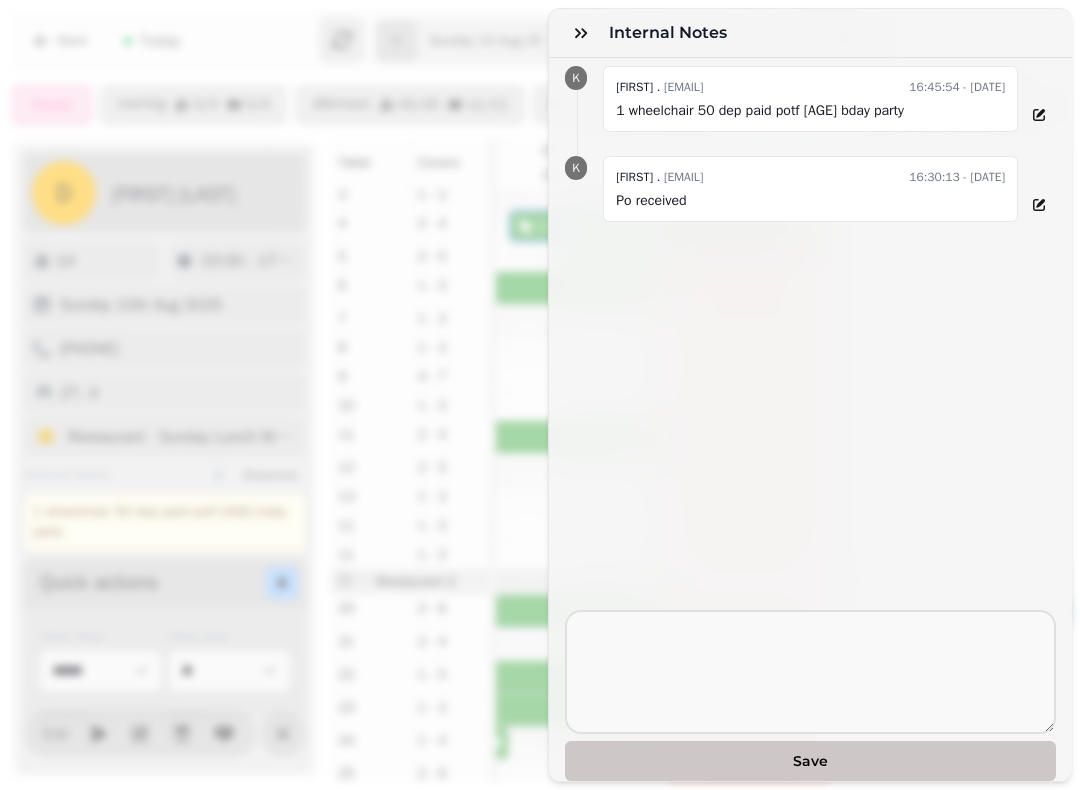 click at bounding box center (581, 33) 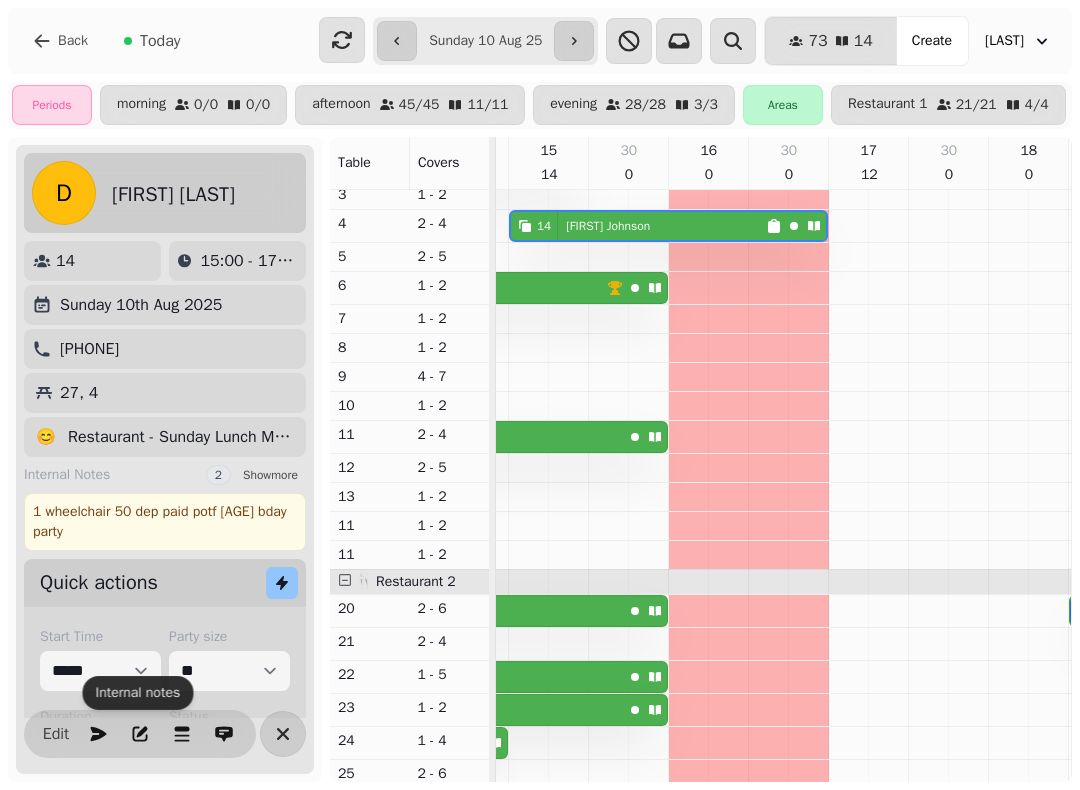 click 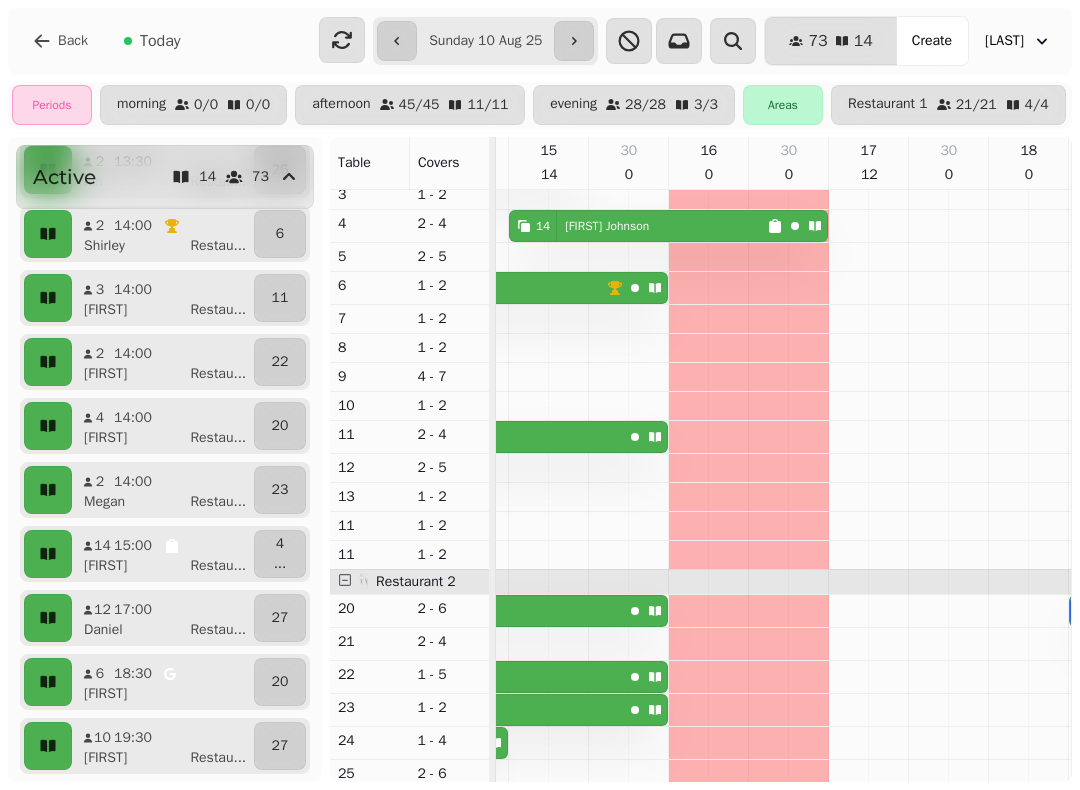 scroll, scrollTop: 443, scrollLeft: 0, axis: vertical 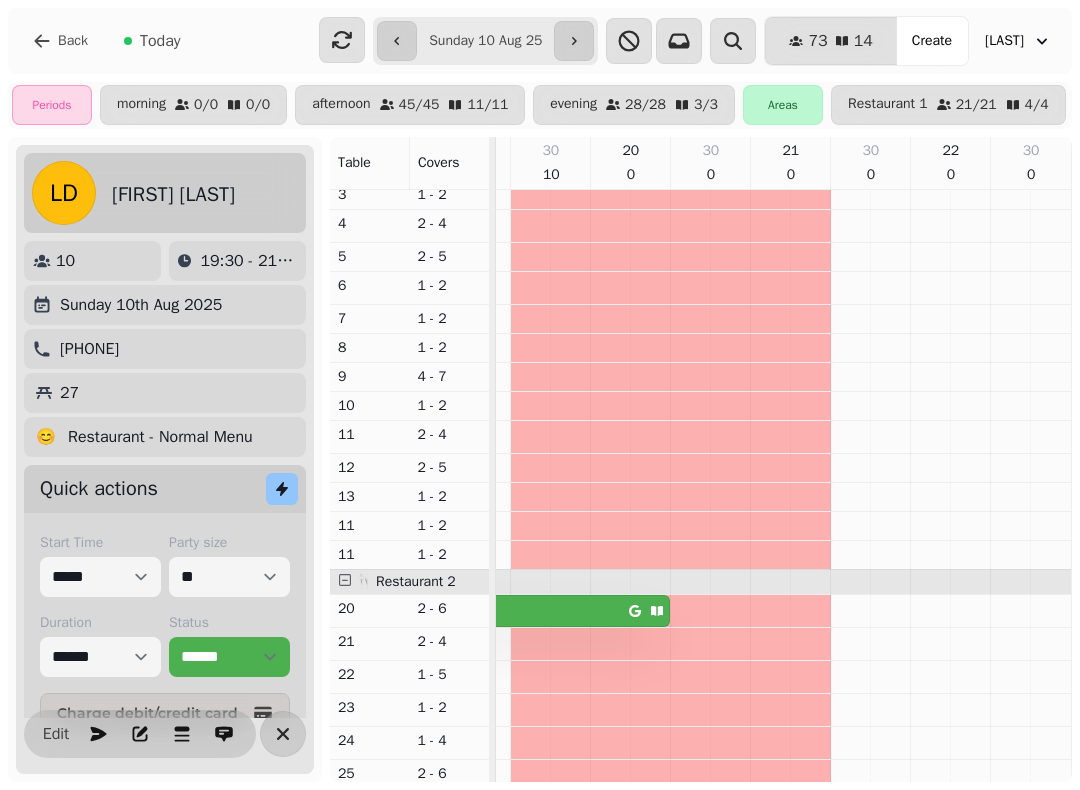 click 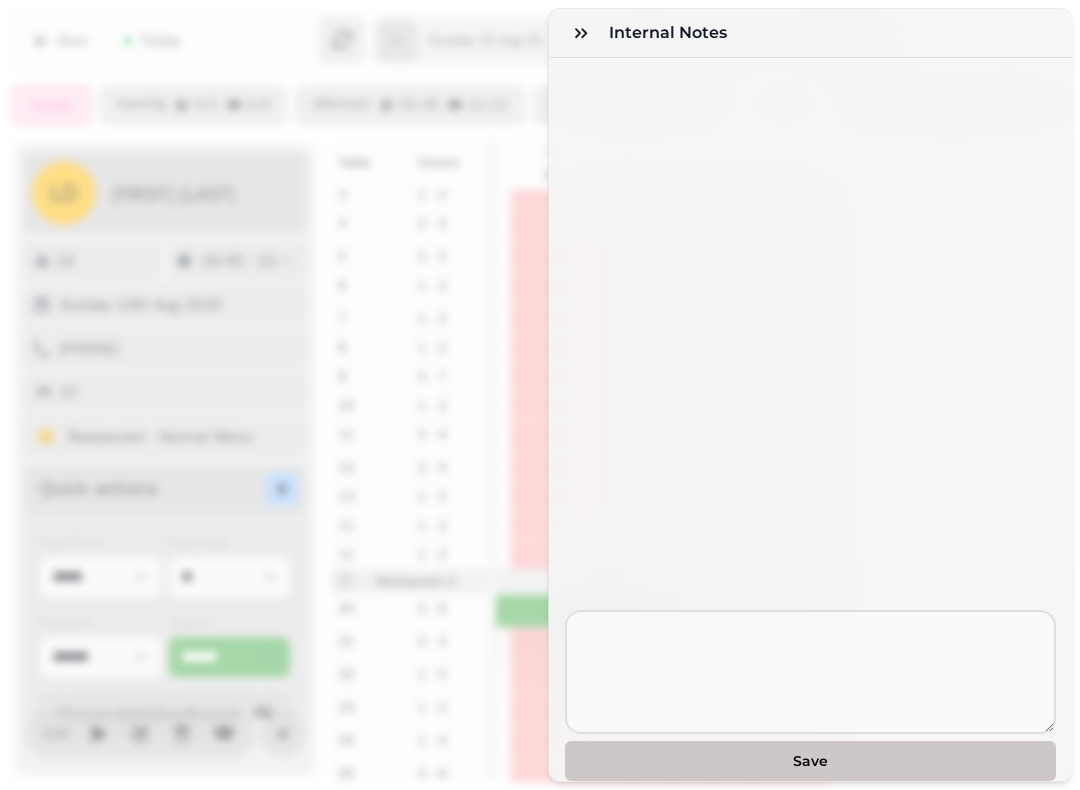 click 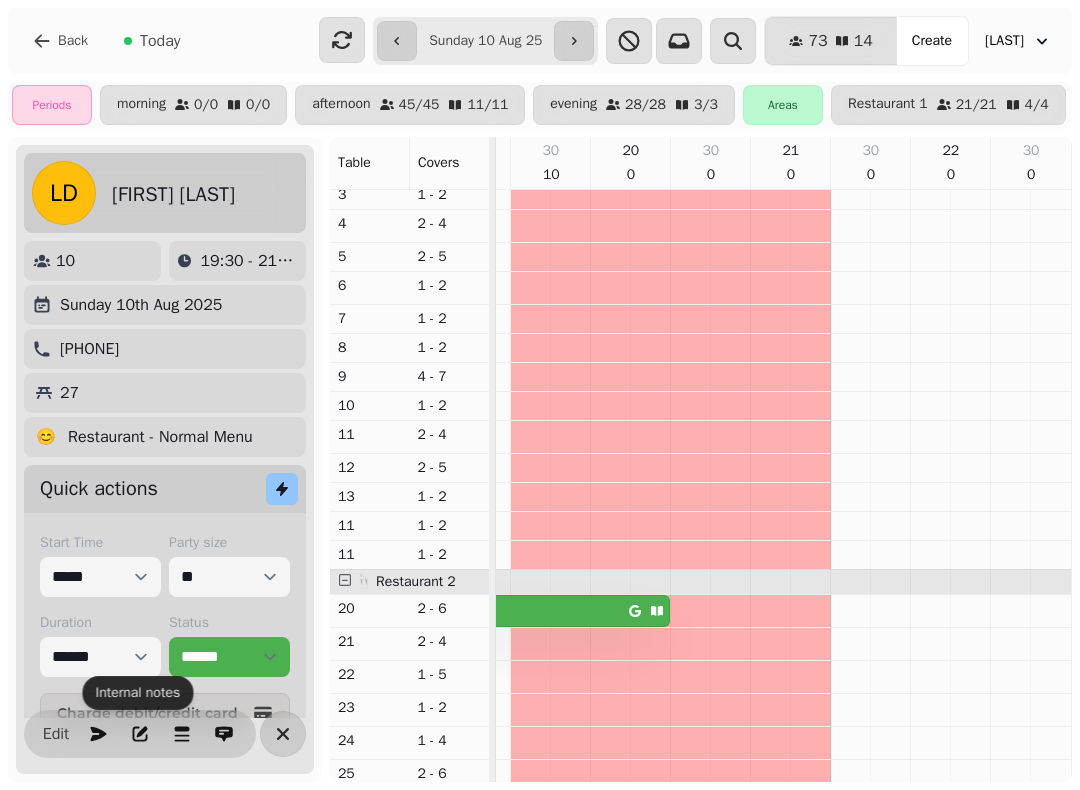 click 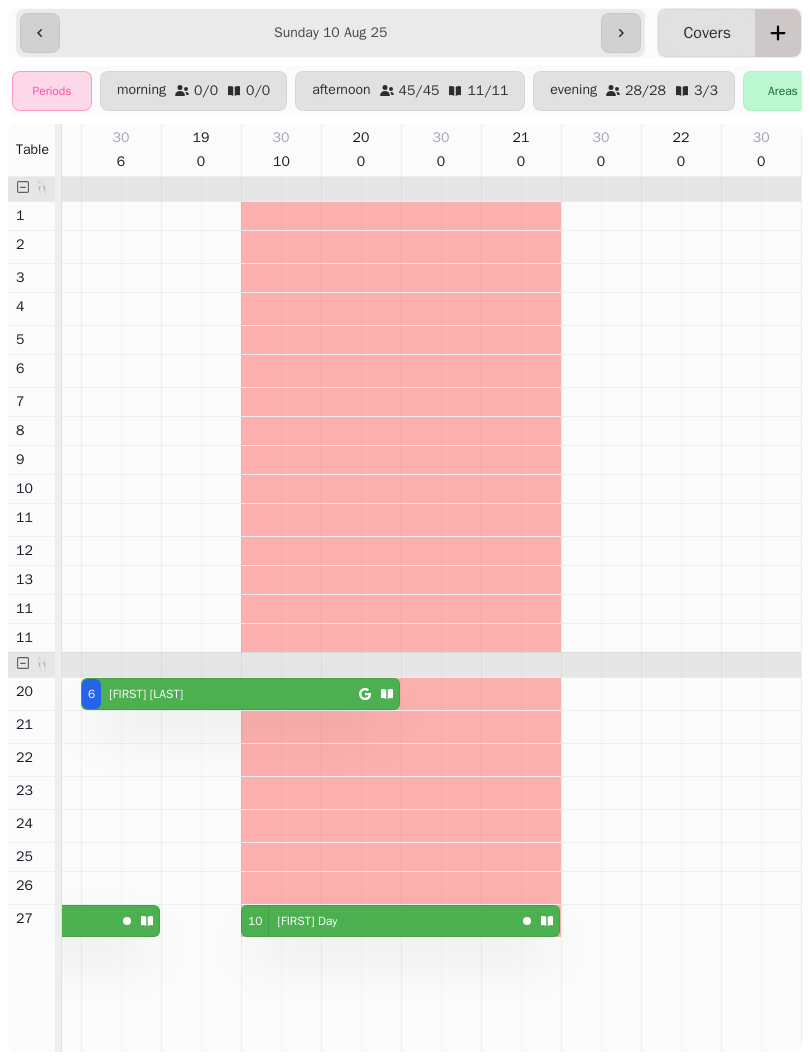 scroll, scrollTop: 0, scrollLeft: 751, axis: horizontal 